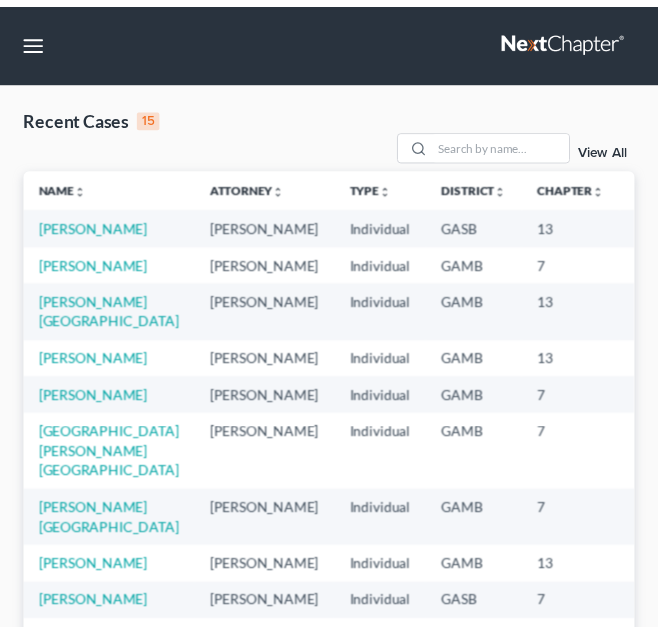 scroll, scrollTop: 0, scrollLeft: 0, axis: both 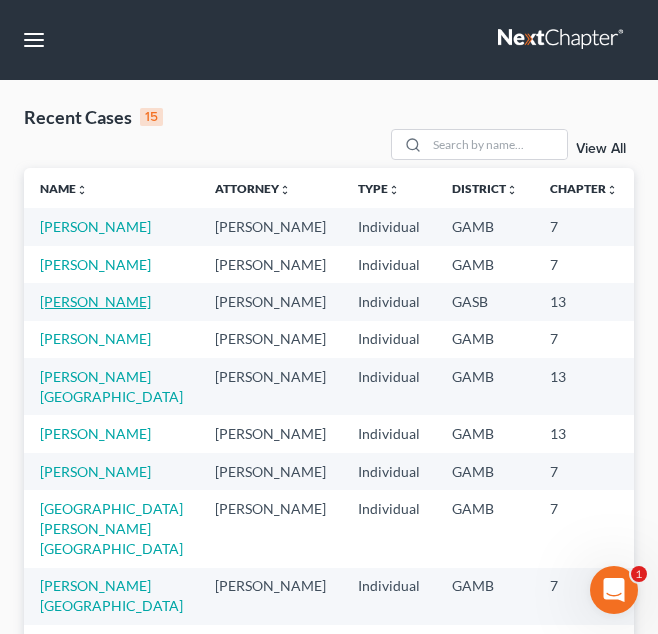 click on "[PERSON_NAME]" at bounding box center [95, 301] 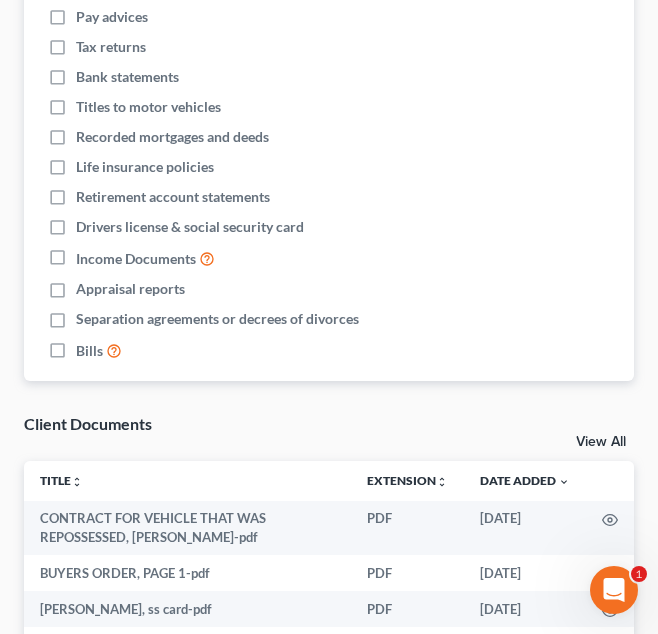 scroll, scrollTop: 1186, scrollLeft: 0, axis: vertical 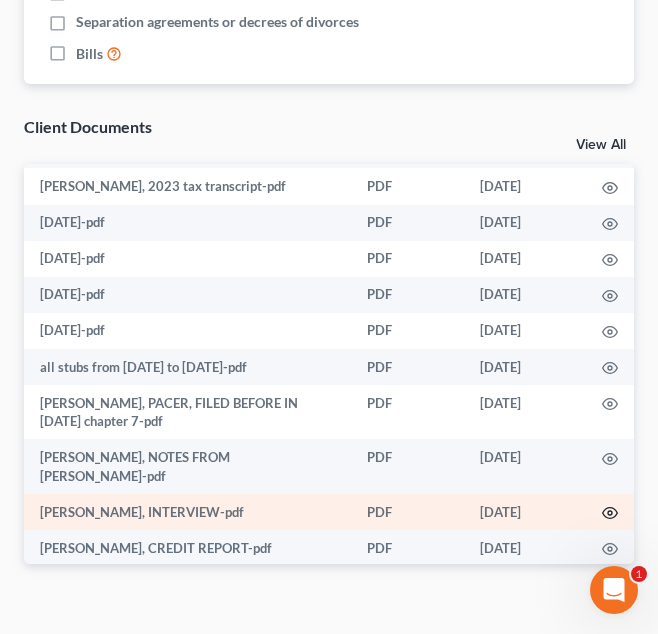 click 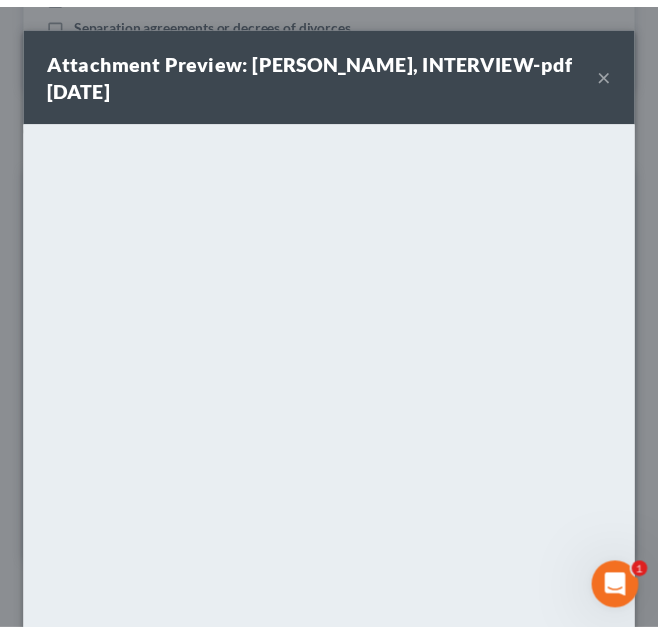 scroll, scrollTop: 231, scrollLeft: 0, axis: vertical 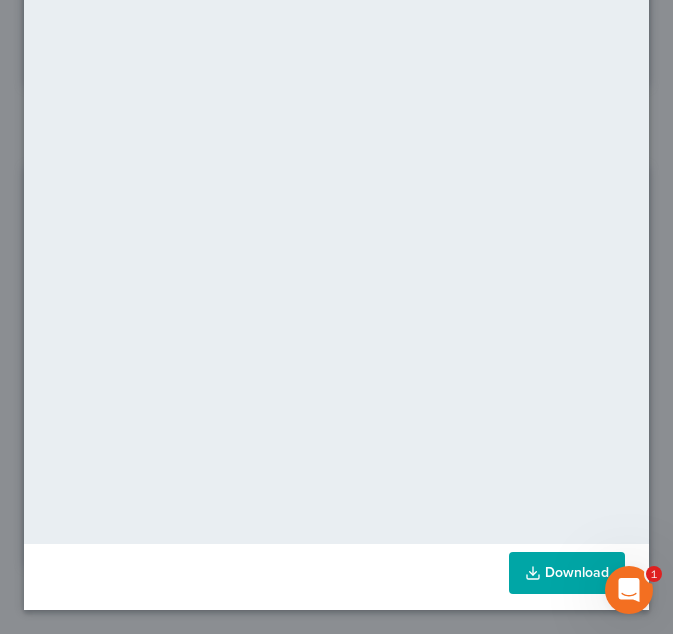 click on "Download" at bounding box center [567, 573] 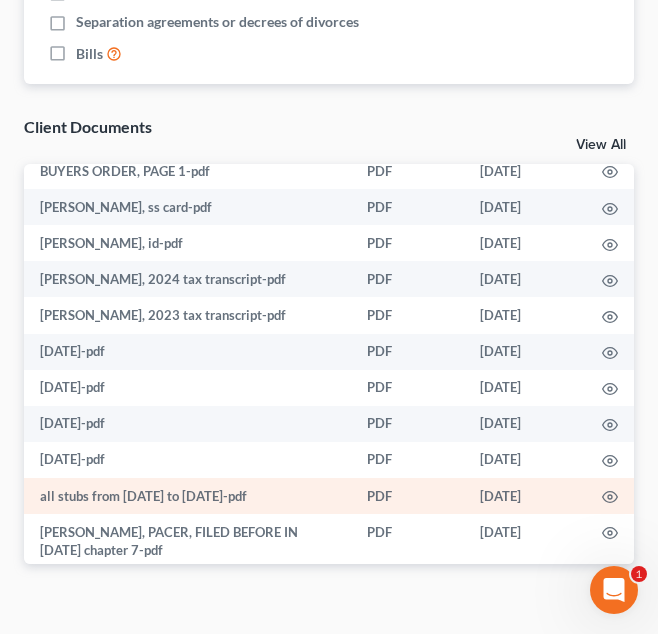 scroll, scrollTop: 96, scrollLeft: 0, axis: vertical 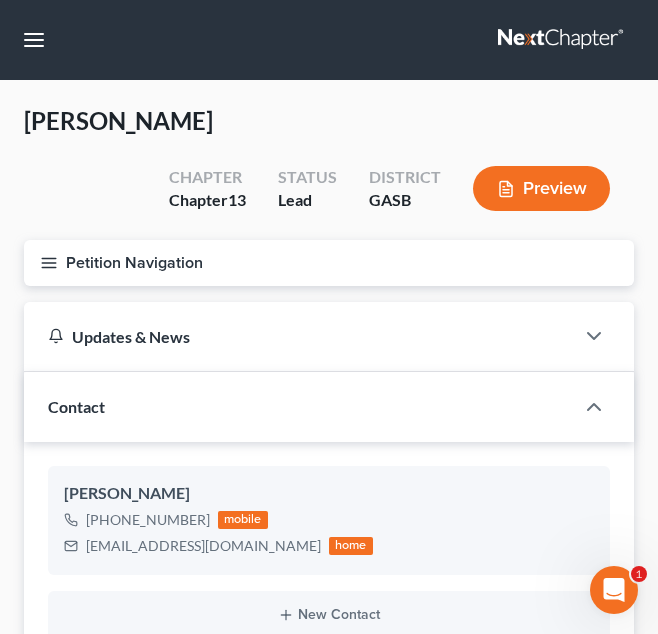 click on "Petition Navigation" at bounding box center (329, 263) 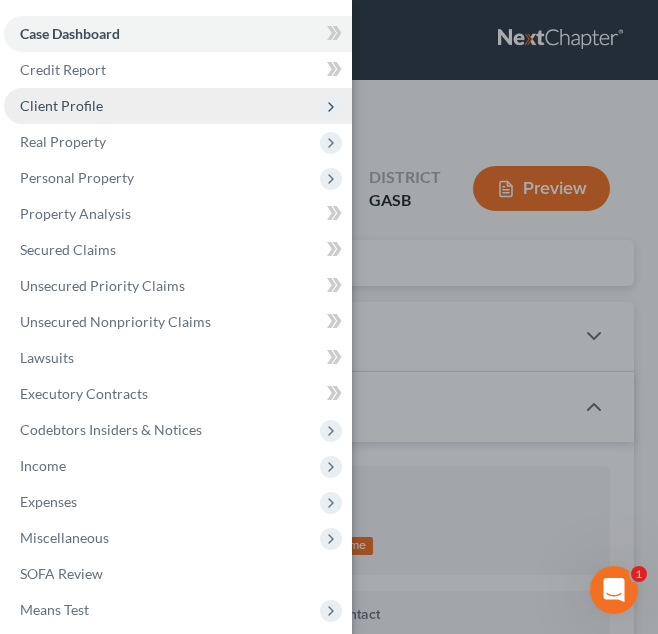click on "Client Profile" at bounding box center (178, 106) 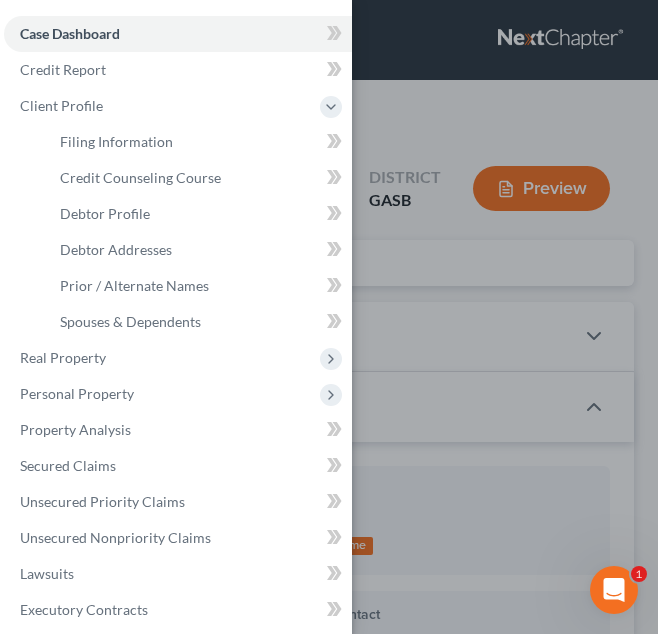 click on "Case Dashboard
Payments
Invoices
Payments
Payments
Credit Report
Client Profile" at bounding box center (329, 317) 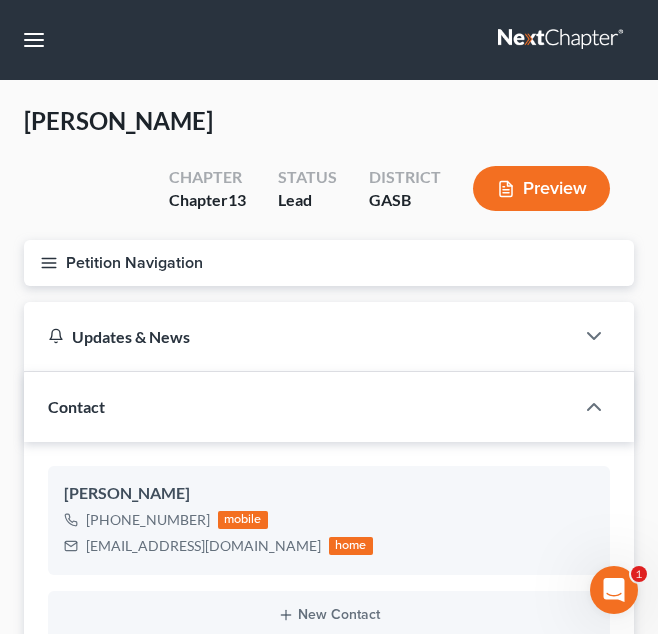click on "Petition Navigation" at bounding box center (329, 263) 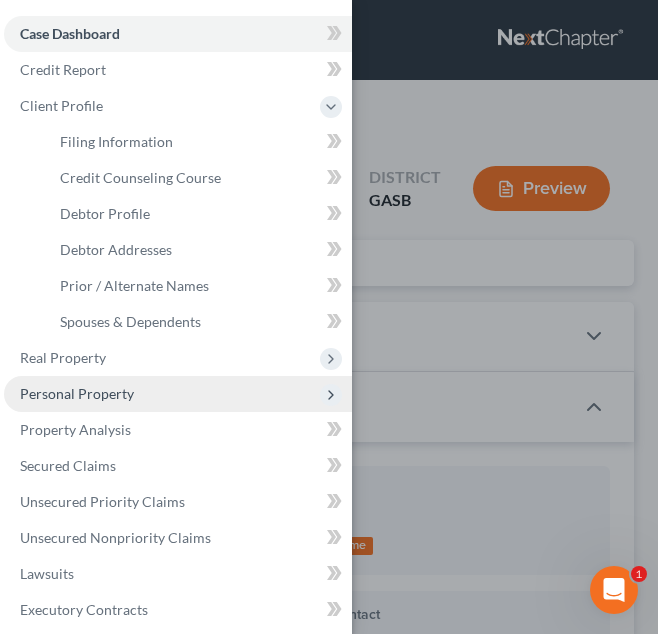 click on "Personal Property" at bounding box center [178, 394] 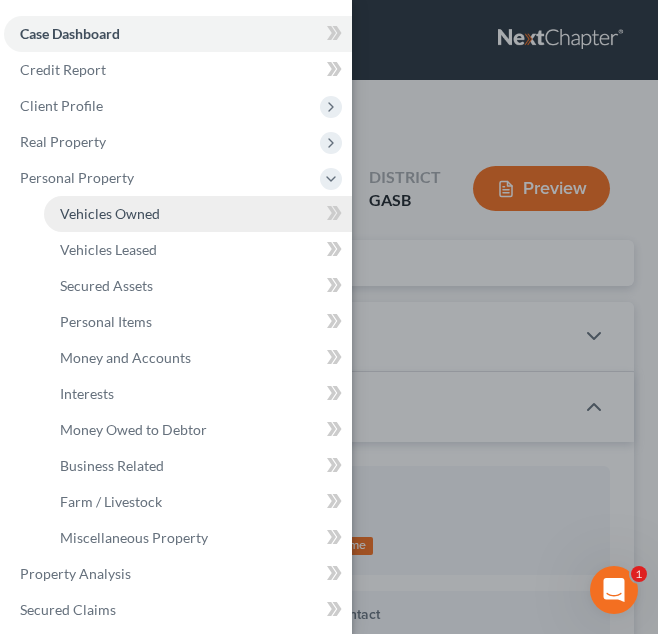 click on "Vehicles Owned" at bounding box center [198, 214] 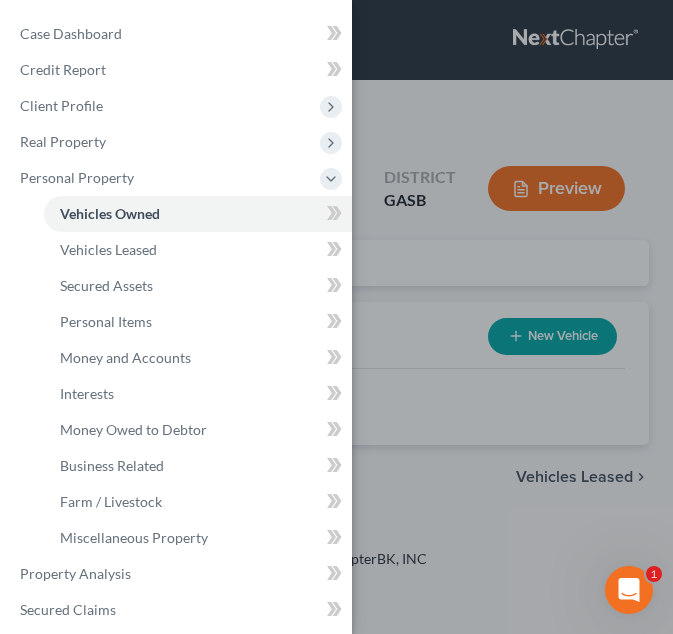 click on "Case Dashboard
Payments
Invoices
Payments
Payments
Credit Report
Client Profile" at bounding box center [336, 317] 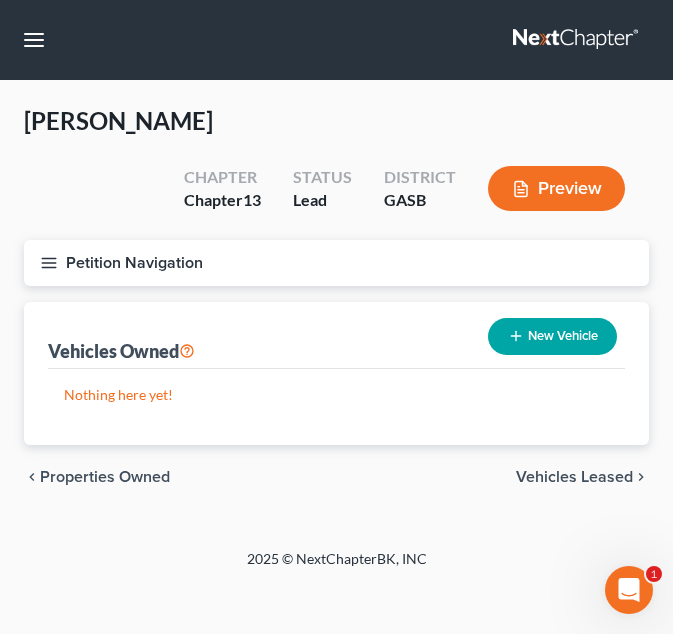 click on "New Vehicle" at bounding box center (552, 336) 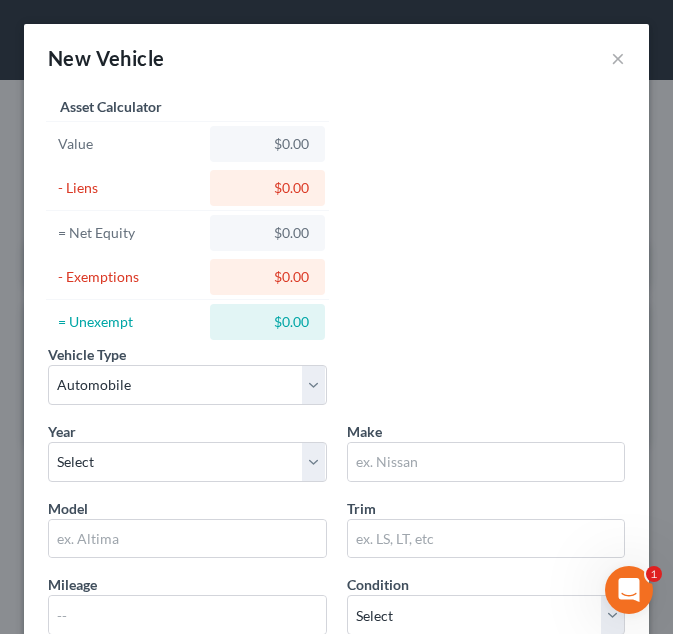 click on "Year Select 2026 2025 2024 2023 2022 2021 2020 2019 2018 2017 2016 2015 2014 2013 2012 2011 2010 2009 2008 2007 2006 2005 2004 2003 2002 2001 2000 1999 1998 1997 1996 1995 1994 1993 1992 1991 1990 1989 1988 1987 1986 1985 1984 1983 1982 1981 1980 1979 1978 1977 1976 1975 1974 1973 1972 1971 1970 1969 1968 1967 1966 1965 1964 1963 1962 1961 1960 1959 1958 1957 1956 1955 1954 1953 1952 1951 1950 1949 1948 1947 1946 1945 1944 1943 1942 1941 1940 1939 1938 1937 1936 1935 1934 1933 1932 1931 1930 1929 1928 1927 1926 1925 1924 1923 1922 1921 1920 1919 1918 1917 1916 1915 1914 1913 1912 1911 1910 1909 1908 1907 1906 1905 1904 1903 1902 1901" at bounding box center [187, 451] 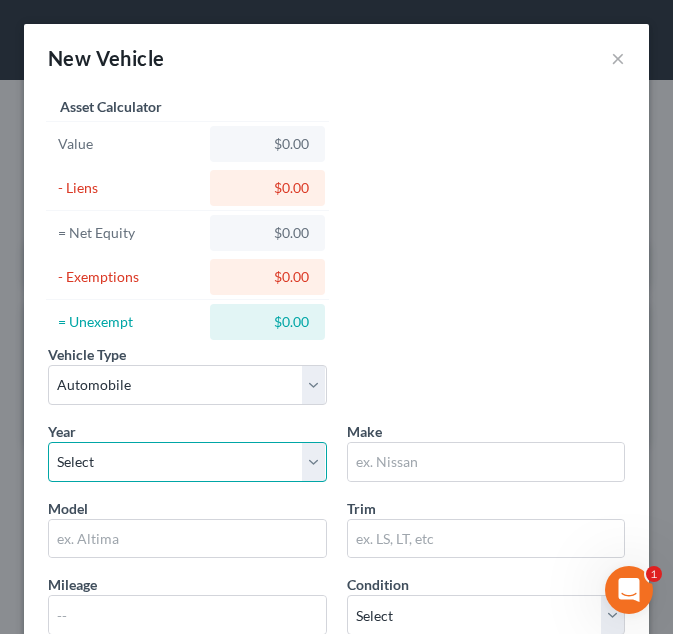 click on "Select 2026 2025 2024 2023 2022 2021 2020 2019 2018 2017 2016 2015 2014 2013 2012 2011 2010 2009 2008 2007 2006 2005 2004 2003 2002 2001 2000 1999 1998 1997 1996 1995 1994 1993 1992 1991 1990 1989 1988 1987 1986 1985 1984 1983 1982 1981 1980 1979 1978 1977 1976 1975 1974 1973 1972 1971 1970 1969 1968 1967 1966 1965 1964 1963 1962 1961 1960 1959 1958 1957 1956 1955 1954 1953 1952 1951 1950 1949 1948 1947 1946 1945 1944 1943 1942 1941 1940 1939 1938 1937 1936 1935 1934 1933 1932 1931 1930 1929 1928 1927 1926 1925 1924 1923 1922 1921 1920 1919 1918 1917 1916 1915 1914 1913 1912 1911 1910 1909 1908 1907 1906 1905 1904 1903 1902 1901" at bounding box center [187, 462] 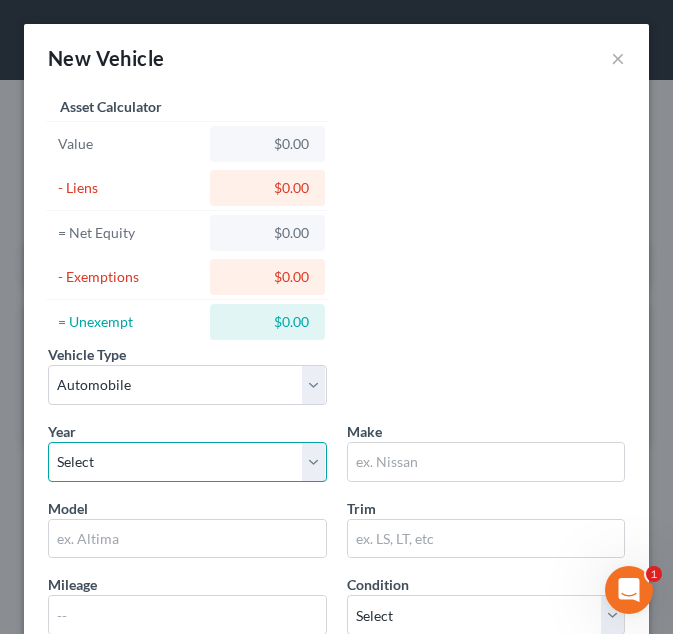 select on "11" 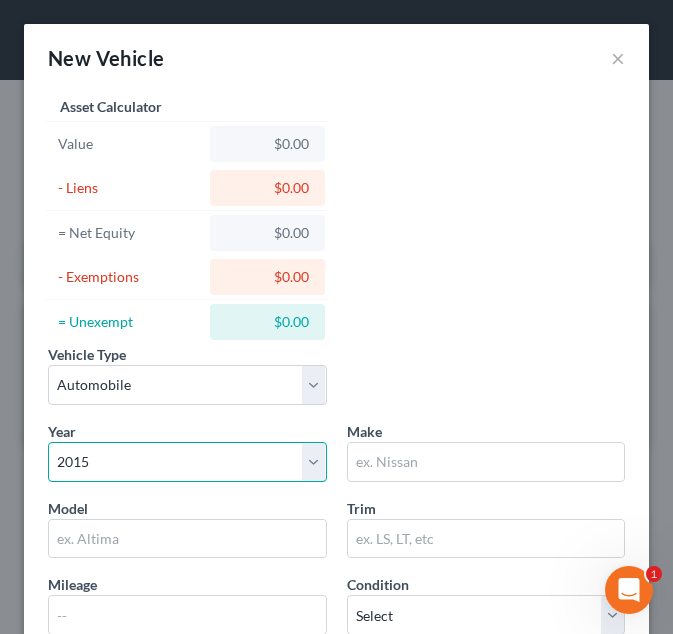 click on "Select 2026 2025 2024 2023 2022 2021 2020 2019 2018 2017 2016 2015 2014 2013 2012 2011 2010 2009 2008 2007 2006 2005 2004 2003 2002 2001 2000 1999 1998 1997 1996 1995 1994 1993 1992 1991 1990 1989 1988 1987 1986 1985 1984 1983 1982 1981 1980 1979 1978 1977 1976 1975 1974 1973 1972 1971 1970 1969 1968 1967 1966 1965 1964 1963 1962 1961 1960 1959 1958 1957 1956 1955 1954 1953 1952 1951 1950 1949 1948 1947 1946 1945 1944 1943 1942 1941 1940 1939 1938 1937 1936 1935 1934 1933 1932 1931 1930 1929 1928 1927 1926 1925 1924 1923 1922 1921 1920 1919 1918 1917 1916 1915 1914 1913 1912 1911 1910 1909 1908 1907 1906 1905 1904 1903 1902 1901" at bounding box center (187, 462) 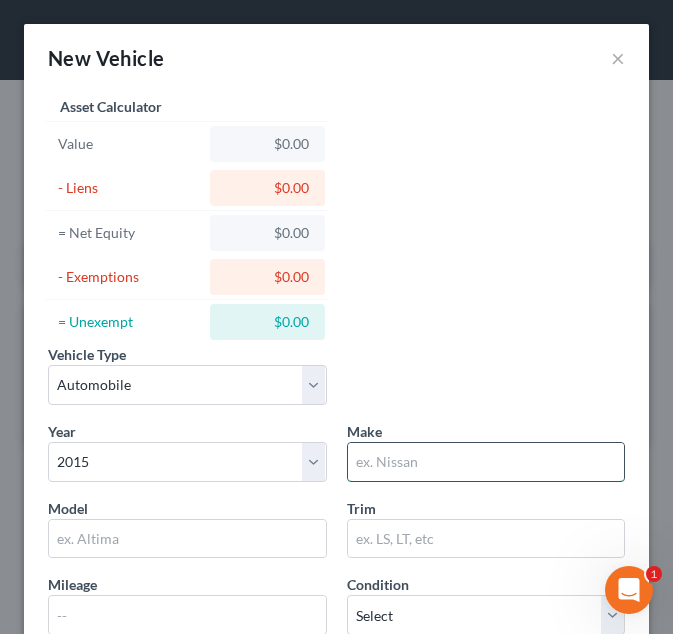 click at bounding box center (486, 462) 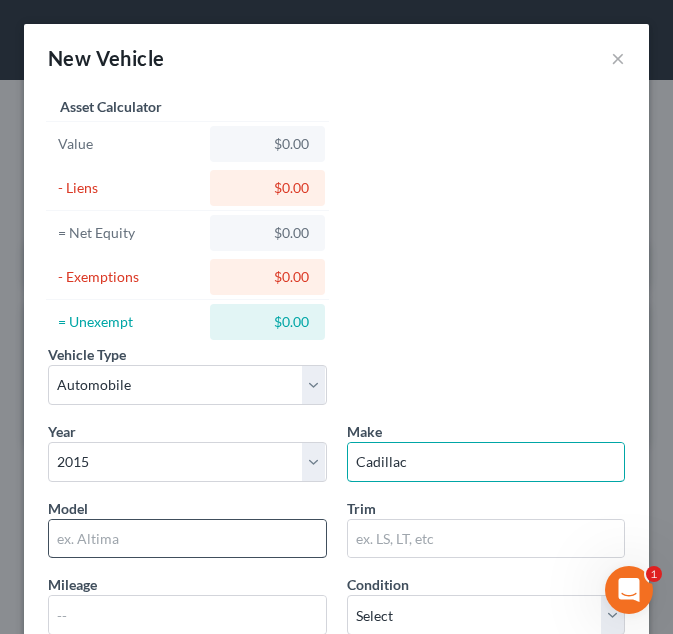 type on "Cadillac" 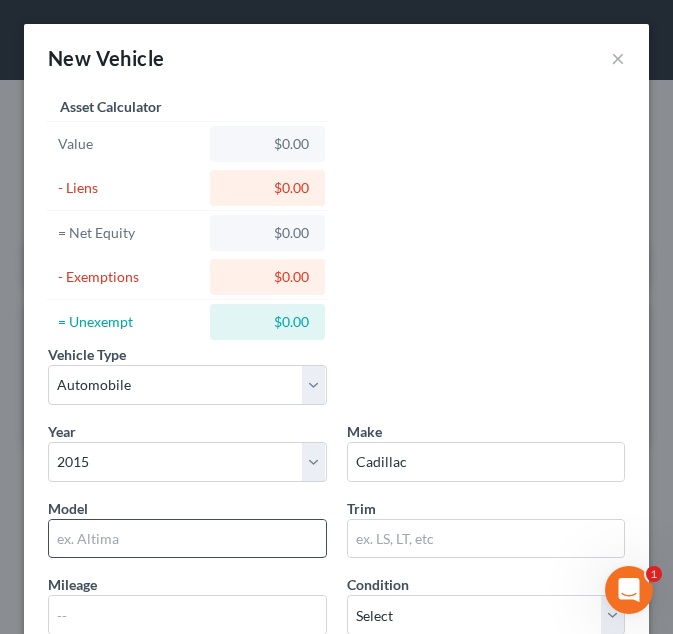 click at bounding box center [187, 539] 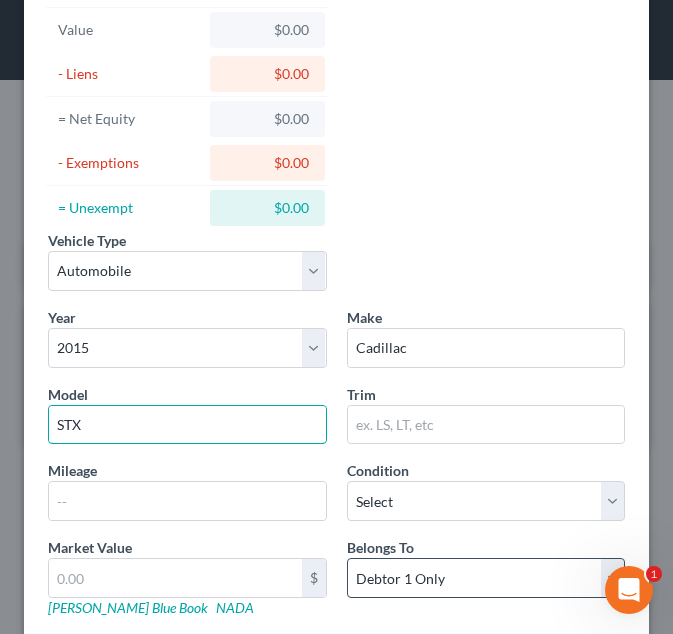 scroll, scrollTop: 156, scrollLeft: 0, axis: vertical 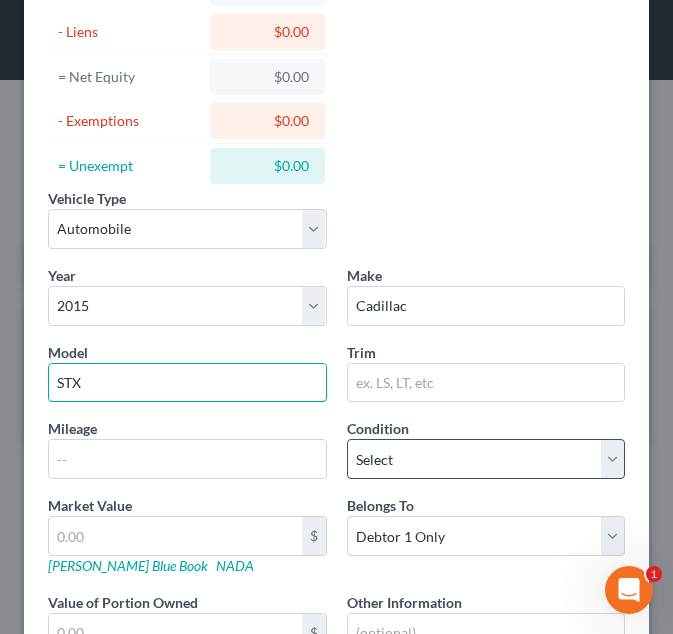 type on "STX" 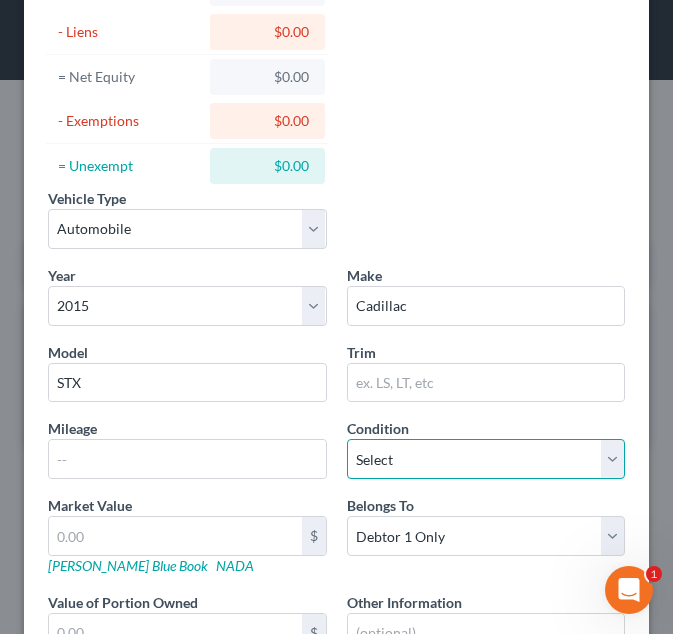 click on "Select Excellent Very Good Good Fair Poor" at bounding box center (486, 459) 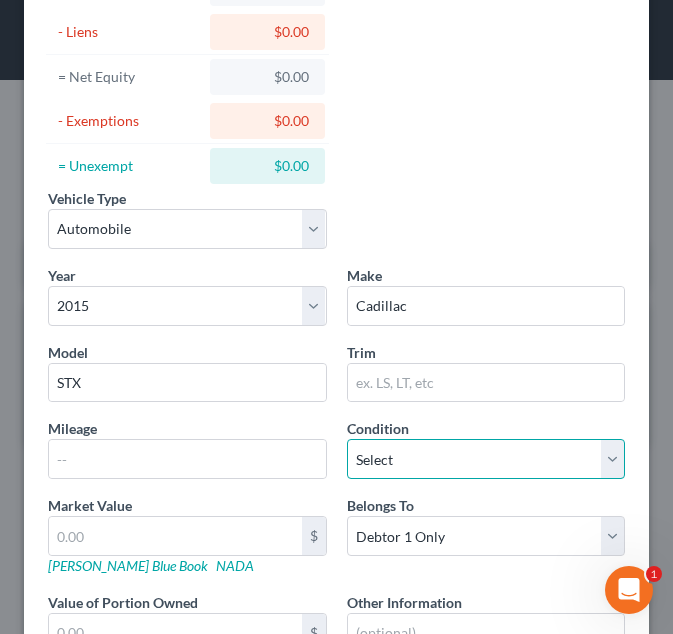 select on "3" 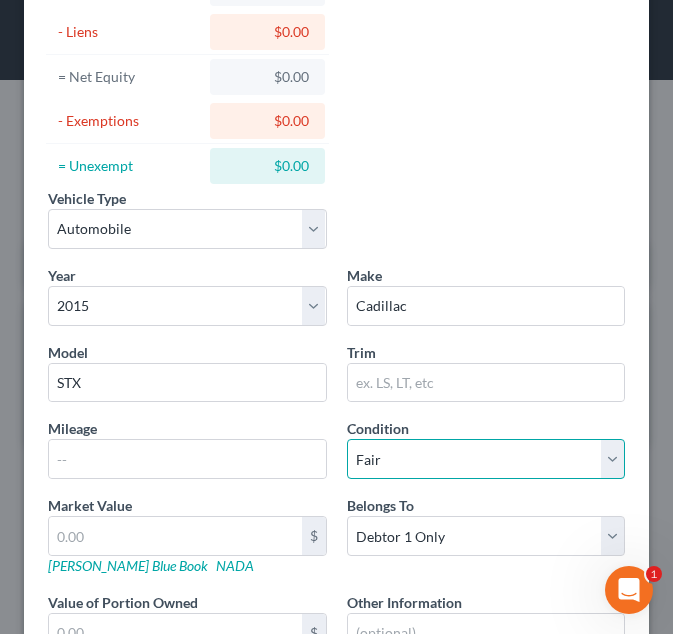 click on "Select Excellent Very Good Good Fair Poor" at bounding box center (486, 459) 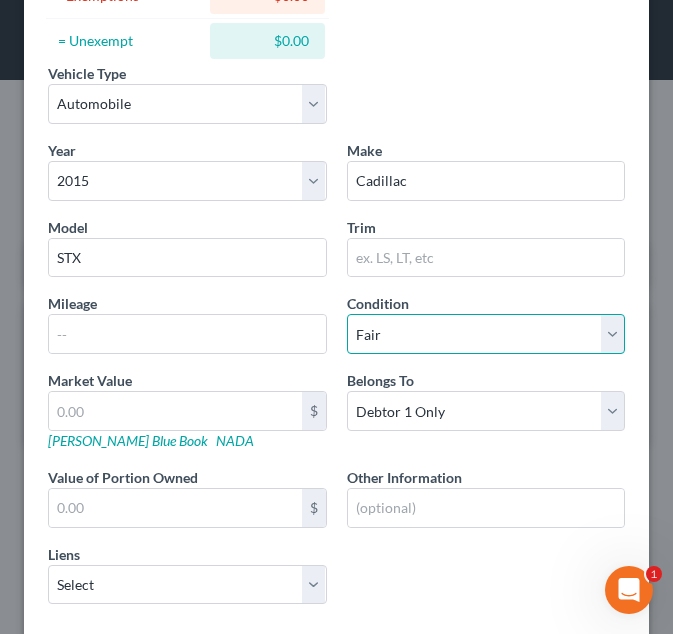 scroll, scrollTop: 322, scrollLeft: 0, axis: vertical 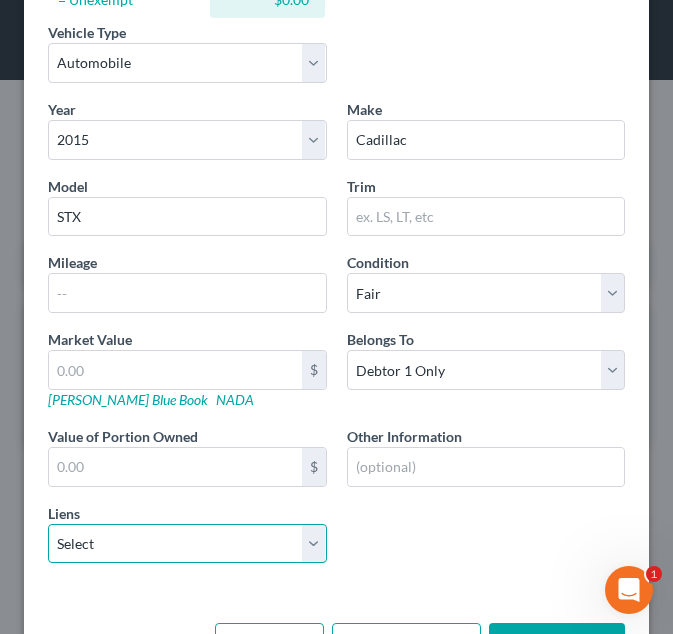 click on "Select United Auto - $32,416.00 Exeter Fin - $13,425.00 Navy Fcu - $180.00 Security Fin - $105.00 Atl Motor Sports - $0.00" at bounding box center (187, 544) 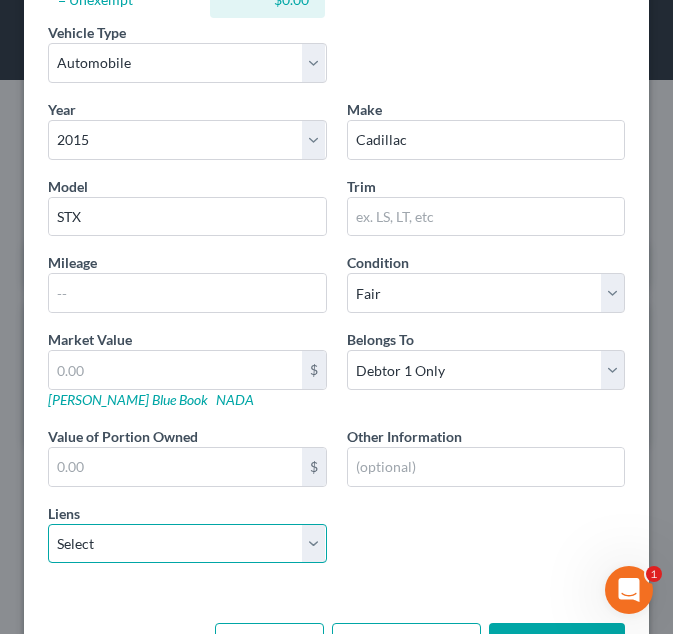 scroll, scrollTop: 393, scrollLeft: 0, axis: vertical 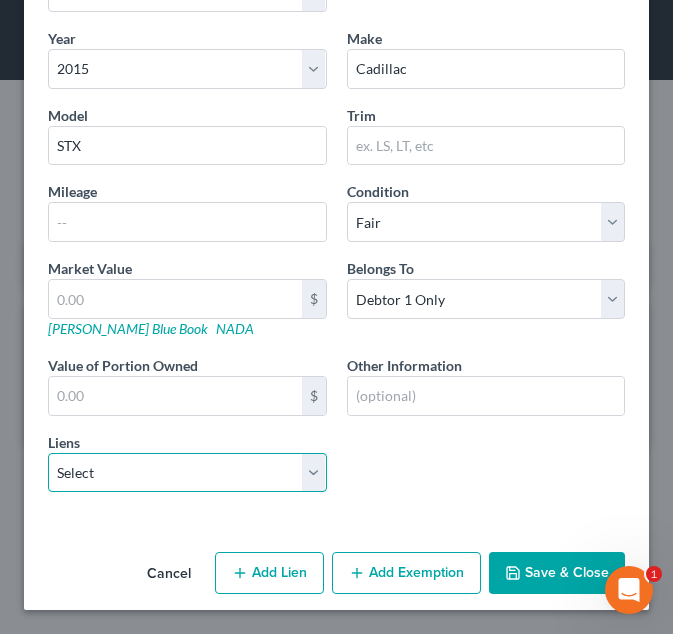 click on "Select United Auto - $32,416.00 Exeter Fin - $13,425.00 Navy Fcu - $180.00 Security Fin - $105.00 Atl Motor Sports - $0.00" at bounding box center (187, 473) 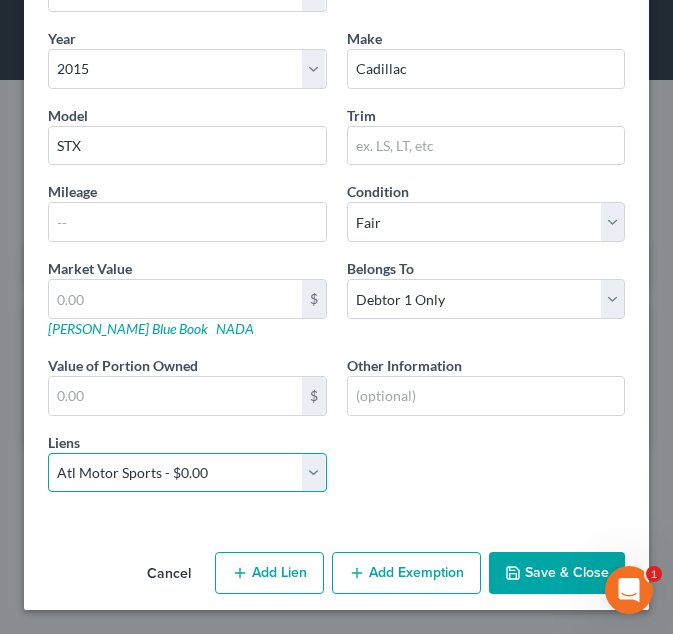 click on "Select United Auto - $32,416.00 Exeter Fin - $13,425.00 Navy Fcu - $180.00 Security Fin - $105.00 Atl Motor Sports - $0.00" at bounding box center (187, 473) 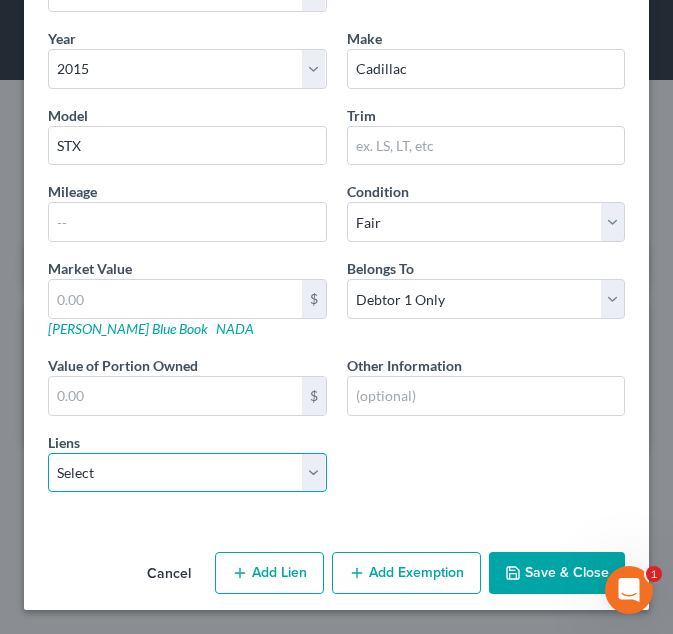 select on "10" 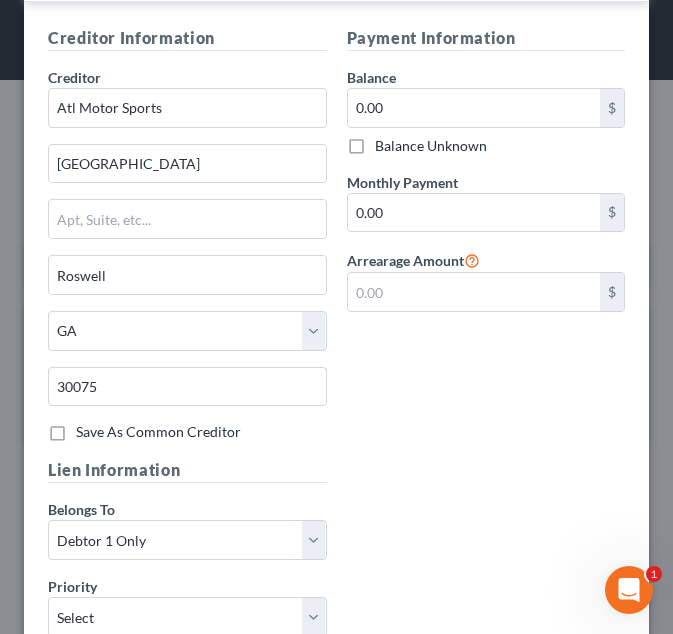 scroll, scrollTop: 970, scrollLeft: 0, axis: vertical 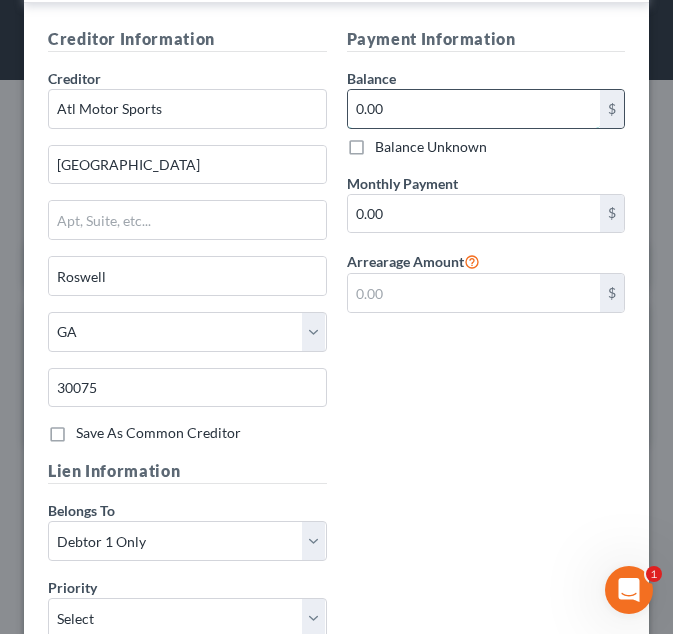 click on "0.00" at bounding box center (474, 109) 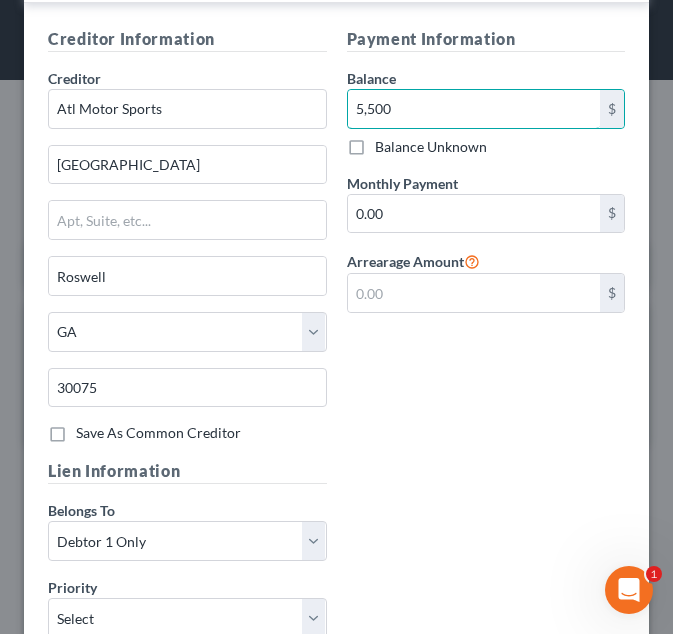 scroll, scrollTop: 1192, scrollLeft: 0, axis: vertical 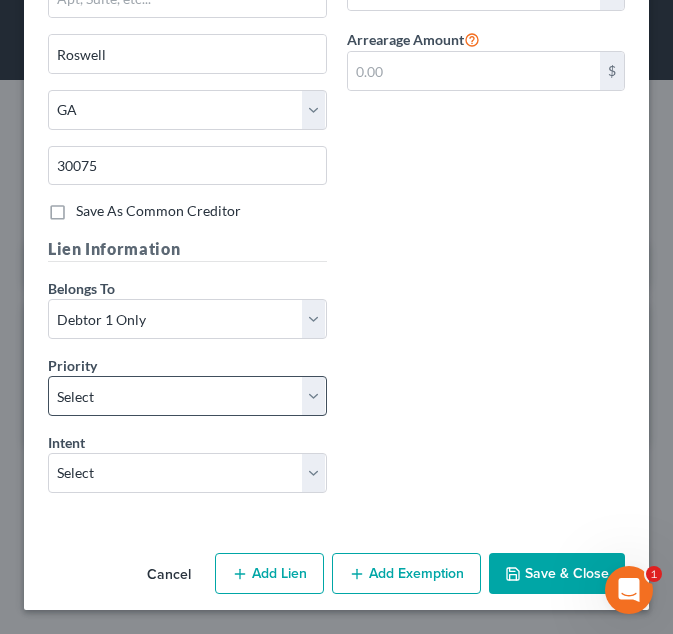 type on "5,500" 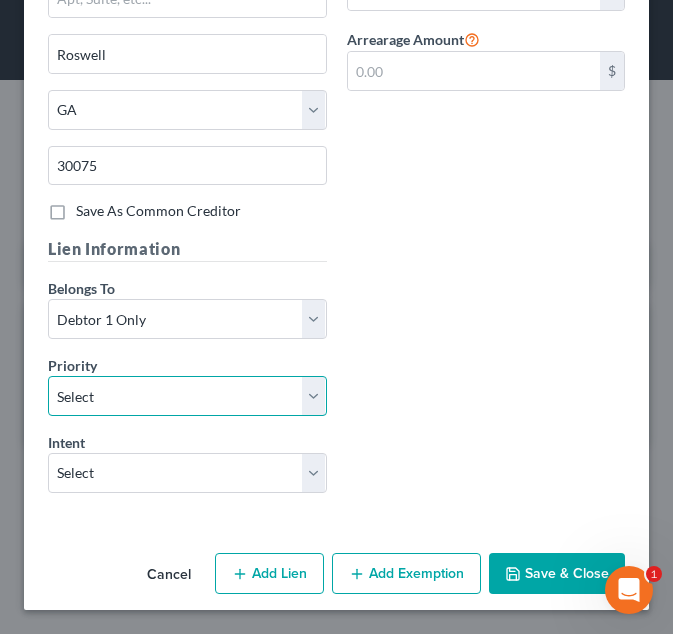 click on "Select 1st 2nd 3rd 4th 5th 6th 7th 8th 9th 10th 11th 12th 13th 14th 15th 16th 17th 18th 19th 20th 21th 22th 23th 24th 25th 26th 27th 28th 29th 30th" at bounding box center (187, 396) 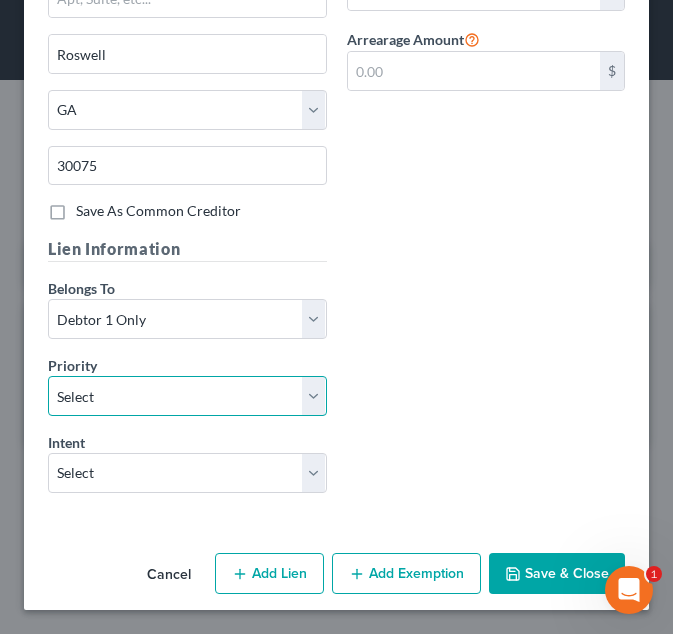 select on "0" 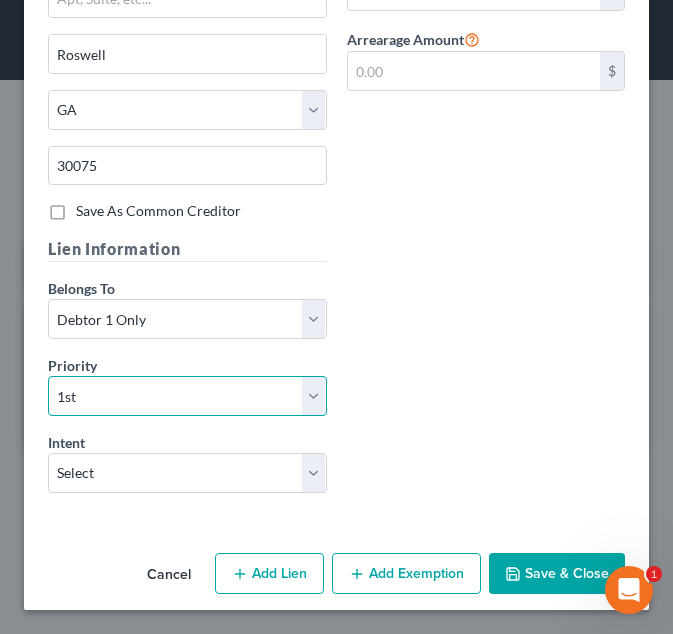 click on "Select 1st 2nd 3rd 4th 5th 6th 7th 8th 9th 10th 11th 12th 13th 14th 15th 16th 17th 18th 19th 20th 21th 22th 23th 24th 25th 26th 27th 28th 29th 30th" at bounding box center [187, 396] 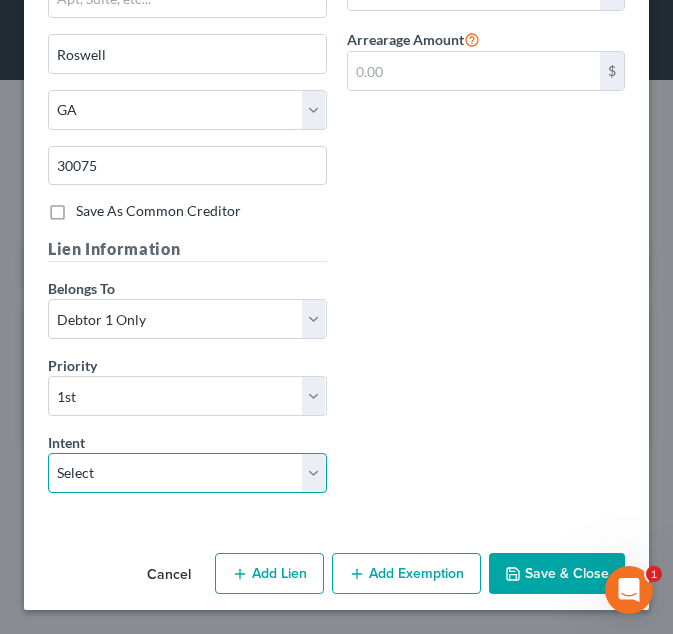 click on "Select Surrender Redeem Reaffirm Avoid Other" at bounding box center (187, 473) 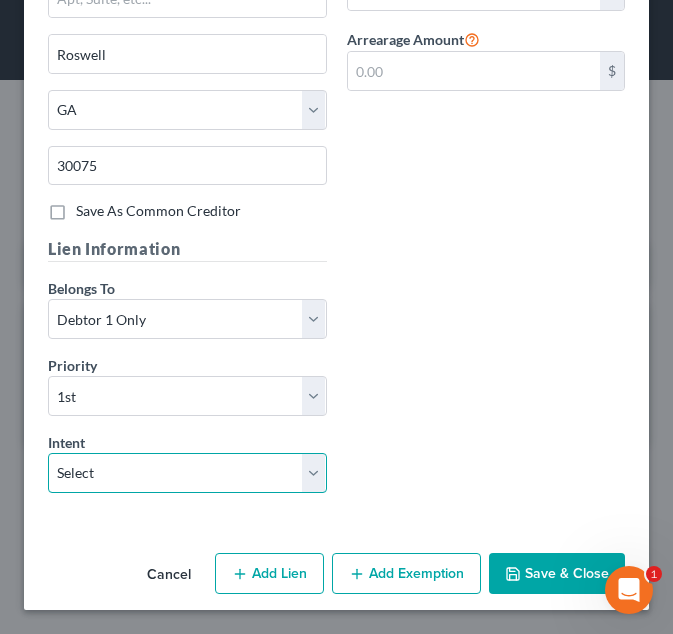 select on "2" 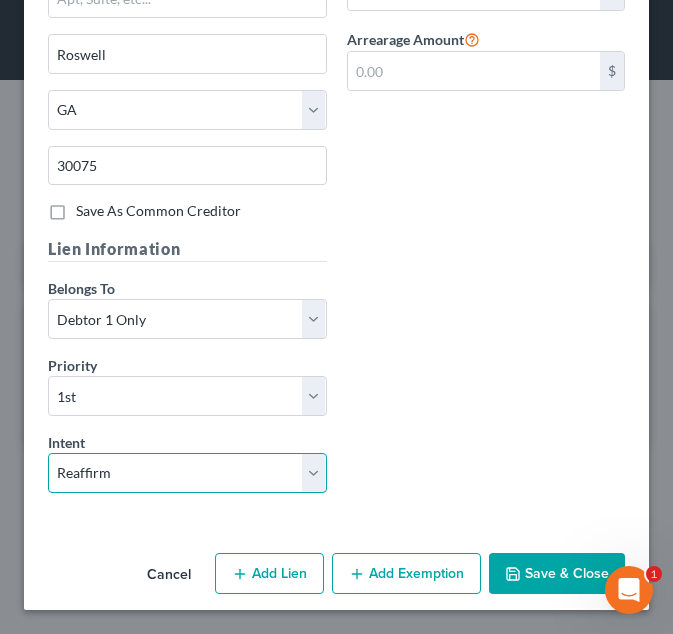 click on "Select Surrender Redeem Reaffirm Avoid Other" at bounding box center [187, 473] 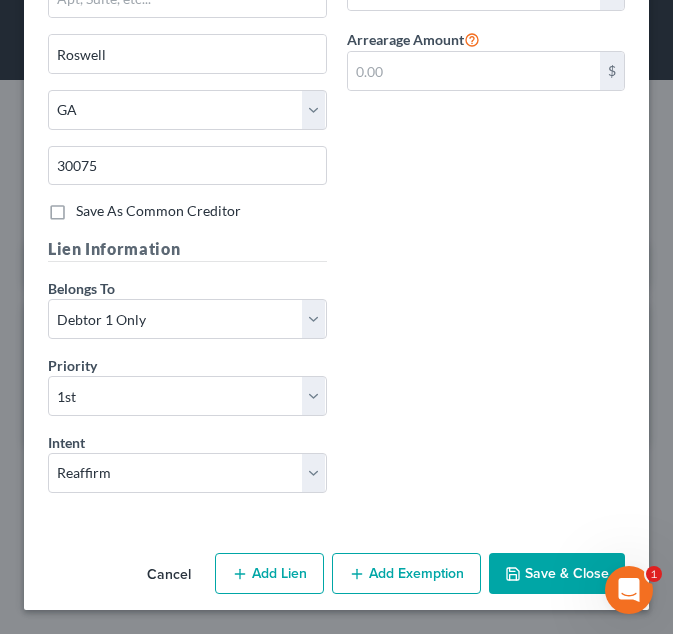 click on "Save & Close" at bounding box center [557, 574] 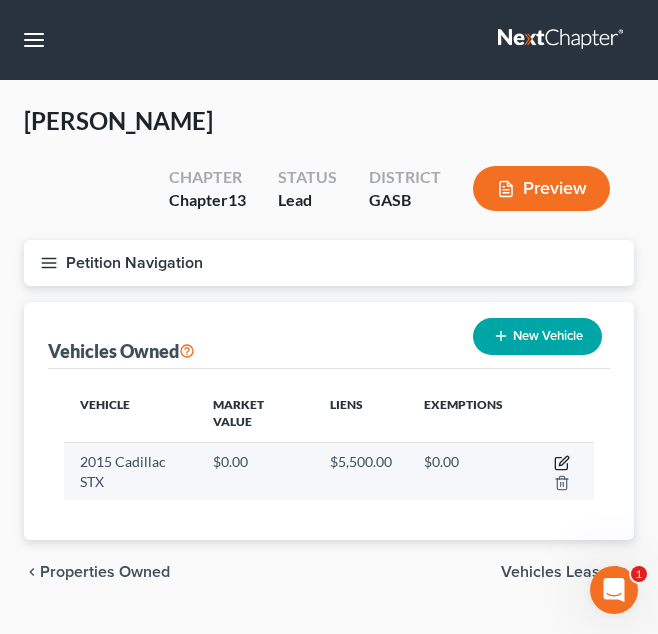 click 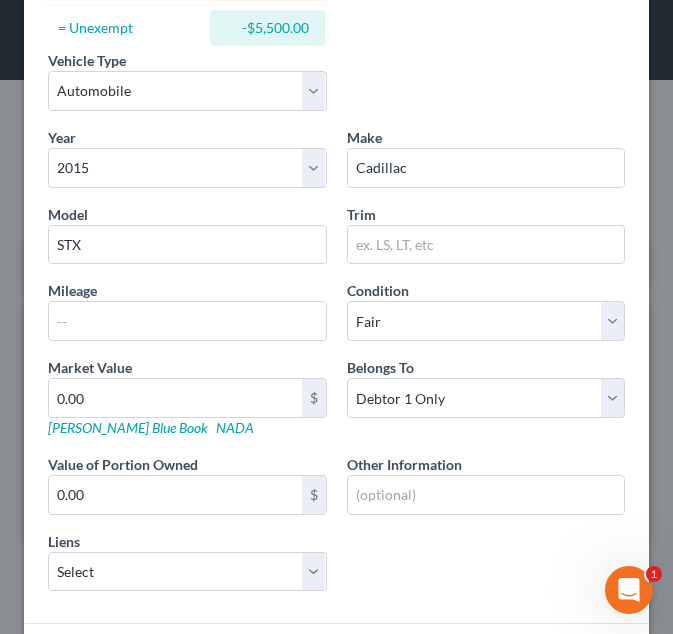 scroll, scrollTop: 448, scrollLeft: 0, axis: vertical 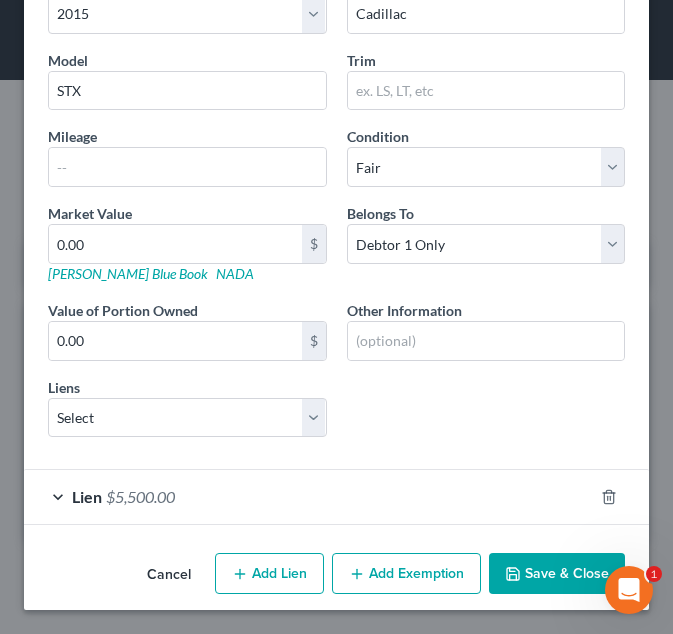 click on "Lien $5,500.00" at bounding box center (308, 496) 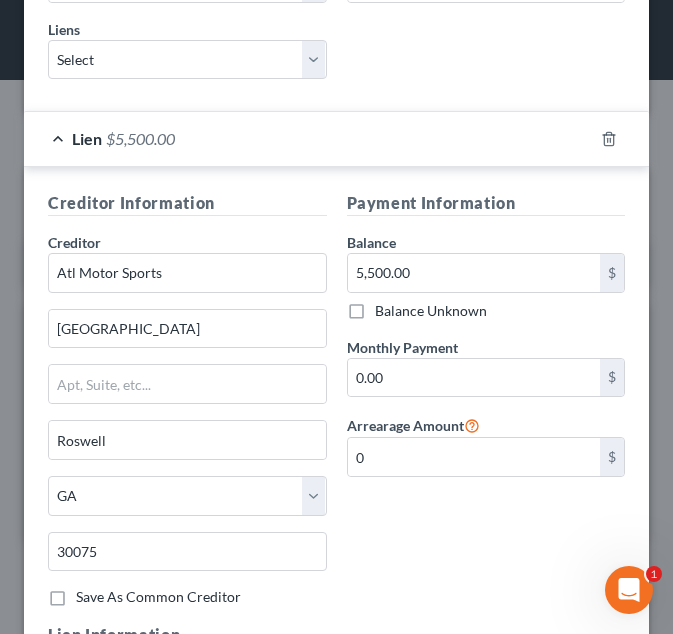scroll, scrollTop: 807, scrollLeft: 0, axis: vertical 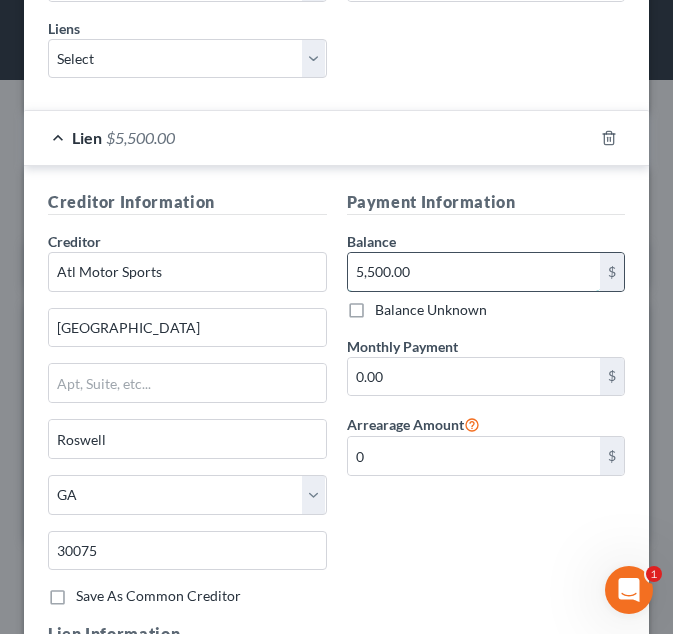 click on "5,500.00" at bounding box center (474, 272) 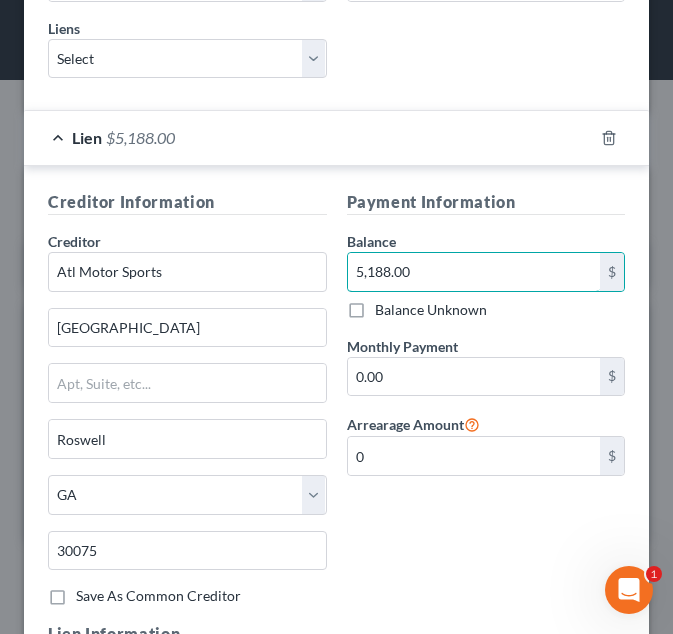 scroll, scrollTop: 1192, scrollLeft: 0, axis: vertical 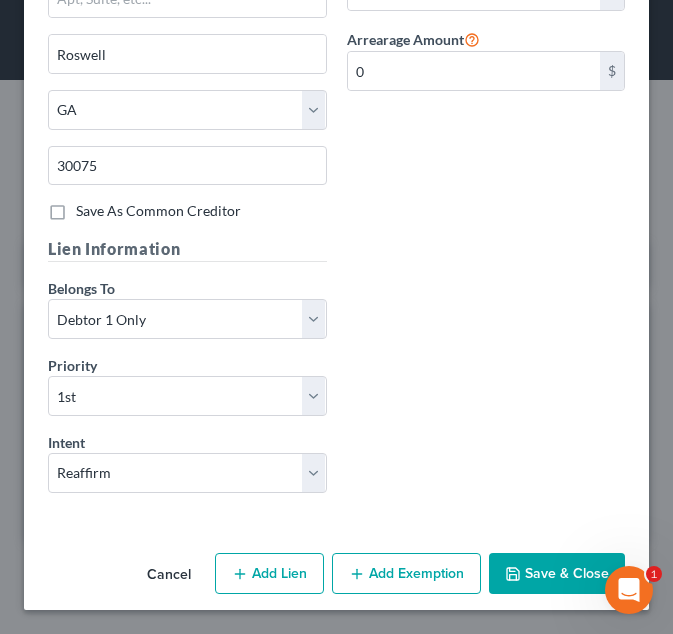 type on "5,188.00" 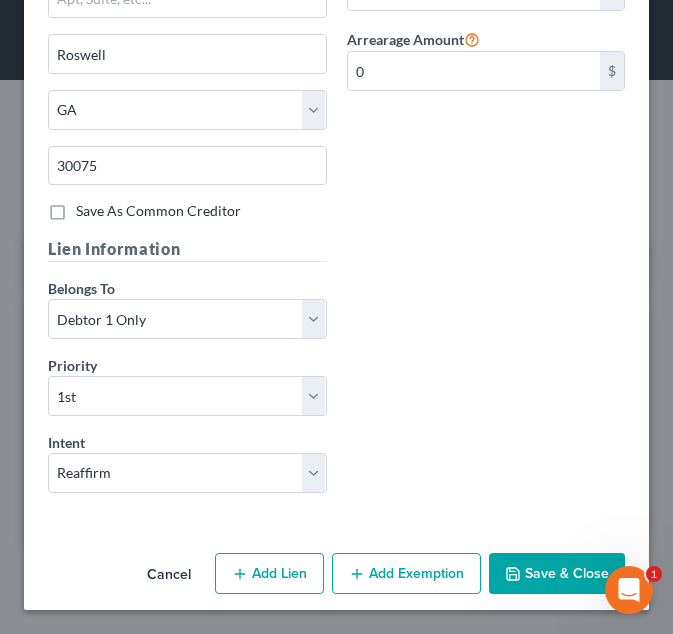 click on "Save & Close" at bounding box center (557, 574) 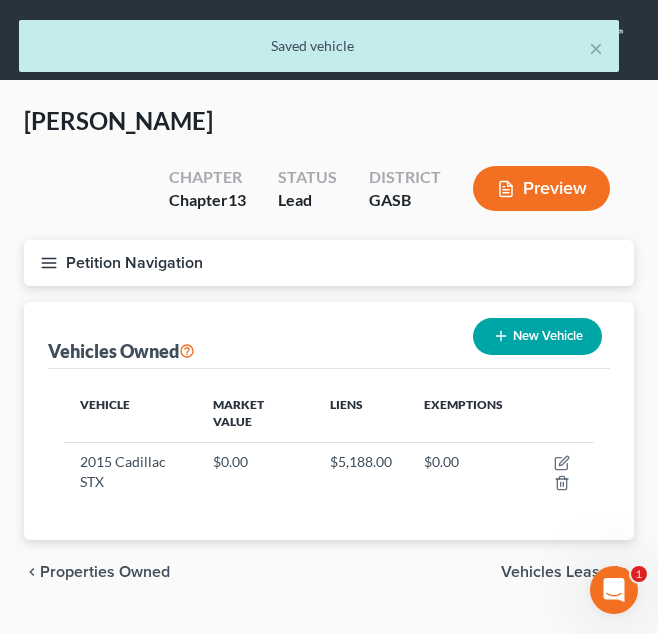 click on "Vehicles Leased" at bounding box center (559, 572) 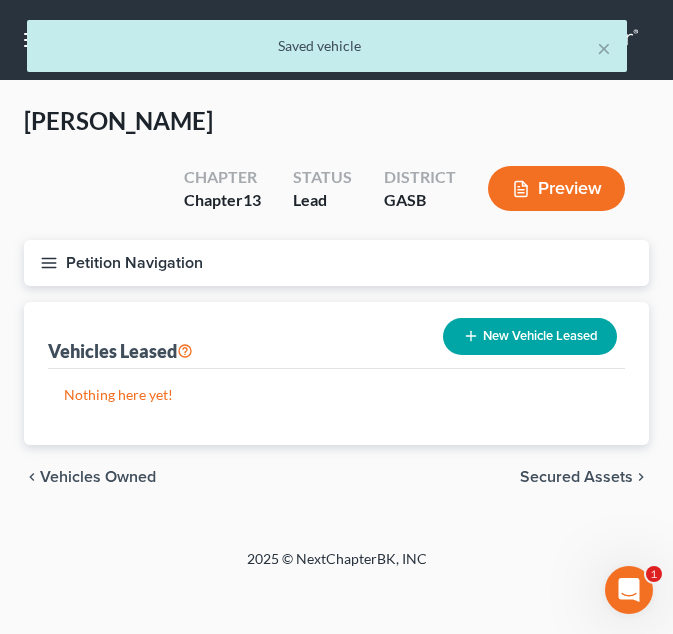 click on "Secured Assets" at bounding box center (576, 477) 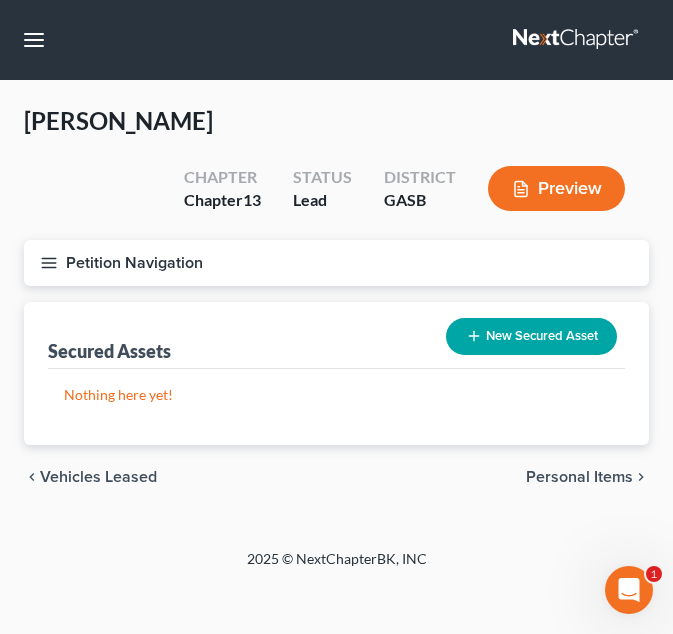 click on "Personal Items" at bounding box center (579, 477) 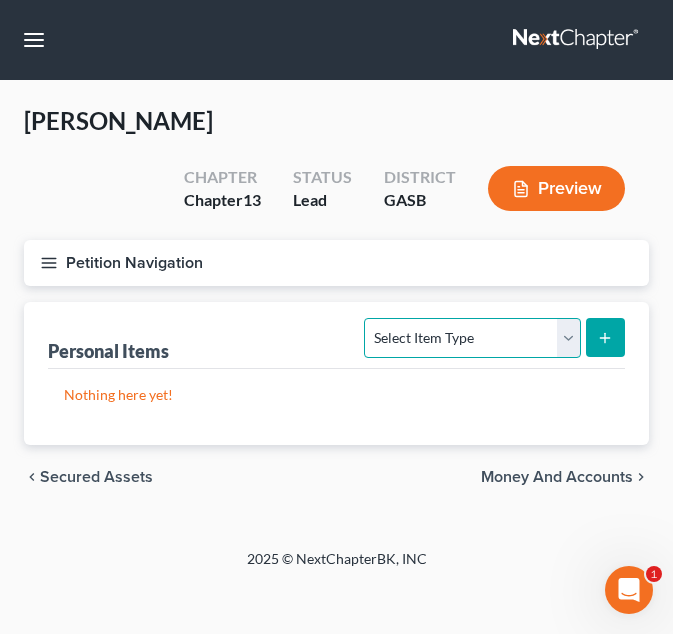 click on "Select Item Type Clothing Collectibles Of Value Electronics Firearms Household Goods Jewelry Other Pet(s) Sports & Hobby Equipment" at bounding box center (472, 338) 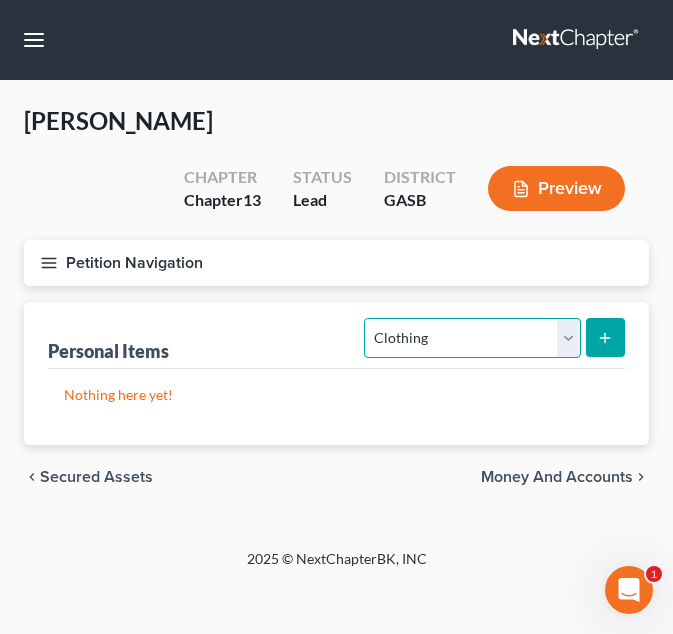 click on "Select Item Type Clothing Collectibles Of Value Electronics Firearms Household Goods Jewelry Other Pet(s) Sports & Hobby Equipment" at bounding box center [472, 338] 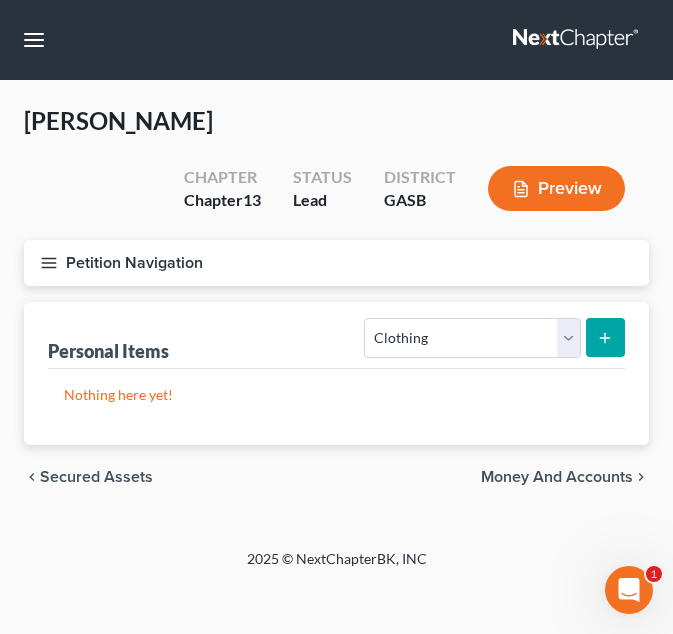 click at bounding box center [605, 337] 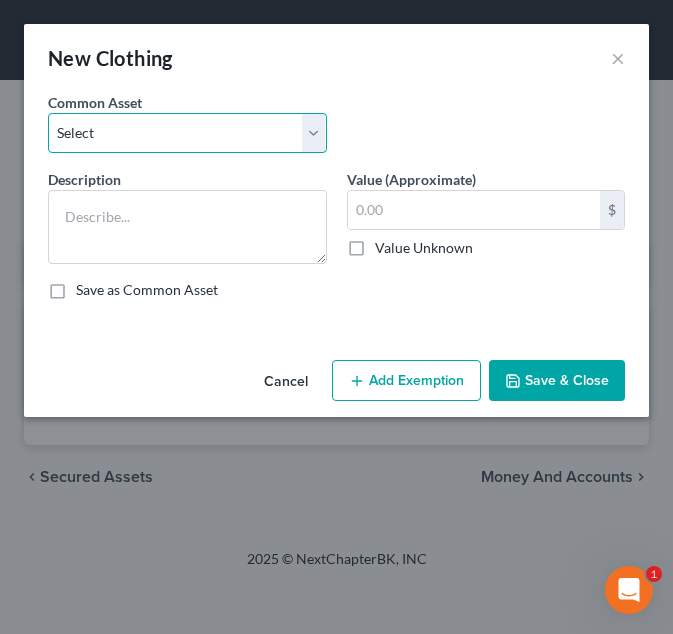 click on "Select Debtor's Clothing Debtor's Clothing" at bounding box center [187, 133] 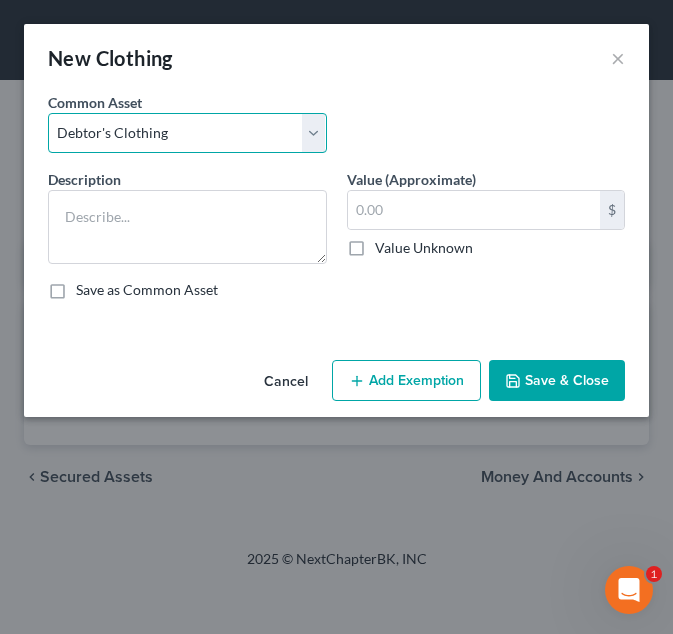 click on "Select Debtor's Clothing Debtor's Clothing" at bounding box center [187, 133] 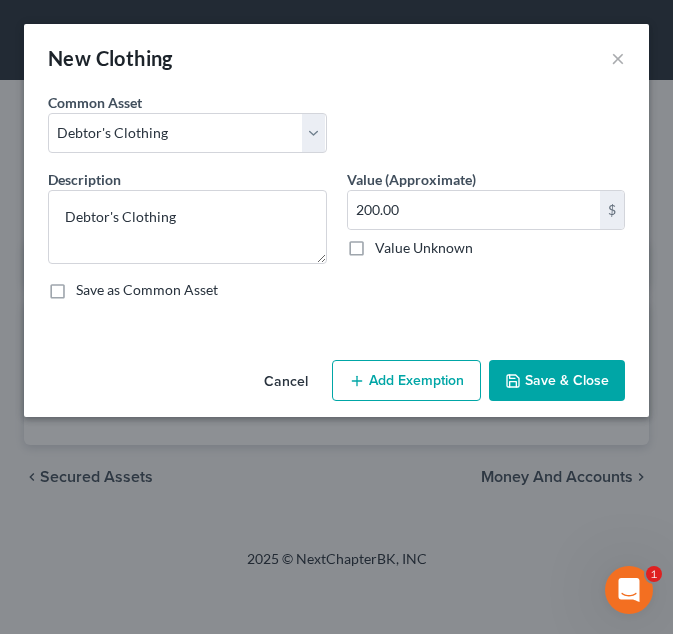 click on "Add Exemption" at bounding box center [406, 381] 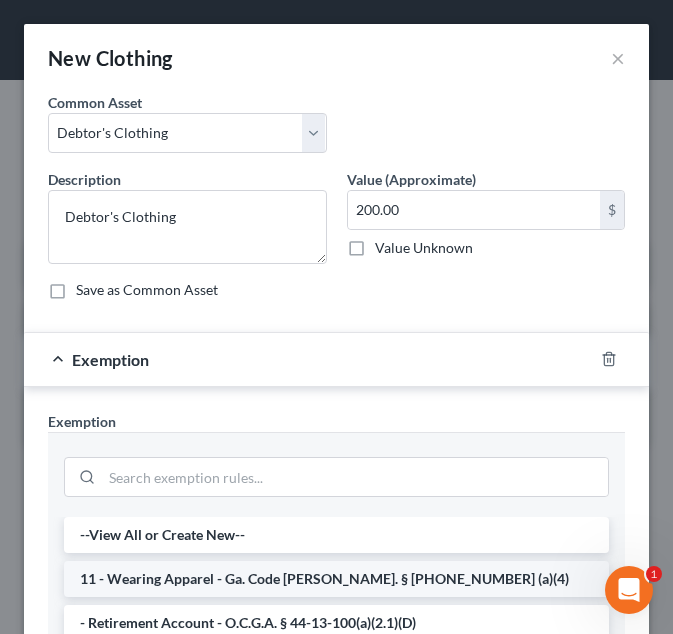 click on "11 - Wearing Apparel - Ga. Code Ann. § 44-13-100 (a)(4)" at bounding box center [336, 579] 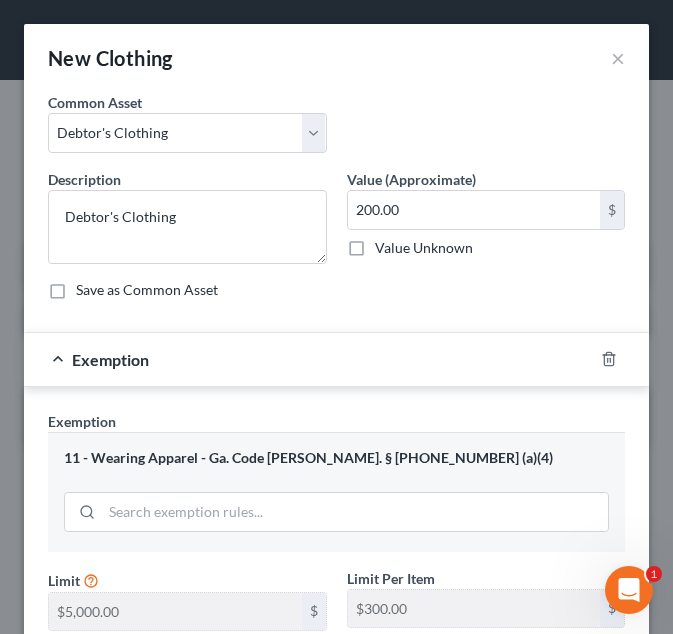 scroll, scrollTop: 158, scrollLeft: 0, axis: vertical 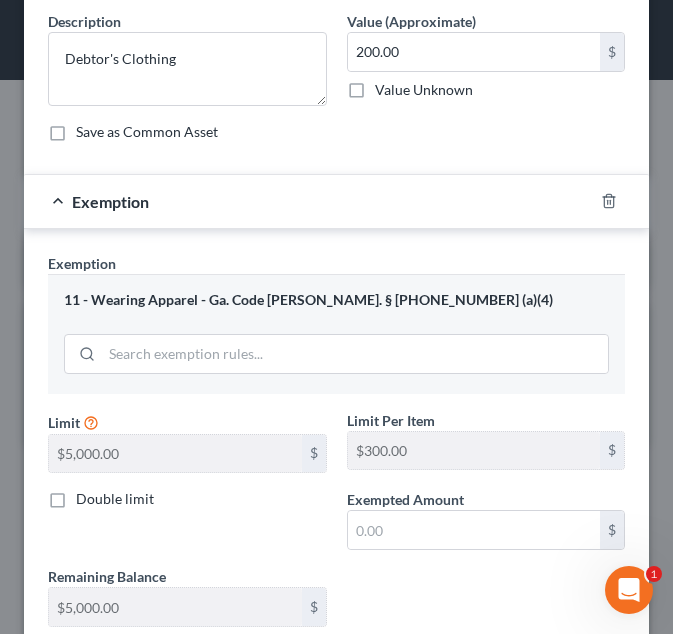 click on "Exempted Amount" at bounding box center [405, 499] 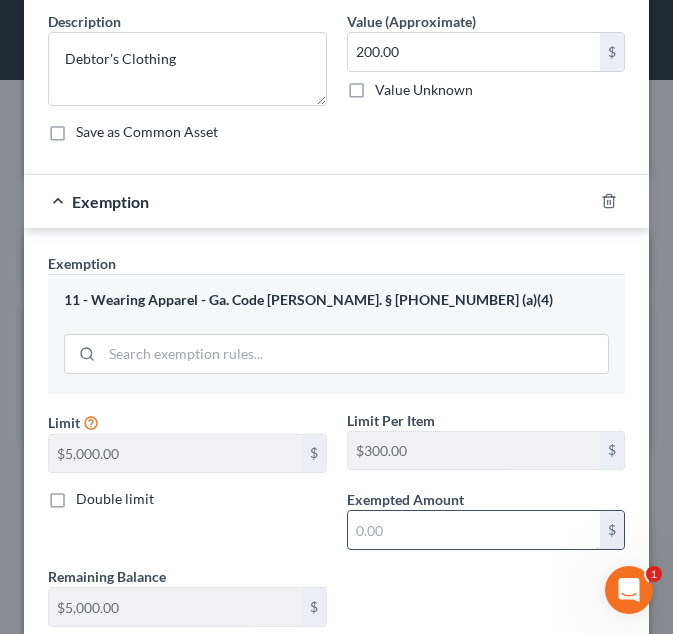 click at bounding box center (474, 530) 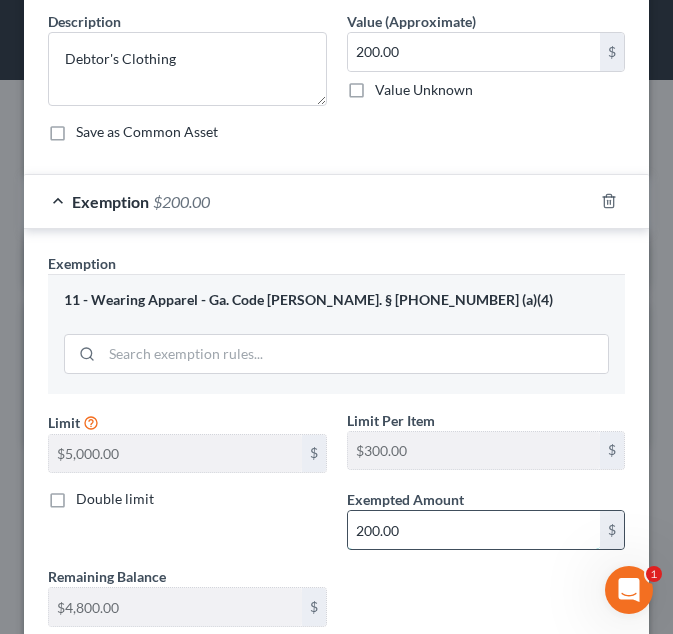 scroll, scrollTop: 293, scrollLeft: 0, axis: vertical 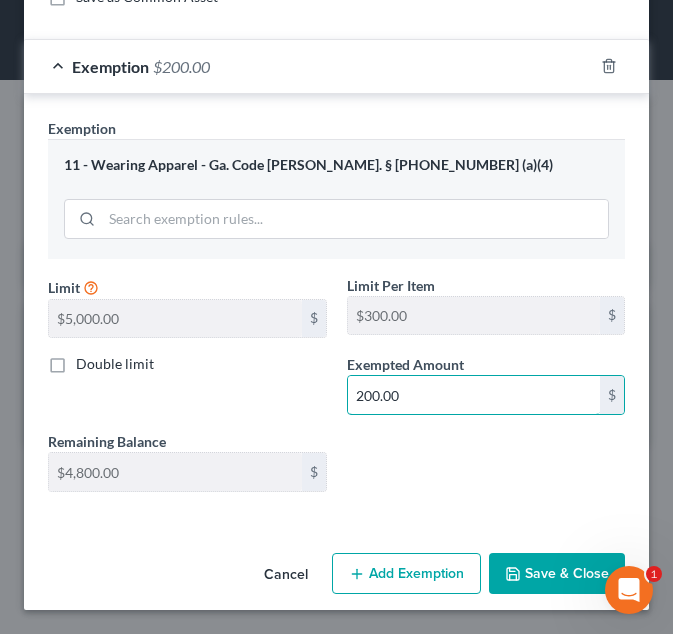 type on "200.00" 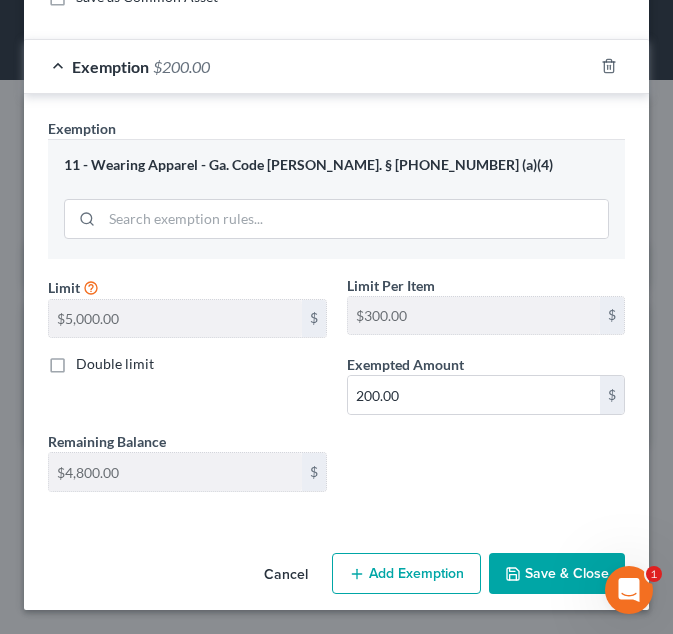 click on "Save & Close" at bounding box center (557, 574) 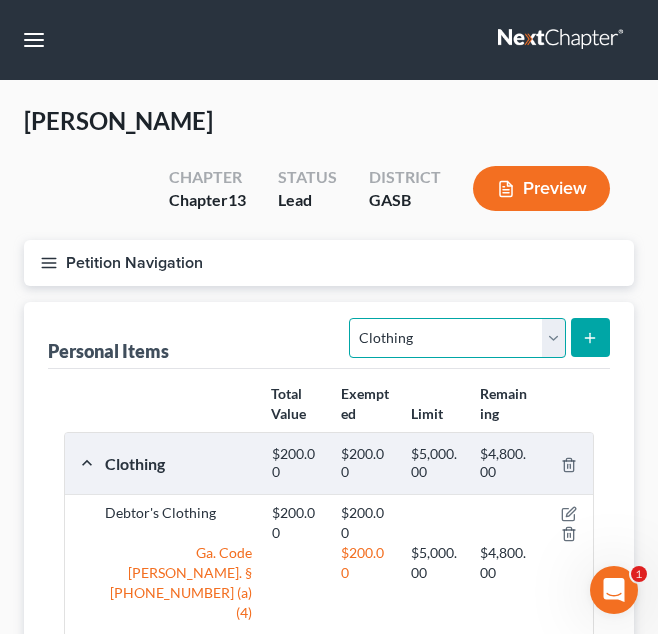click on "Select Item Type Clothing Collectibles Of Value Electronics Firearms Household Goods Jewelry Other Pet(s) Sports & Hobby Equipment" at bounding box center [457, 338] 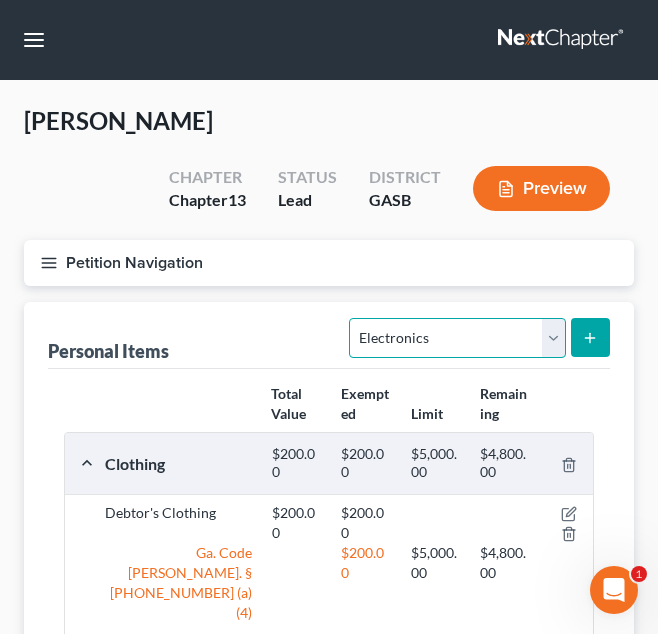 click on "Select Item Type Clothing Collectibles Of Value Electronics Firearms Household Goods Jewelry Other Pet(s) Sports & Hobby Equipment" at bounding box center [457, 338] 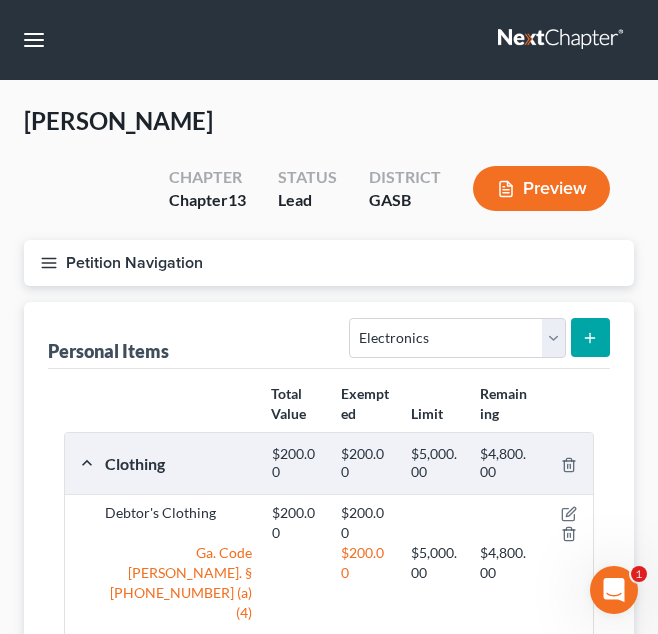 click at bounding box center [590, 337] 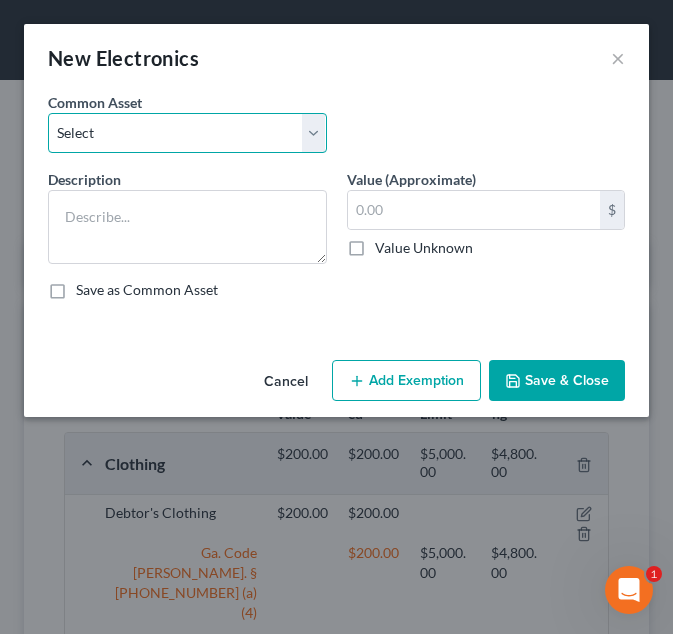 click on "Select Debtor's TV and Computer Debtor's TV and Computer Debtor's TV and Computer" at bounding box center [187, 133] 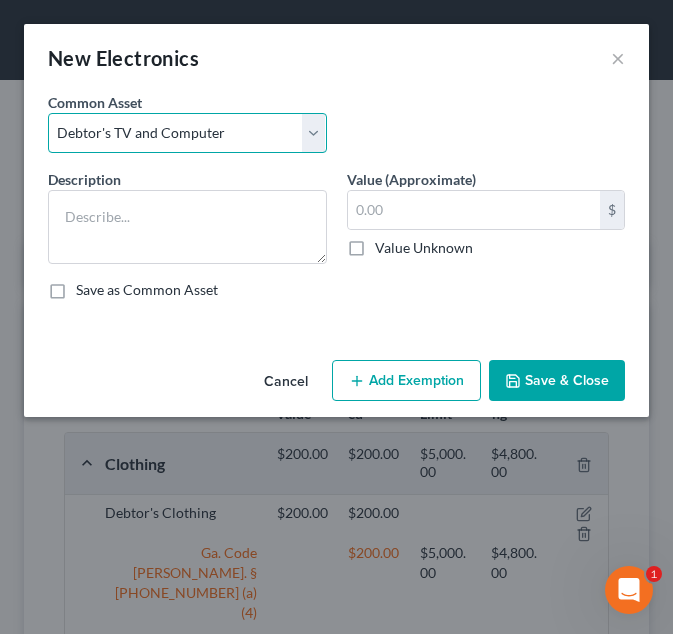 click on "Select Debtor's TV and Computer Debtor's TV and Computer Debtor's TV and Computer" at bounding box center [187, 133] 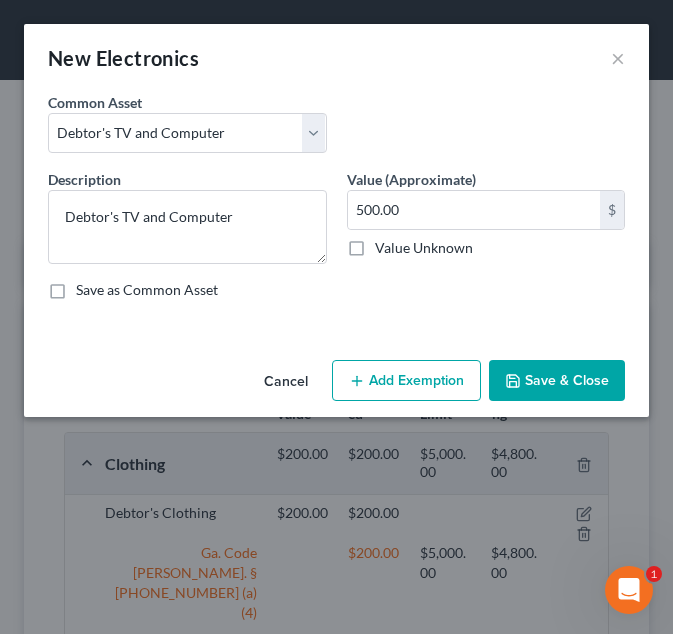 click on "Add Exemption" at bounding box center [406, 381] 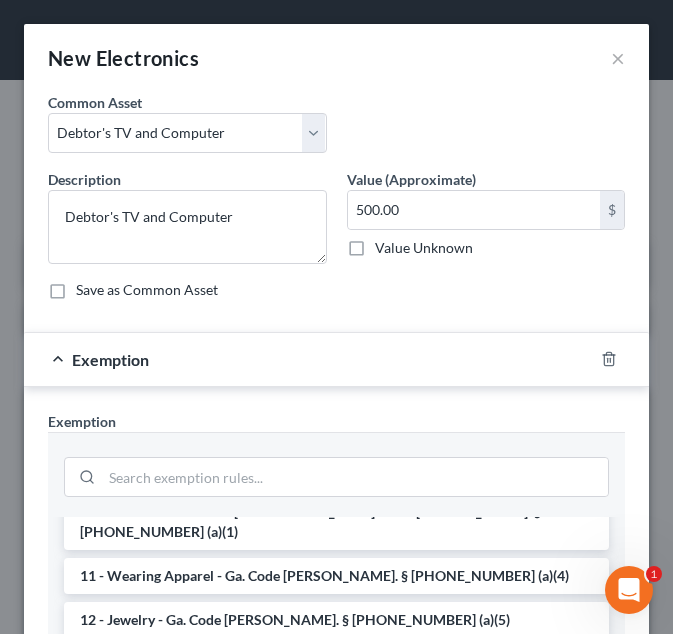 scroll, scrollTop: 176, scrollLeft: 0, axis: vertical 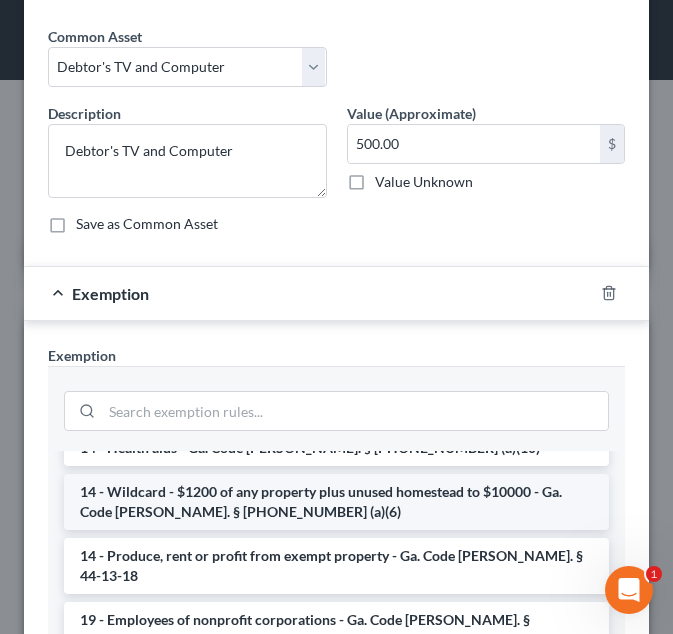 click on "14 - Wildcard -  $1200 of any property plus unused homestead to $10000 - Ga. Code Ann. § 44-13-100 (a)(6)" at bounding box center [336, 502] 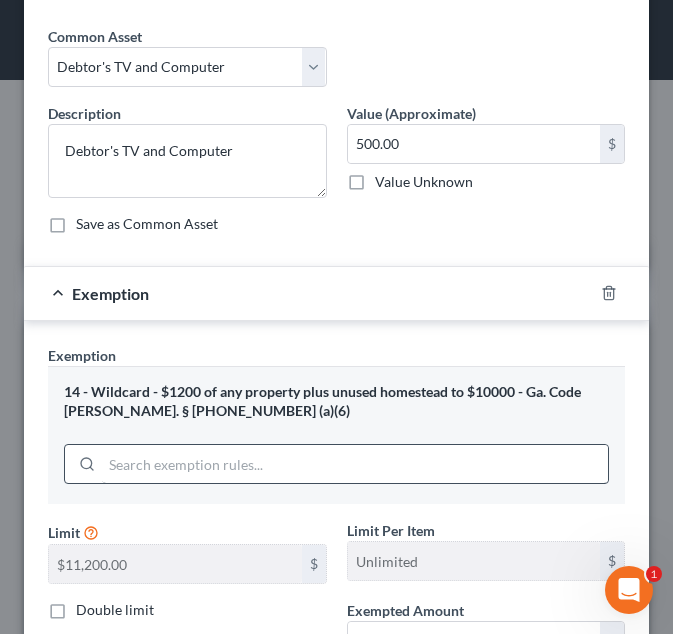 scroll, scrollTop: 179, scrollLeft: 0, axis: vertical 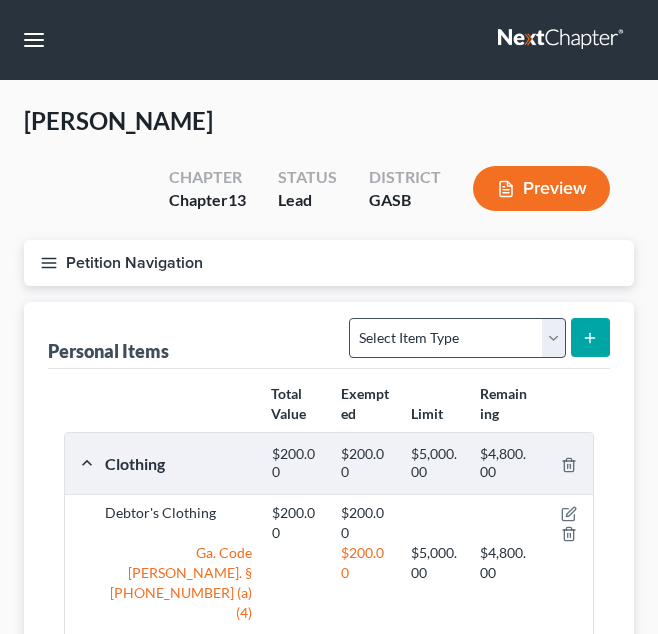 select on "electronics" 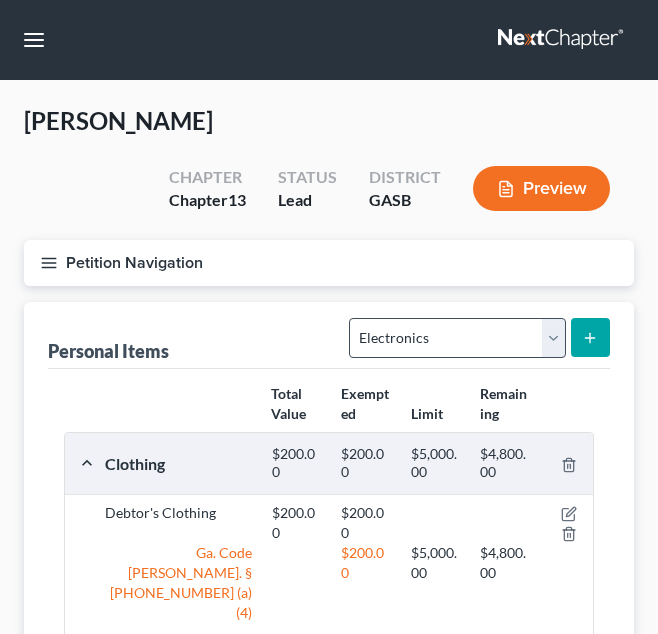 click on "Select Item Type Clothing Collectibles Of Value Electronics Firearms Household Goods Jewelry Other Pet(s) Sports & Hobby Equipment" at bounding box center [457, 338] 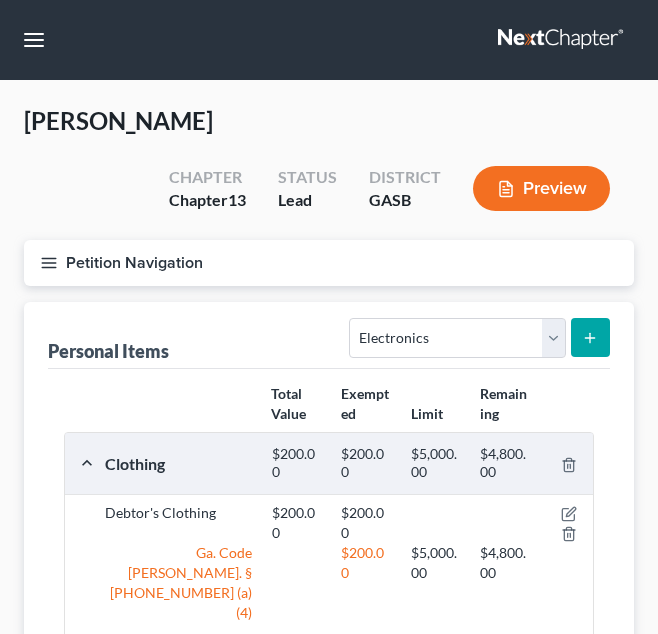 click at bounding box center [590, 337] 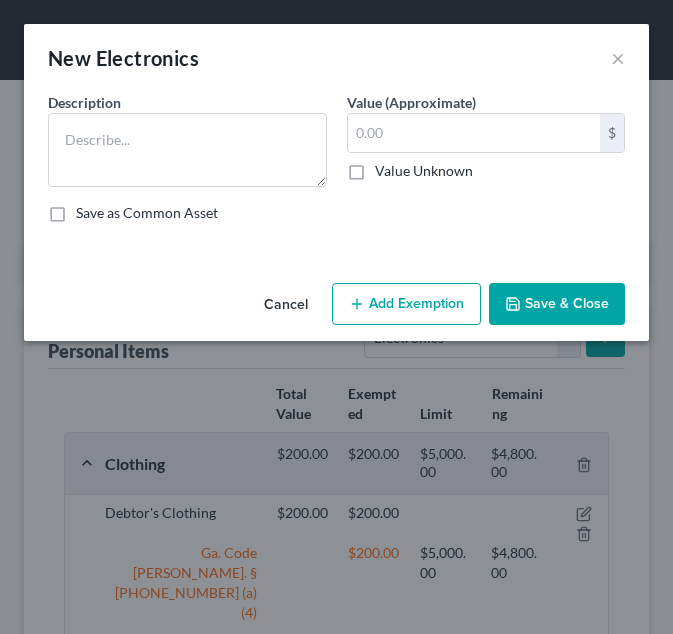 drag, startPoint x: 432, startPoint y: 530, endPoint x: 407, endPoint y: 446, distance: 87.64131 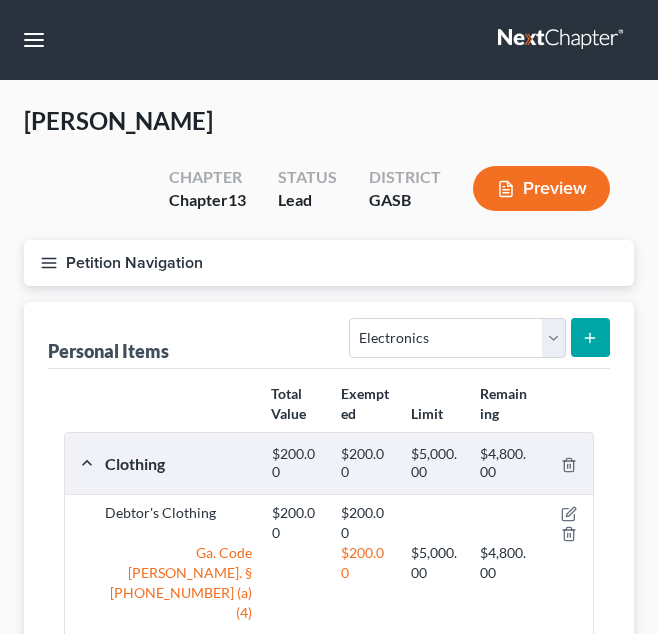 click 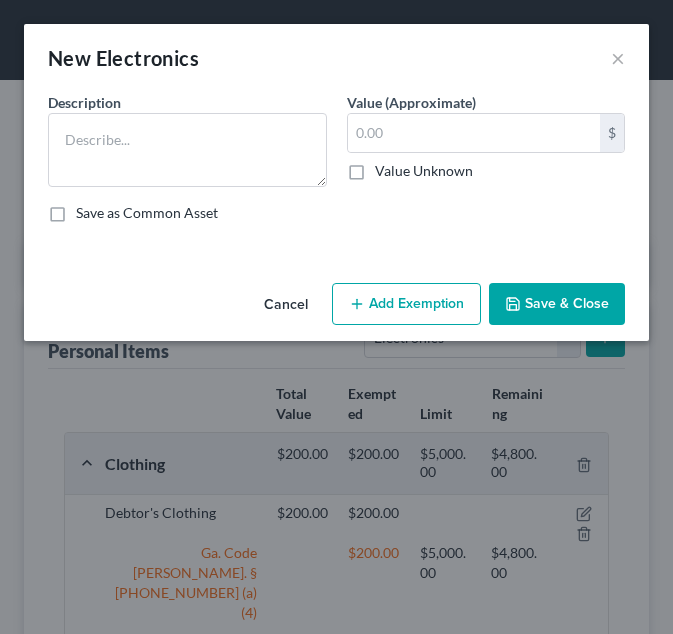 click on "Cancel" at bounding box center (286, 305) 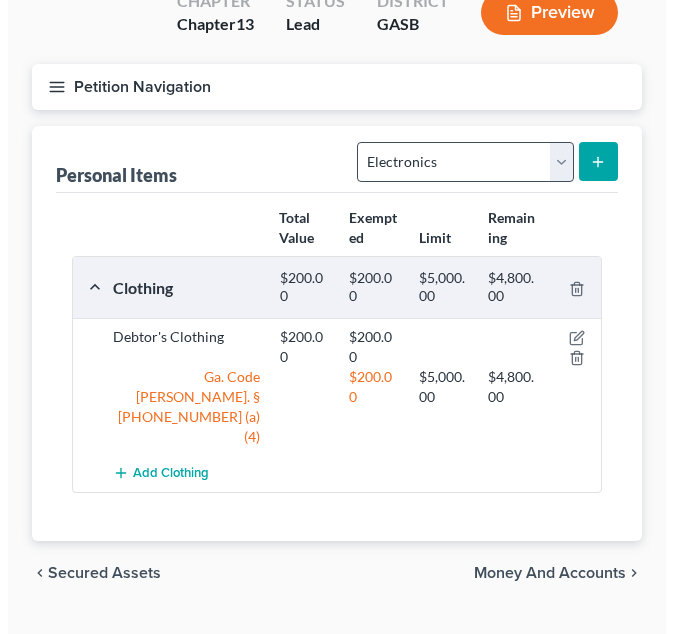 scroll, scrollTop: 177, scrollLeft: 0, axis: vertical 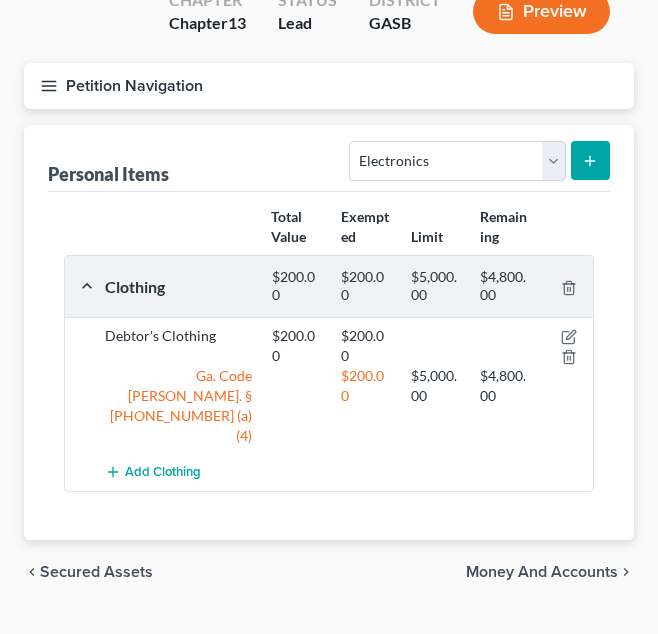 click at bounding box center (590, 160) 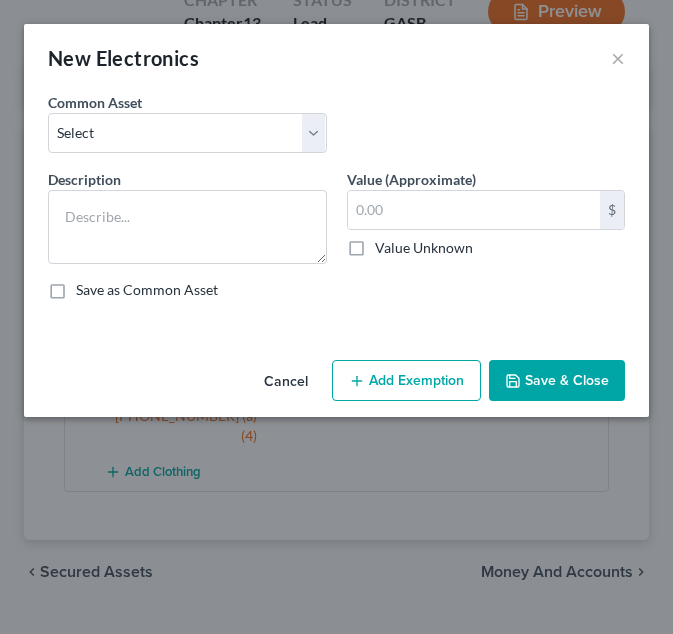 click on "Common Asset Select Debtor's TV and Computer Debtor's TV and Computer Debtor's TV and Computer" at bounding box center (187, 122) 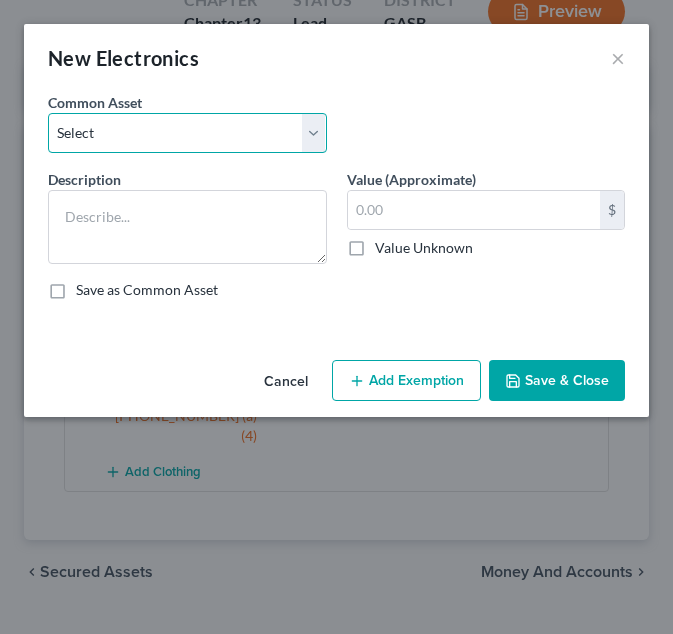 click on "Select Debtor's TV and Computer Debtor's TV and Computer Debtor's TV and Computer" at bounding box center [187, 133] 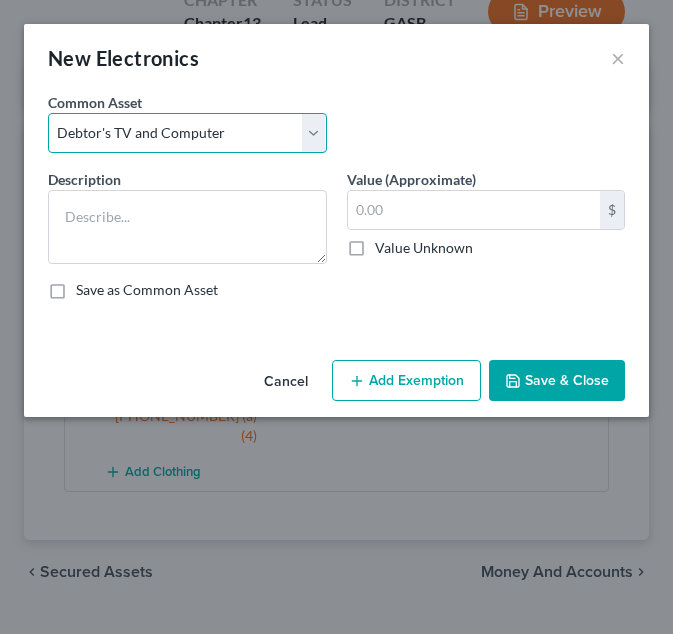 click on "Select Debtor's TV and Computer Debtor's TV and Computer Debtor's TV and Computer" at bounding box center (187, 133) 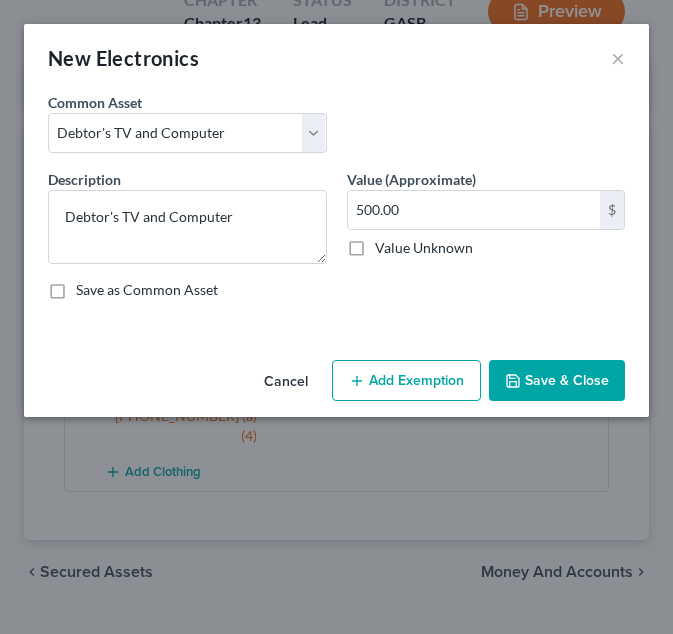 click on "Add Exemption" at bounding box center [406, 381] 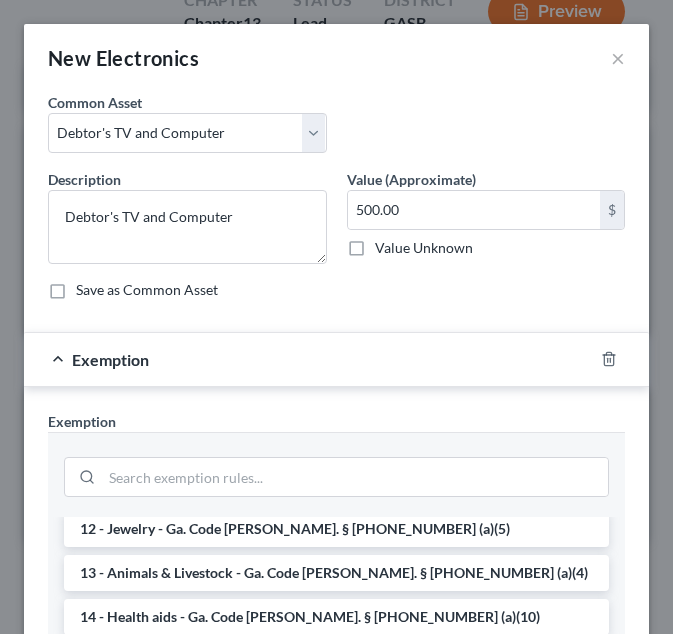 scroll, scrollTop: 308, scrollLeft: 0, axis: vertical 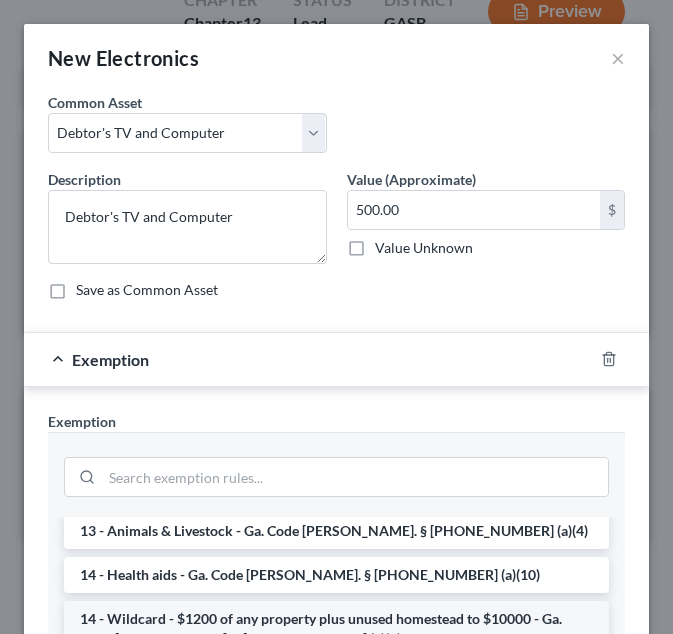 click on "14 - Wildcard -  $1200 of any property plus unused homestead to $10000 - Ga. Code Ann. § 44-13-100 (a)(6)" at bounding box center (336, 629) 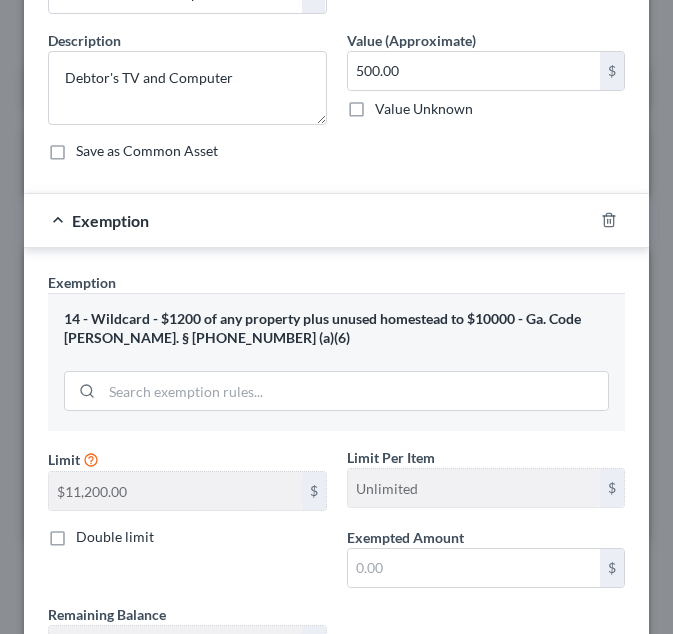 scroll, scrollTop: 140, scrollLeft: 0, axis: vertical 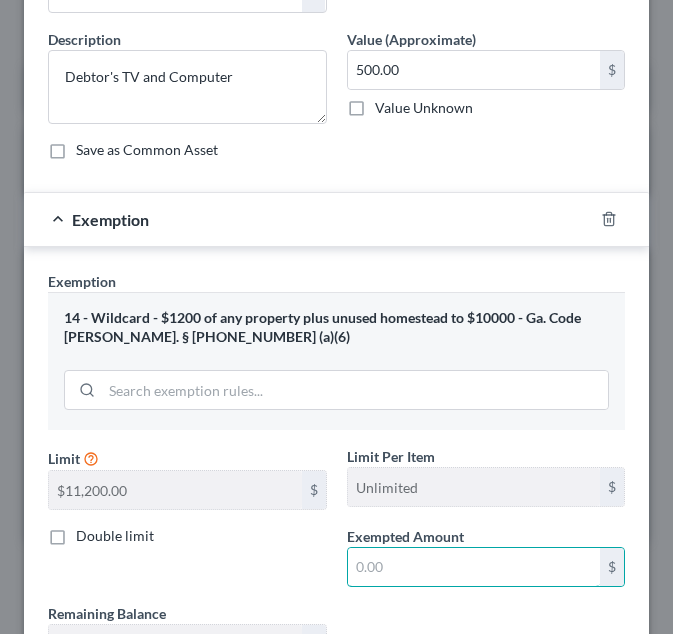 click at bounding box center (474, 567) 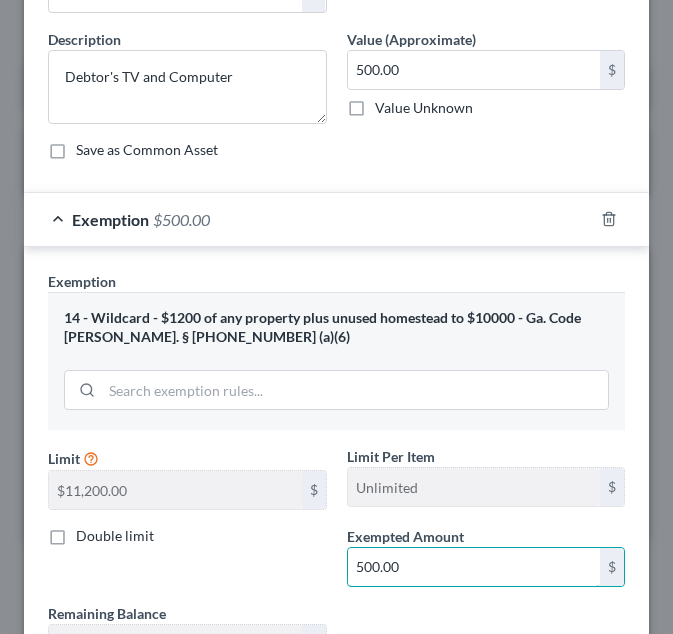 scroll, scrollTop: 312, scrollLeft: 0, axis: vertical 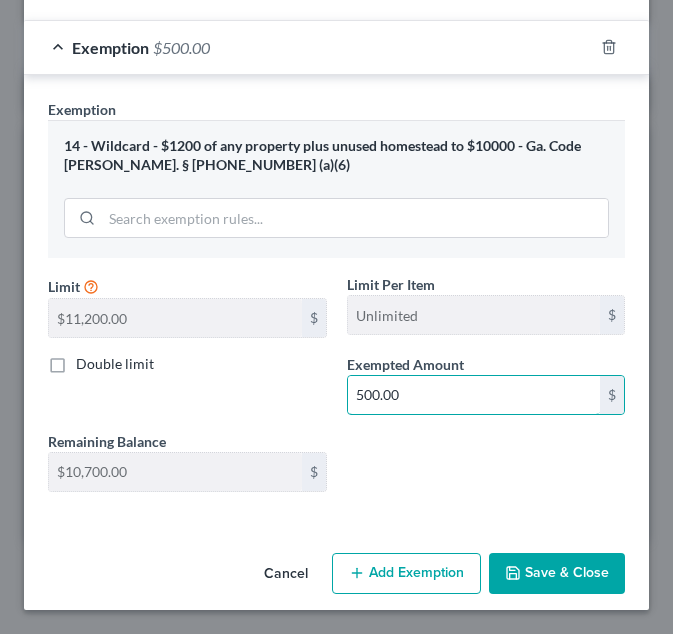 type on "500.00" 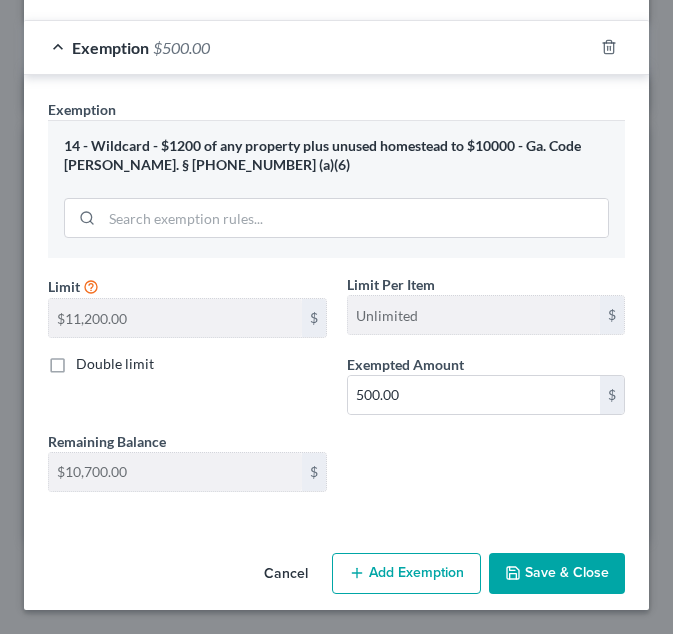 click on "Save & Close" at bounding box center [557, 574] 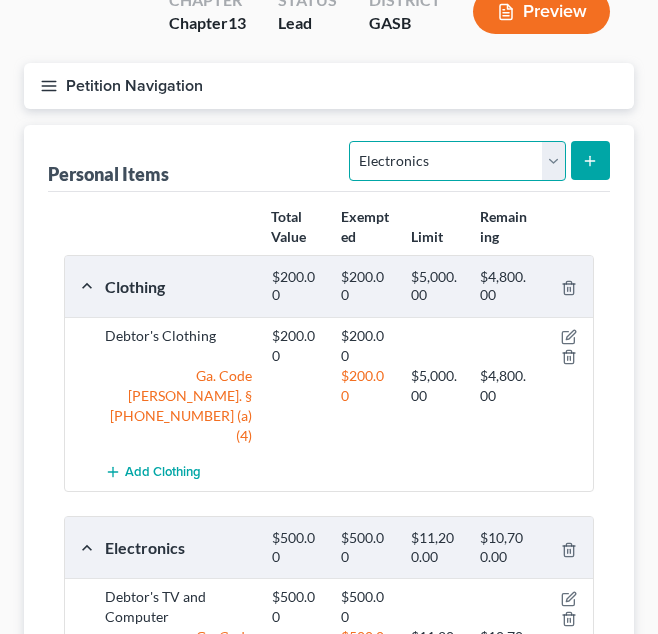 click on "Select Item Type Clothing Collectibles Of Value Electronics Firearms Household Goods Jewelry Other Pet(s) Sports & Hobby Equipment" at bounding box center [457, 161] 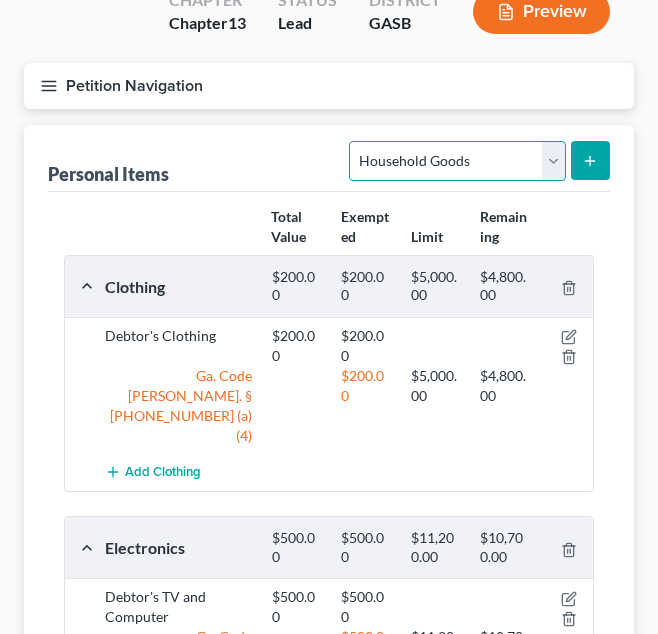 click on "Select Item Type Clothing Collectibles Of Value Electronics Firearms Household Goods Jewelry Other Pet(s) Sports & Hobby Equipment" at bounding box center (457, 161) 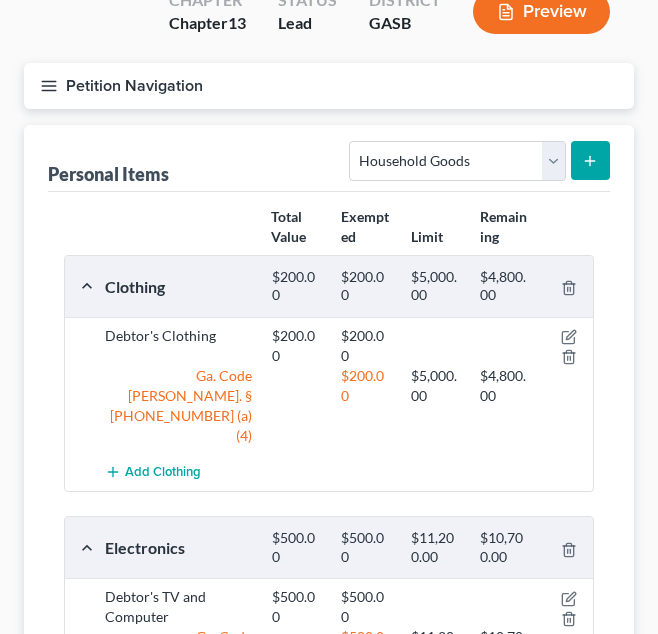 click on "Select Item Type Clothing Collectibles Of Value Electronics Firearms Household Goods Jewelry Other Pet(s) Sports & Hobby Equipment" at bounding box center [475, 159] 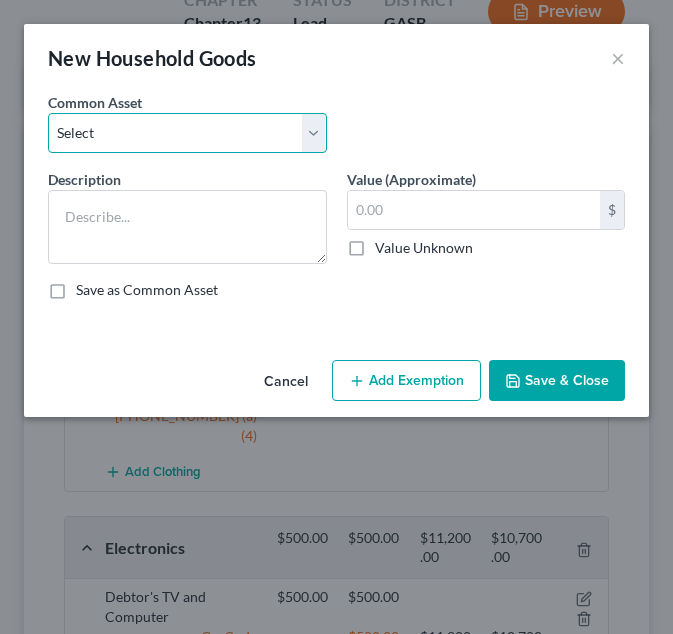 click on "Select Debtor's Furniture Debtor's Furniture" at bounding box center [187, 133] 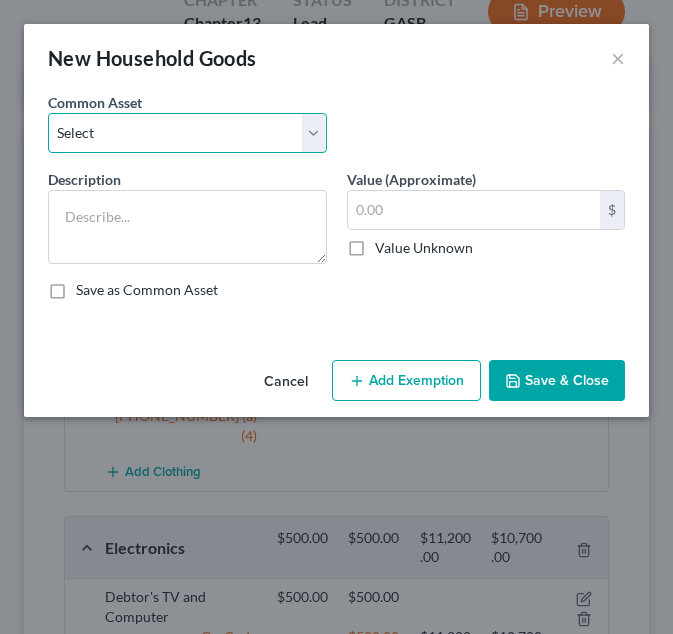 select on "0" 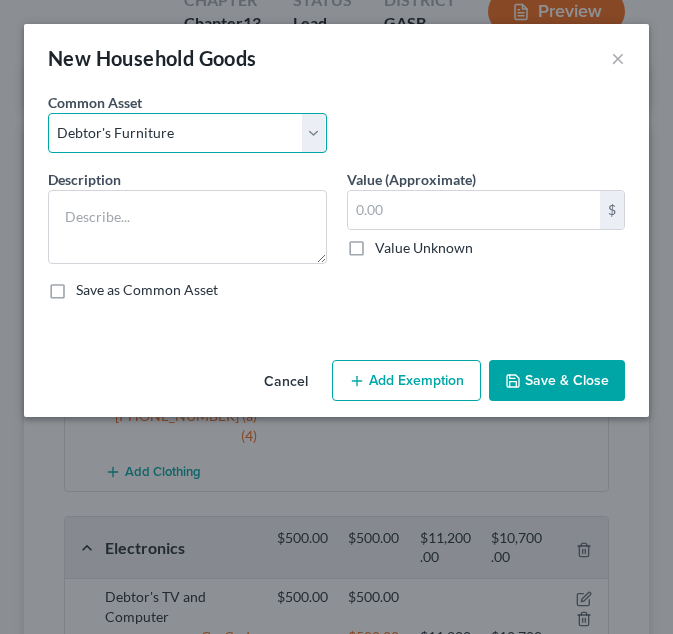 click on "Select Debtor's Furniture Debtor's Furniture" at bounding box center (187, 133) 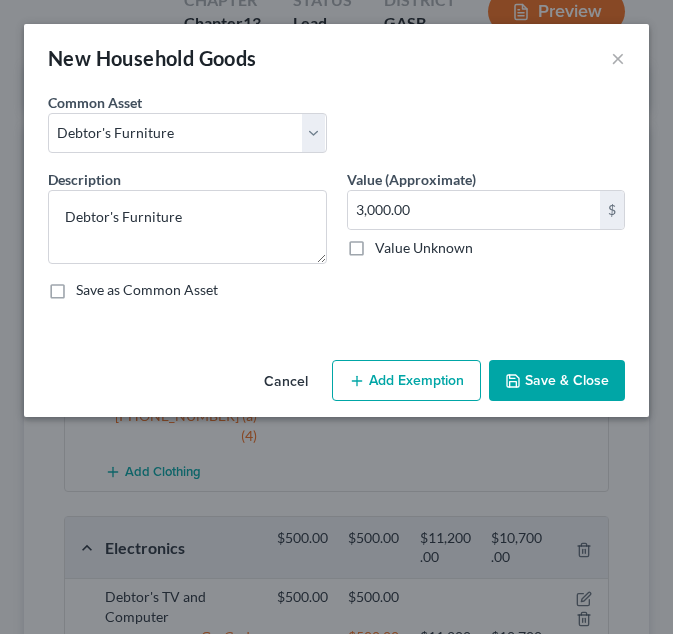 click on "Add Exemption" at bounding box center (406, 381) 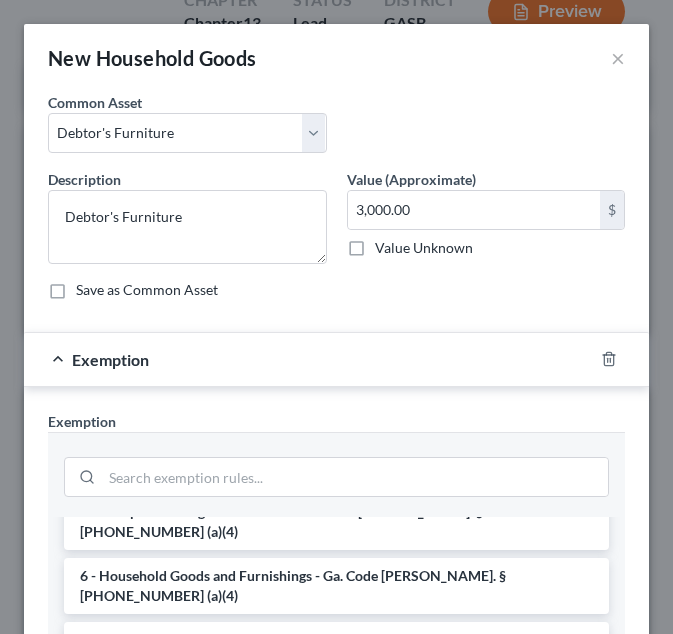 scroll, scrollTop: 220, scrollLeft: 0, axis: vertical 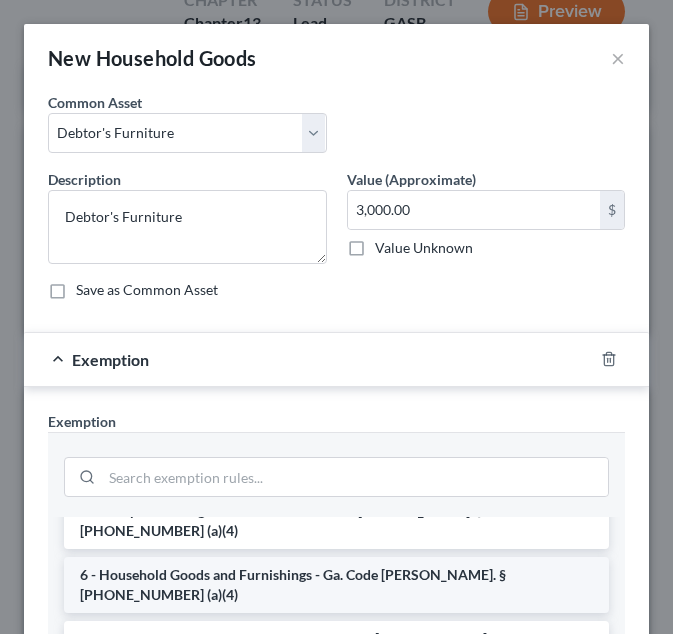 click on "6 - Household Goods and Furnishings - Ga. Code Ann. § 44-13-100 (a)(4)" at bounding box center [336, 585] 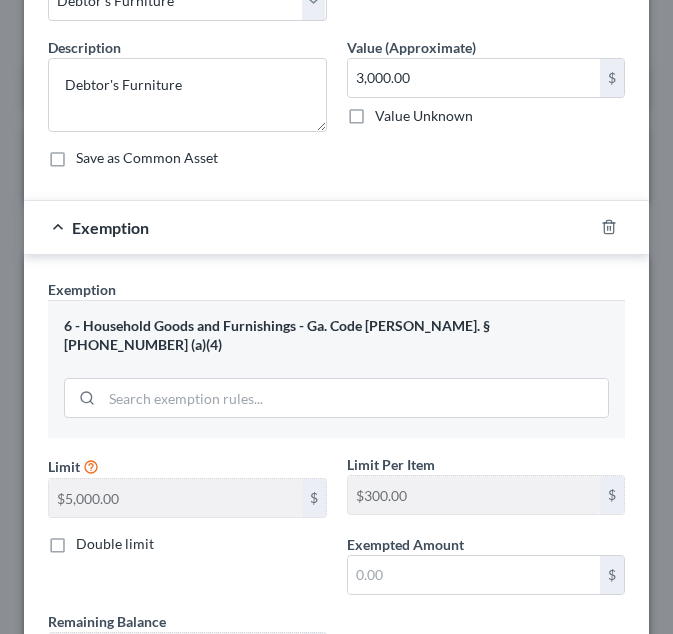 scroll, scrollTop: 135, scrollLeft: 0, axis: vertical 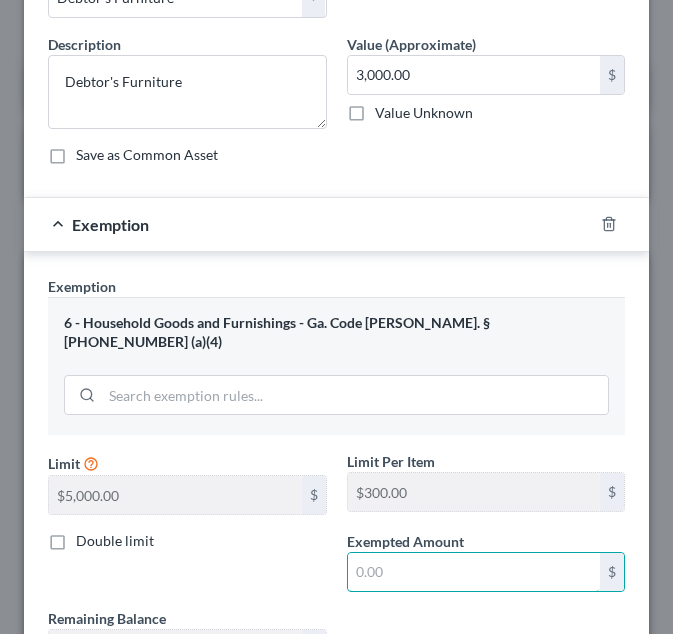 click at bounding box center [474, 572] 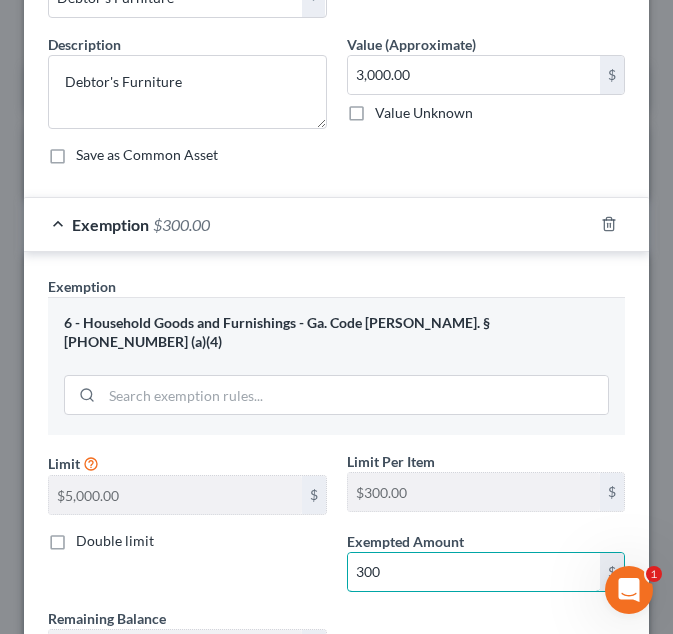 scroll, scrollTop: 0, scrollLeft: 0, axis: both 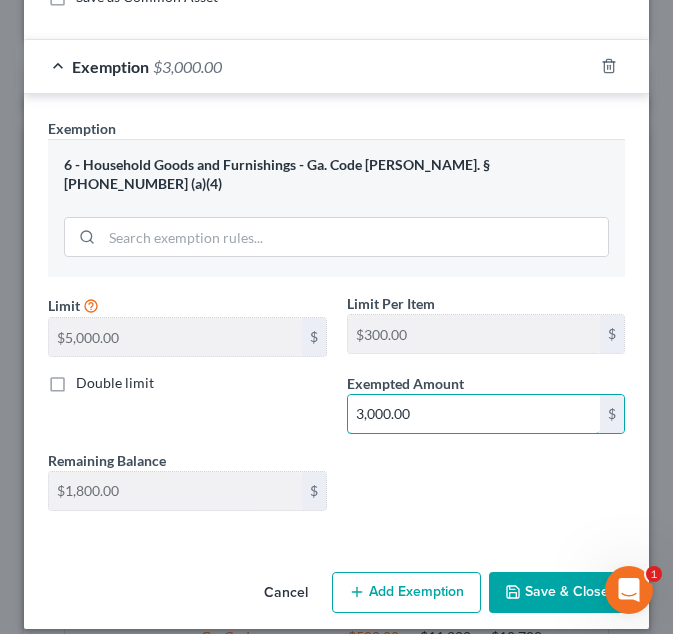 type on "3,000.00" 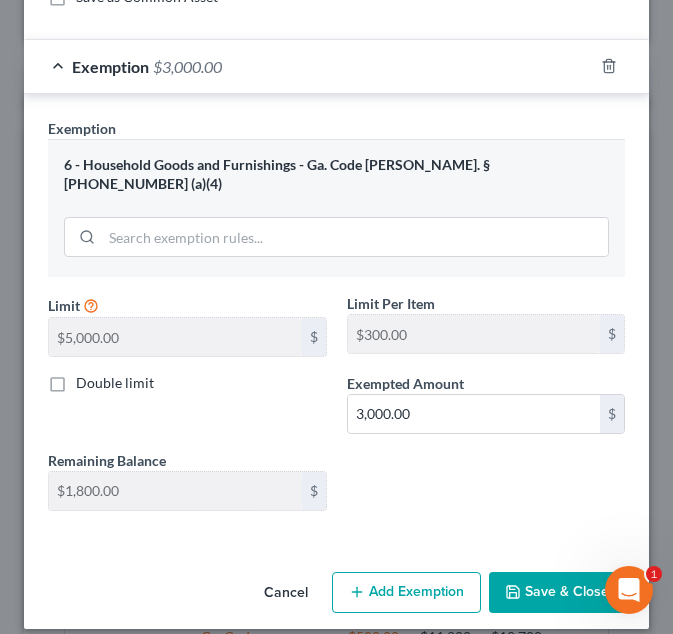 click on "Save & Close" at bounding box center [557, 593] 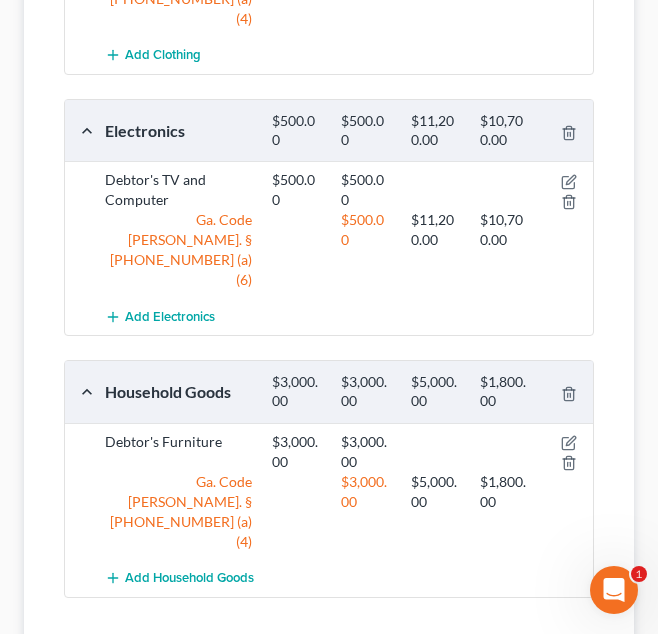 scroll, scrollTop: 626, scrollLeft: 0, axis: vertical 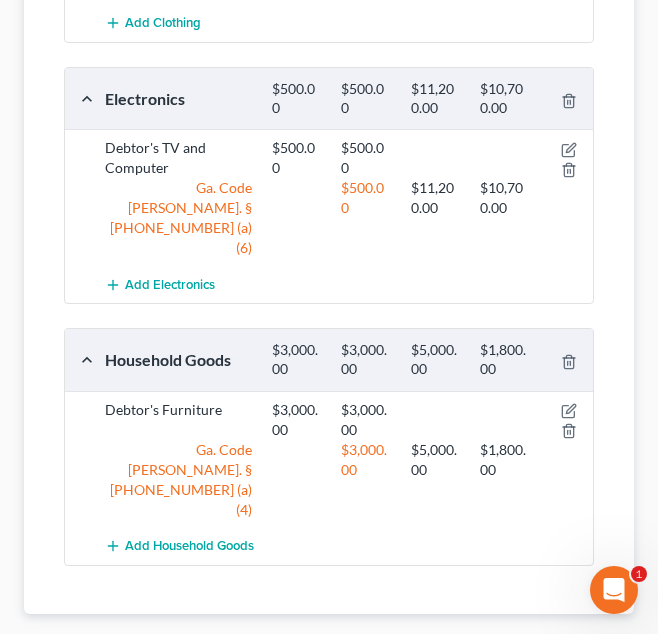 click on "Money and Accounts" at bounding box center (542, 646) 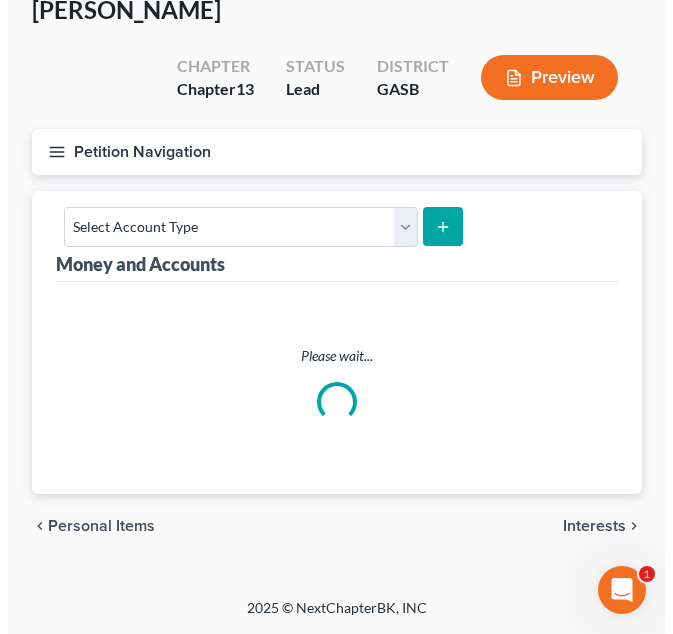 scroll, scrollTop: 0, scrollLeft: 0, axis: both 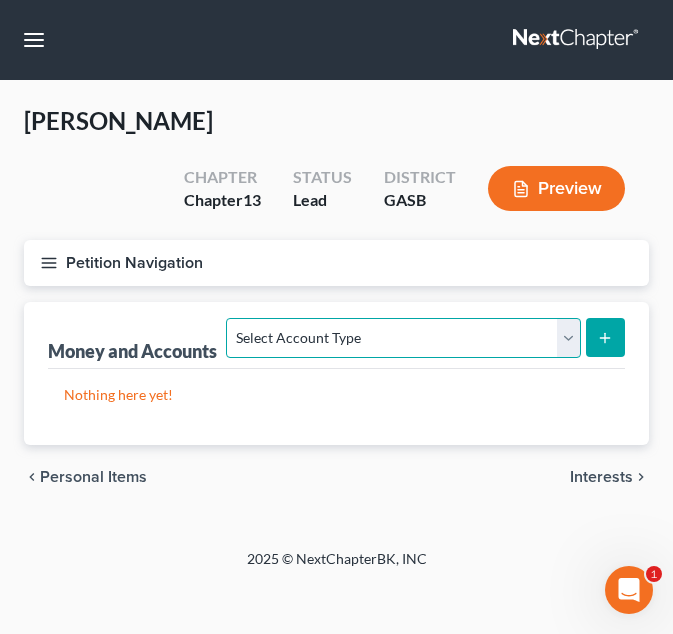 click on "Select Account Type Brokerage Cash on Hand Certificates of Deposit Checking Account Money Market Other (Credit Union, Health Savings Account, etc) Safe Deposit Box Savings Account Security Deposits or Prepayments" at bounding box center [403, 338] 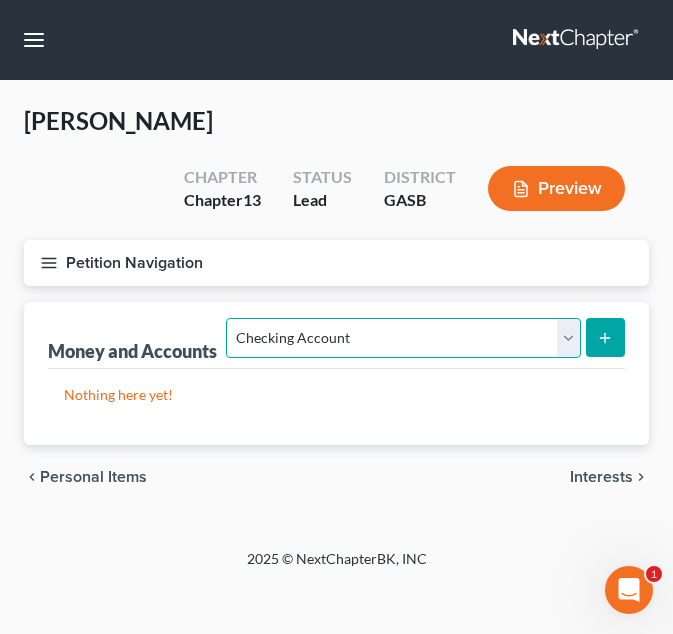 click on "Select Account Type Brokerage Cash on Hand Certificates of Deposit Checking Account Money Market Other (Credit Union, Health Savings Account, etc) Safe Deposit Box Savings Account Security Deposits or Prepayments" at bounding box center (403, 338) 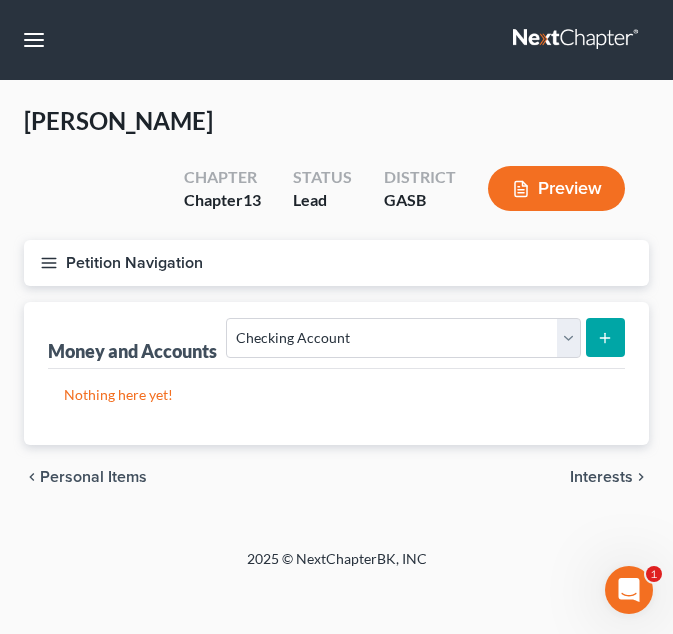 click at bounding box center [605, 337] 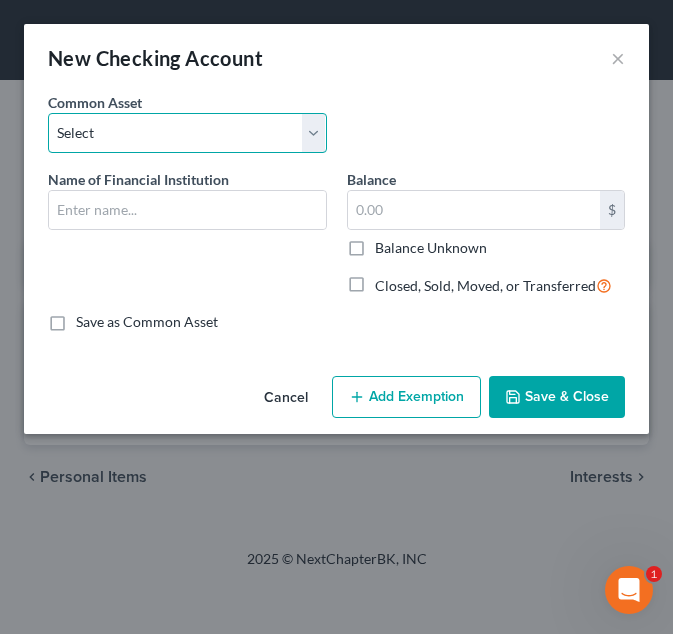 click on "Select Cadence Bank Colony Bank Chase Bank Georgia’s Own Credit Union Georgia’s Own Credit Union CGR Credit Union Morris State Bank Robins Federal Credit Union Navy Federal Credit Union SRP Federal Credit Union SRP Credit Union Wells Fargo Bank of America Delta Community Credit Union Truist Bank Ozark Bank Chime Bank Renesant Bank Mid south FCU United Bank Capital One Bank USA Bank Congressional Federal Union" at bounding box center [187, 133] 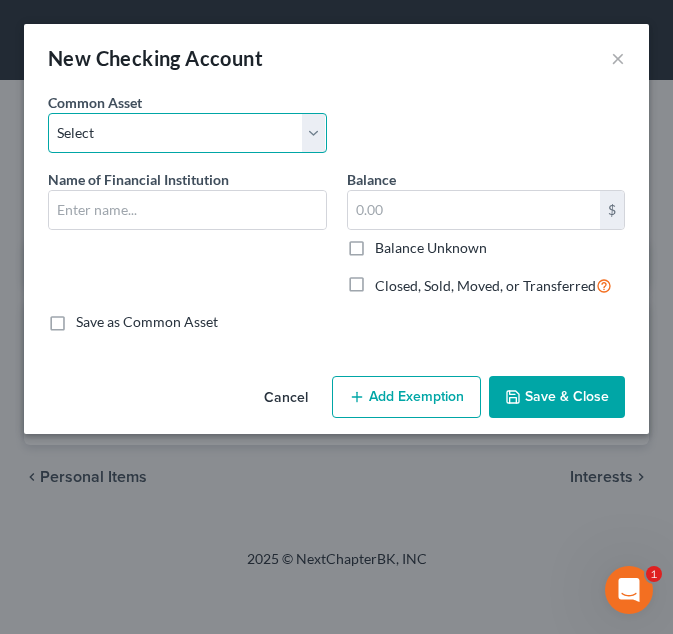 select on "8" 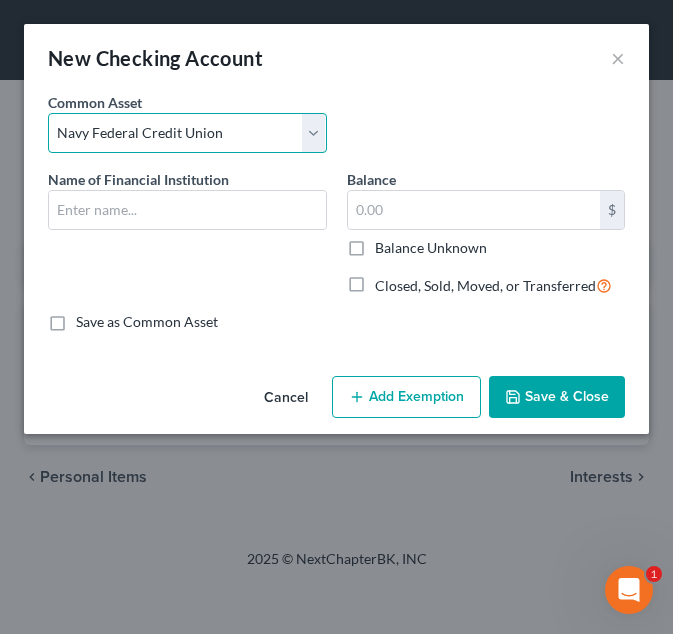 click on "Select Cadence Bank Colony Bank Chase Bank Georgia’s Own Credit Union Georgia’s Own Credit Union CGR Credit Union Morris State Bank Robins Federal Credit Union Navy Federal Credit Union SRP Federal Credit Union SRP Credit Union Wells Fargo Bank of America Delta Community Credit Union Truist Bank Ozark Bank Chime Bank Renesant Bank Mid south FCU United Bank Capital One Bank USA Bank Congressional Federal Union" at bounding box center [187, 133] 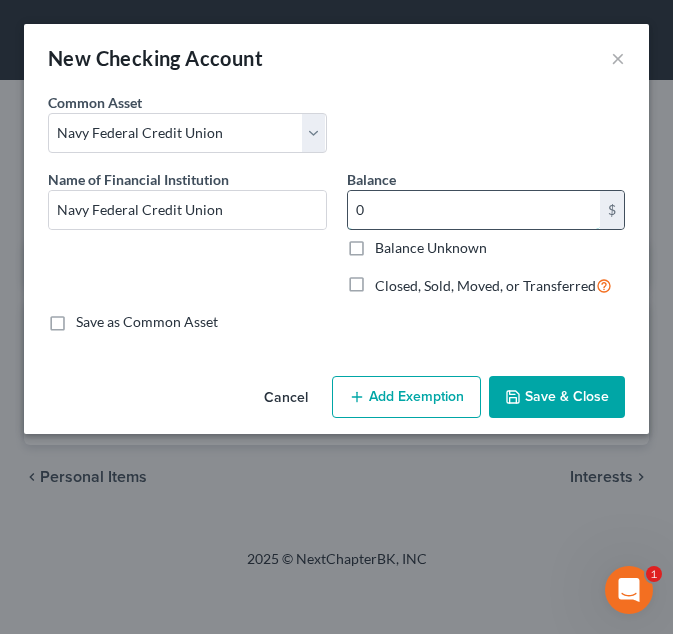 click on "0" at bounding box center (474, 210) 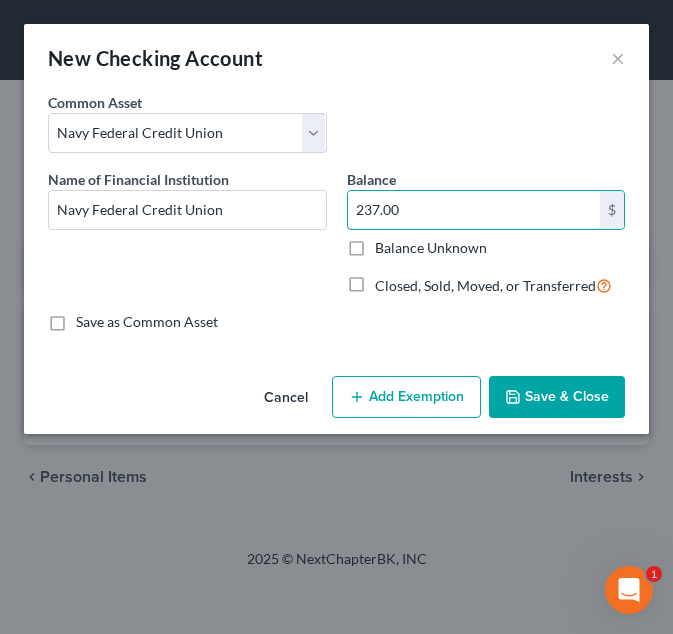 type on "237.00" 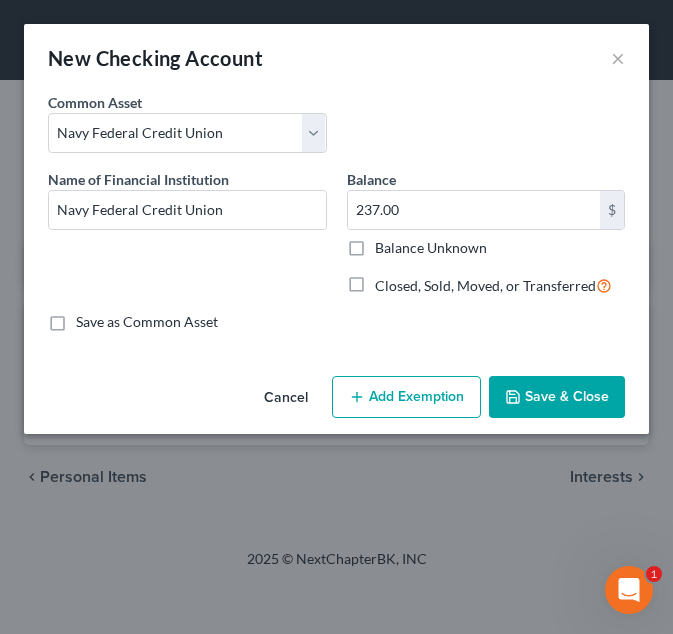 click on "Cancel Add Exemption Save & Close" at bounding box center [336, 401] 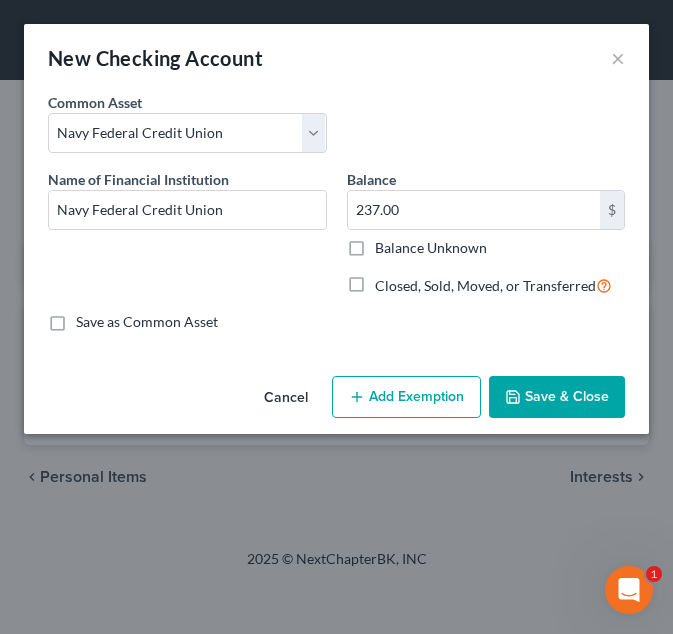 click on "Add Exemption" at bounding box center [406, 397] 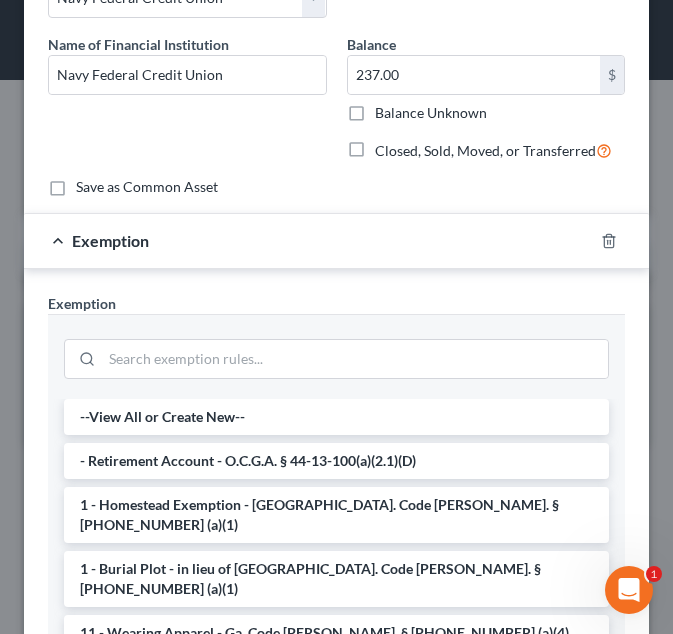 scroll, scrollTop: 248, scrollLeft: 0, axis: vertical 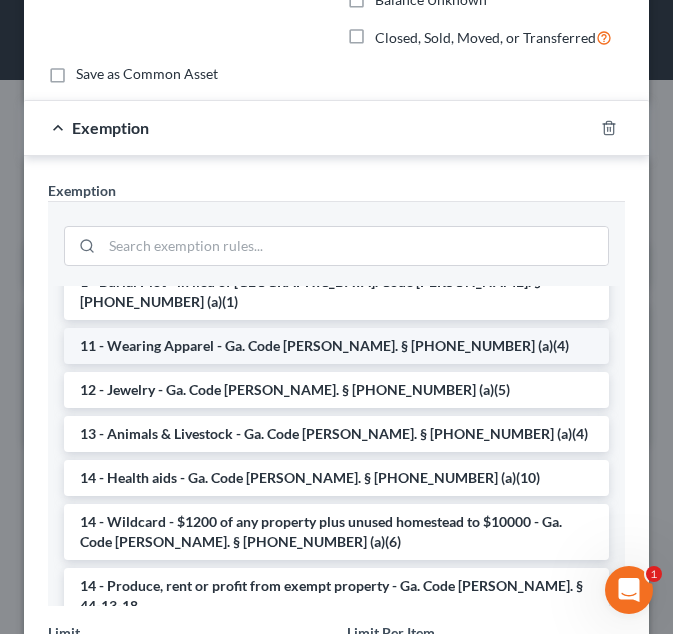 click on "14 - Wildcard -  $1200 of any property plus unused homestead to $10000 - Ga. Code Ann. § 44-13-100 (a)(6)" at bounding box center [336, 532] 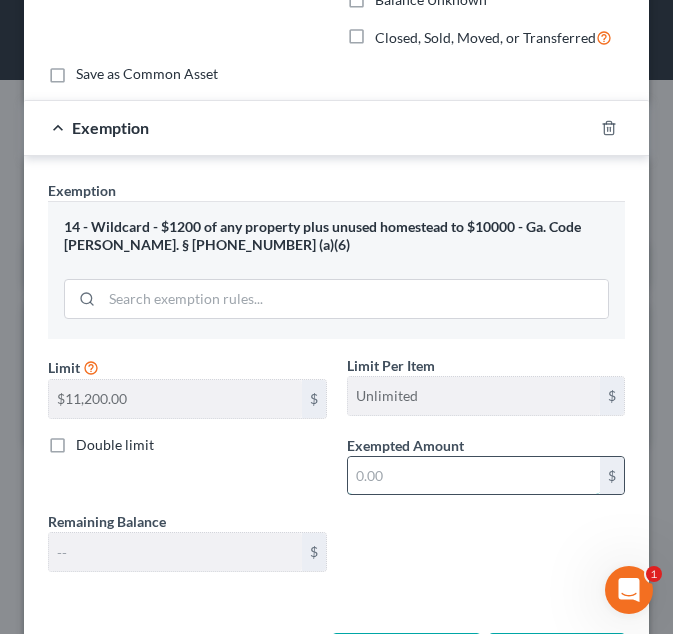 click at bounding box center [474, 476] 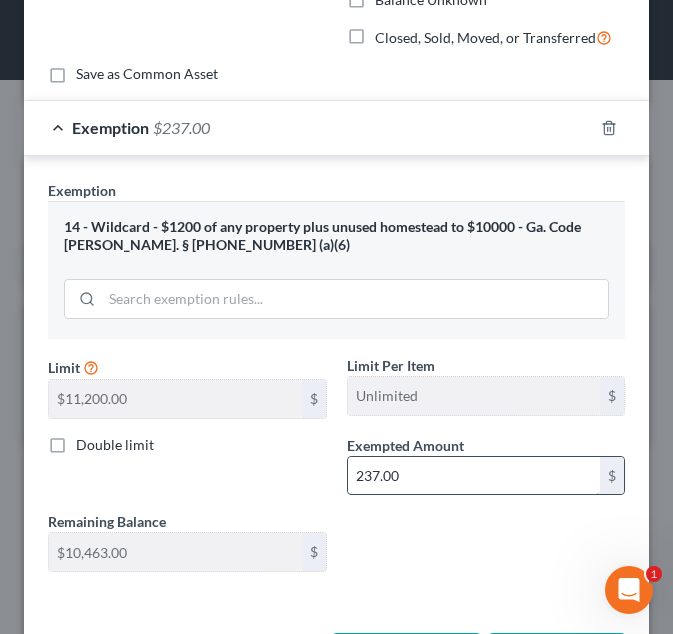 scroll, scrollTop: 329, scrollLeft: 0, axis: vertical 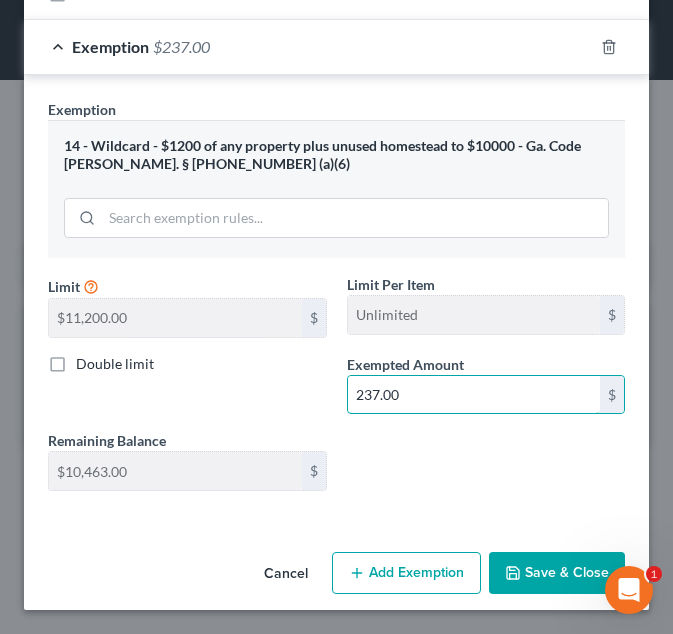 type on "237.00" 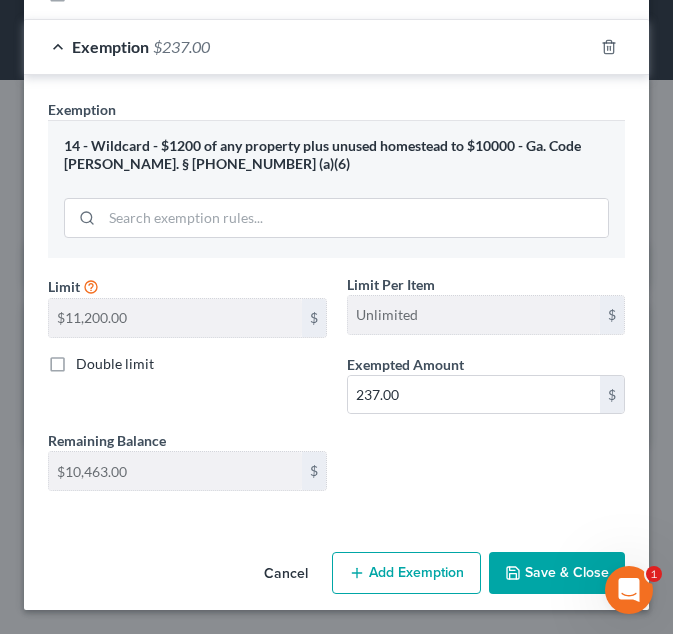 click on "Save & Close" at bounding box center [557, 573] 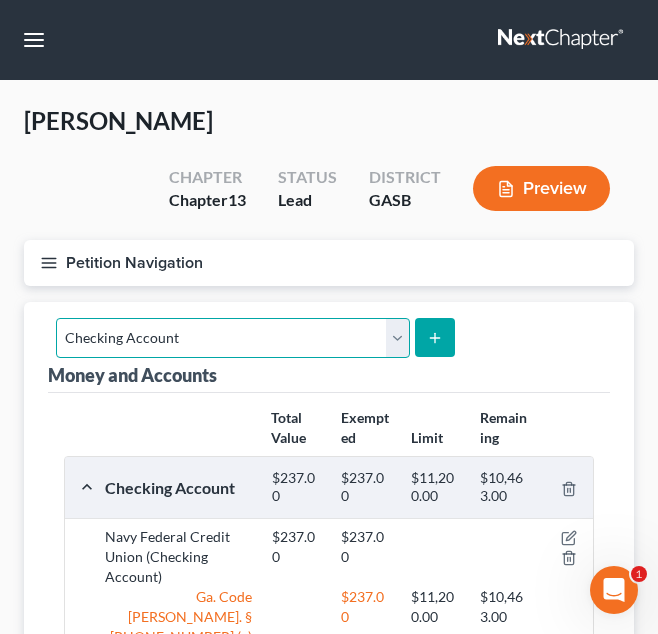 click on "Select Account Type Brokerage Cash on Hand Certificates of Deposit Checking Account Money Market Other (Credit Union, Health Savings Account, etc) Safe Deposit Box Savings Account Security Deposits or Prepayments" at bounding box center (233, 338) 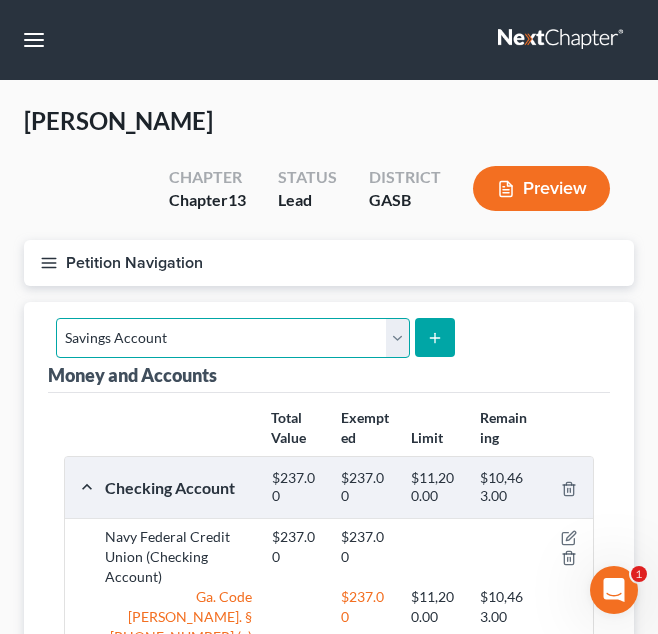 click on "Select Account Type Brokerage Cash on Hand Certificates of Deposit Checking Account Money Market Other (Credit Union, Health Savings Account, etc) Safe Deposit Box Savings Account Security Deposits or Prepayments" at bounding box center [233, 338] 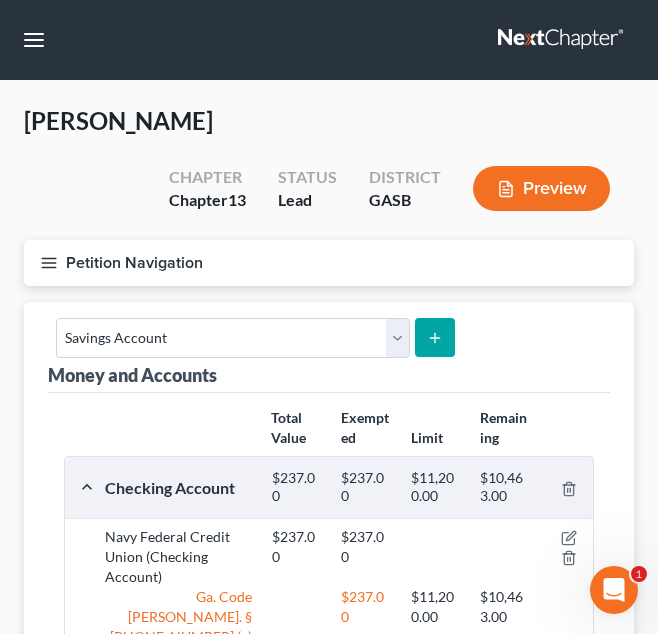 click 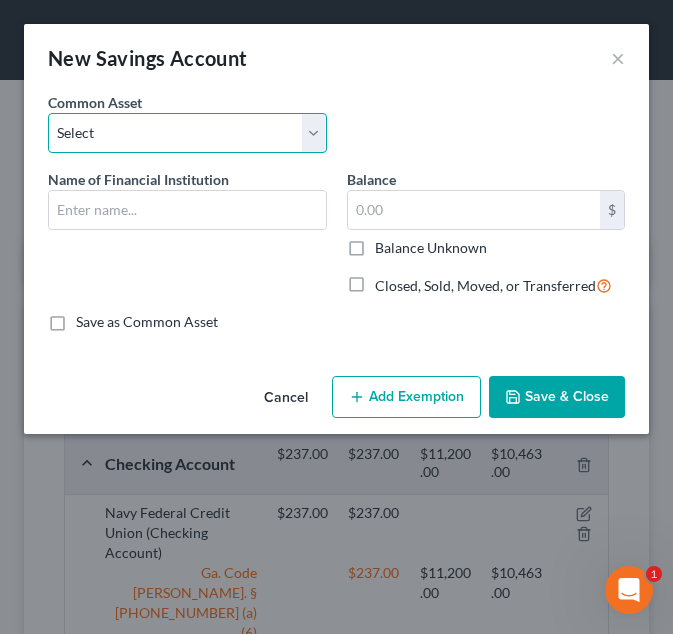 click on "Select Cadence Bank Chase Bank Bank of America Georgia’s Own Credit Union Georgia Power Valdosta Federal Credit Union Robins Federal Credit Union Synovus Bank Navy Federal Credit Union Wells Fargo Bank Mid south FCU United Bank Capital One Bank Truist Bank" at bounding box center (187, 133) 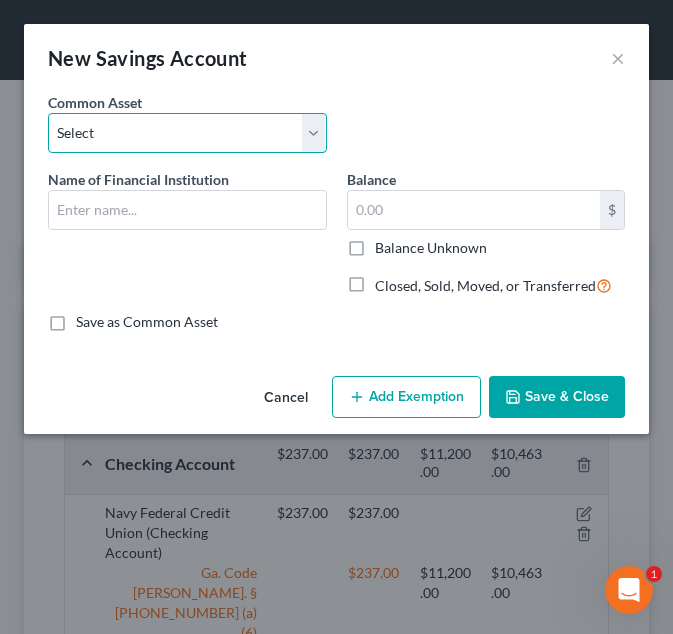 select on "7" 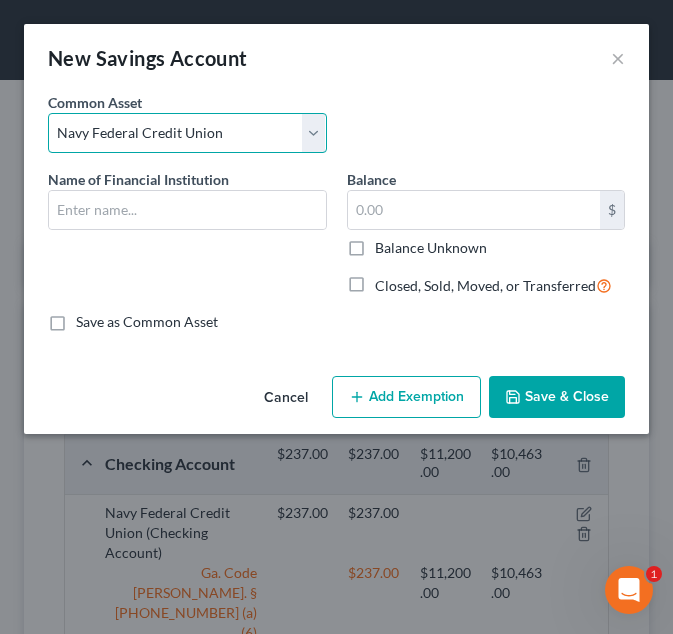 click on "Select Cadence Bank Chase Bank Bank of America Georgia’s Own Credit Union Georgia Power Valdosta Federal Credit Union Robins Federal Credit Union Synovus Bank Navy Federal Credit Union Wells Fargo Bank Mid south FCU United Bank Capital One Bank Truist Bank" at bounding box center (187, 133) 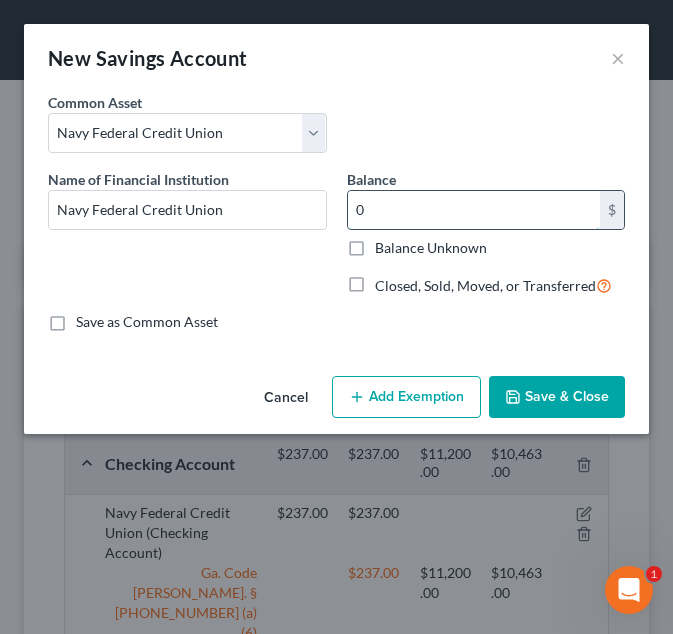 click on "0" at bounding box center (474, 210) 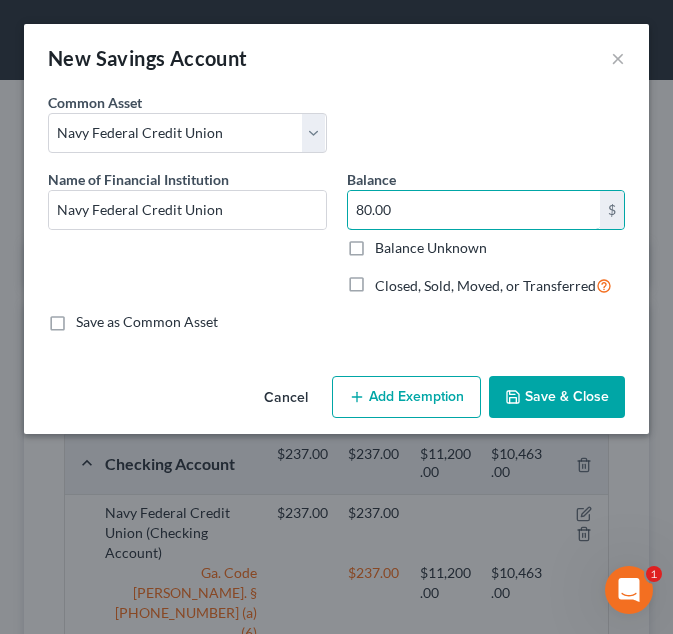 type on "80.00" 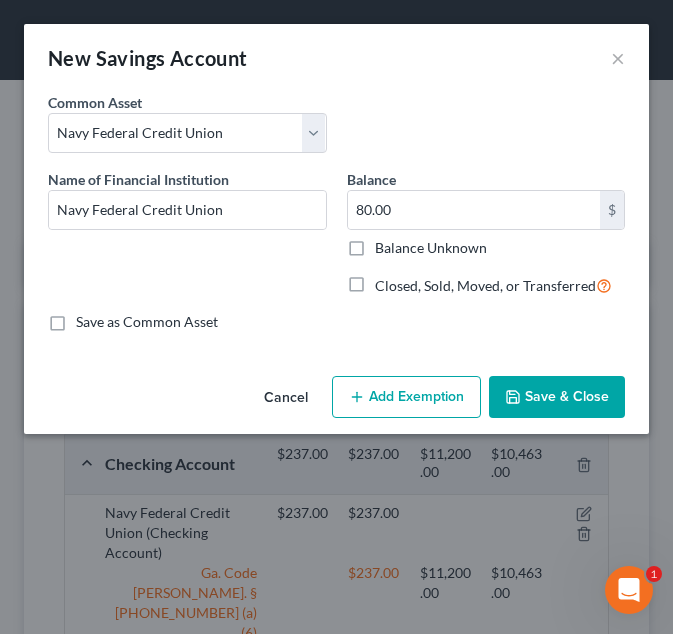 click on "Add Exemption" at bounding box center (406, 397) 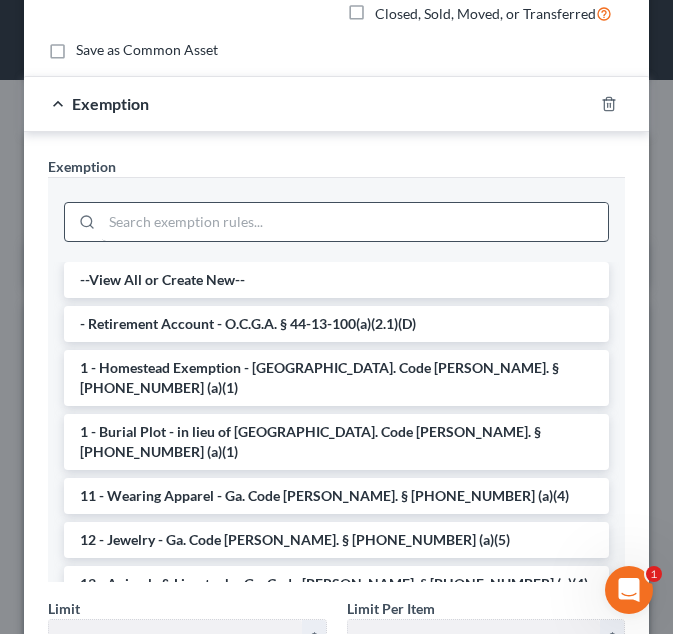 scroll, scrollTop: 274, scrollLeft: 0, axis: vertical 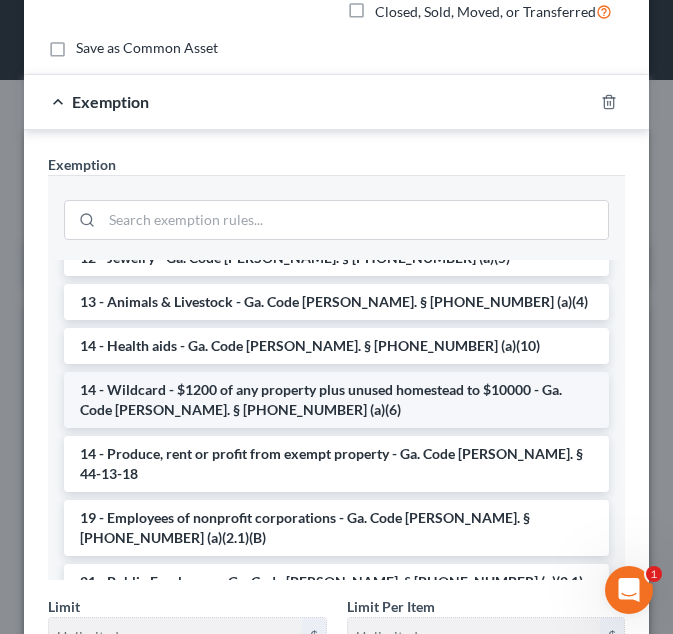 click on "14 - Wildcard -  $1200 of any property plus unused homestead to $10000 - Ga. Code Ann. § 44-13-100 (a)(6)" at bounding box center (336, 400) 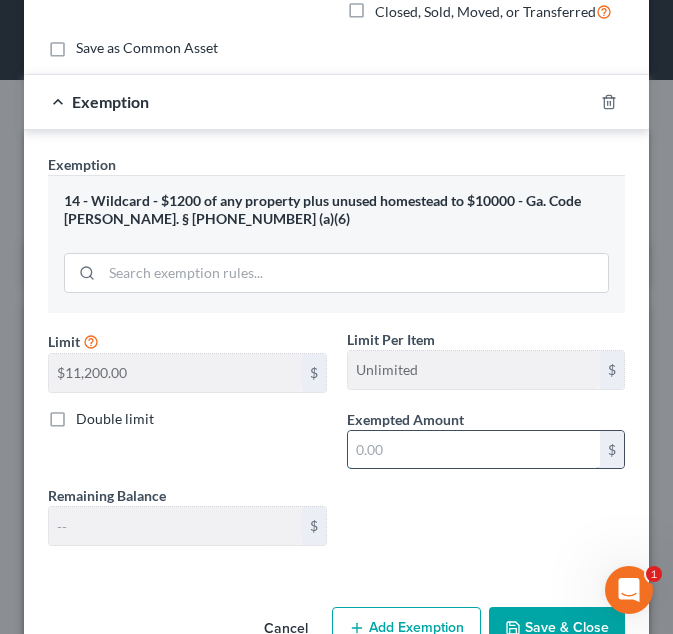 click at bounding box center (474, 450) 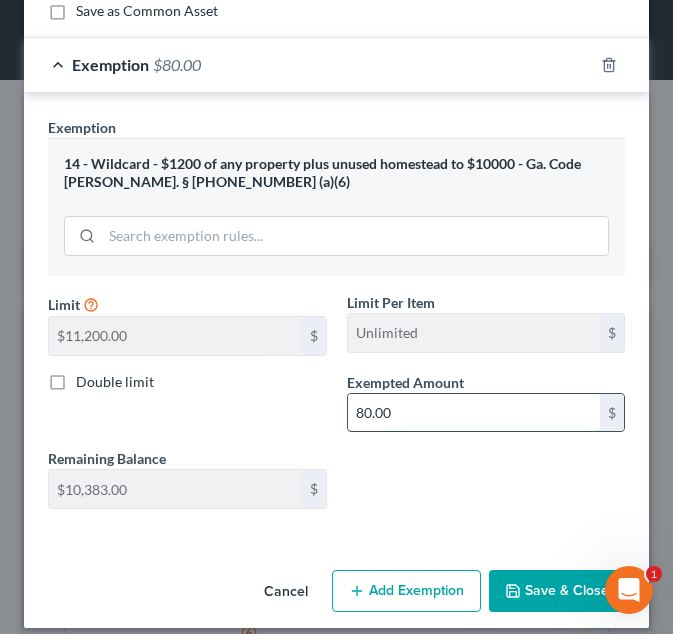 scroll, scrollTop: 329, scrollLeft: 0, axis: vertical 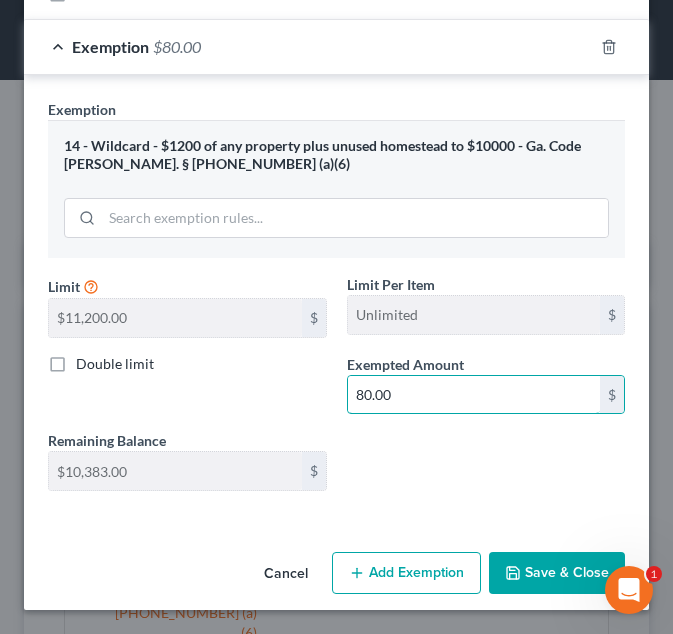 type on "80.00" 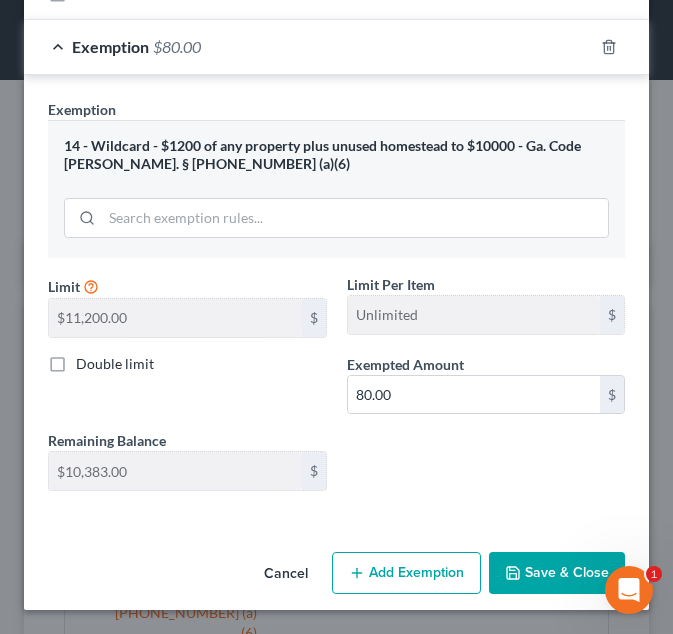 click on "Save & Close" at bounding box center [557, 573] 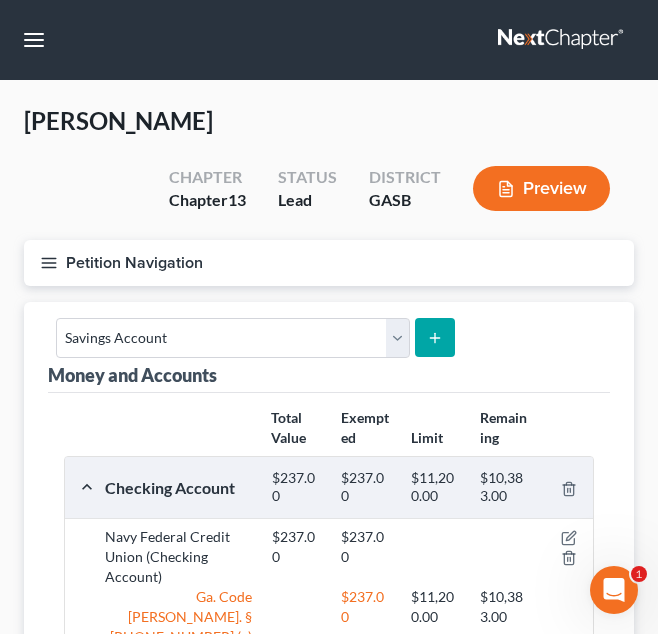 click at bounding box center (434, 337) 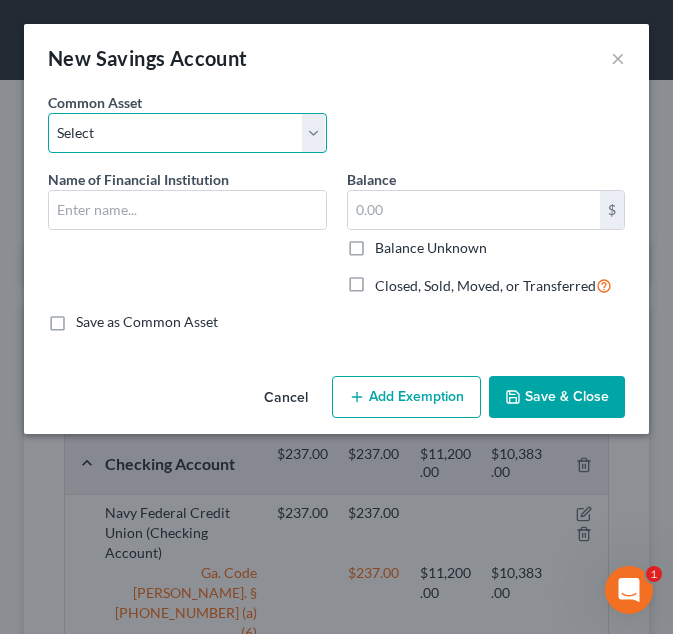 click on "Select Cadence Bank Chase Bank Bank of America Georgia’s Own Credit Union Georgia Power Valdosta Federal Credit Union Robins Federal Credit Union Synovus Bank Navy Federal Credit Union Wells Fargo Bank Mid south FCU United Bank Capital One Bank Truist Bank" at bounding box center (187, 133) 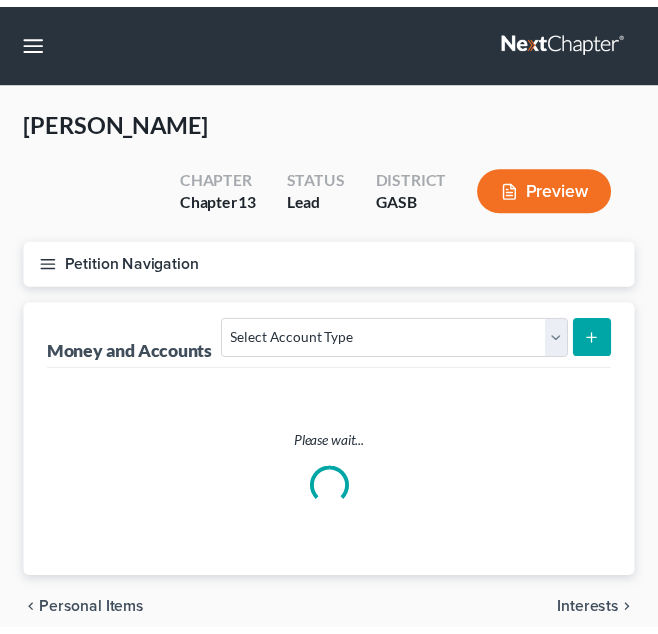 scroll, scrollTop: 0, scrollLeft: 0, axis: both 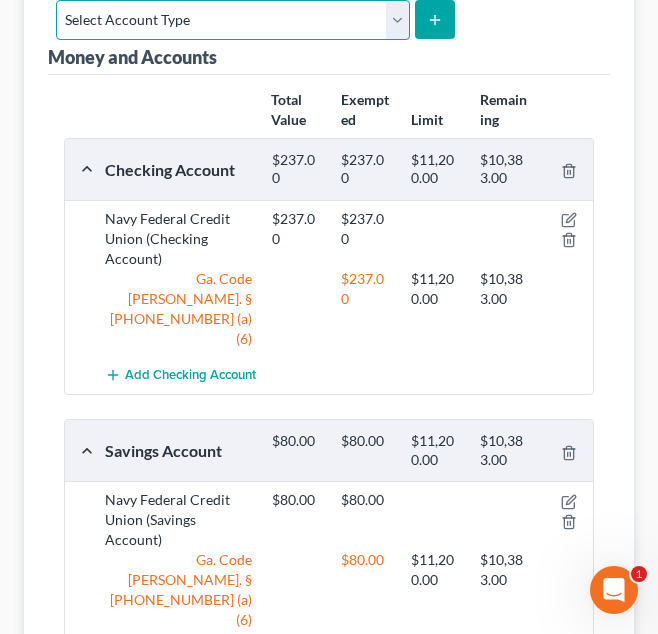 click on "Select Account Type Brokerage Cash on Hand Certificates of Deposit Checking Account Money Market Other (Credit Union, Health Savings Account, etc) Safe Deposit Box Savings Account Security Deposits or Prepayments" at bounding box center (233, 20) 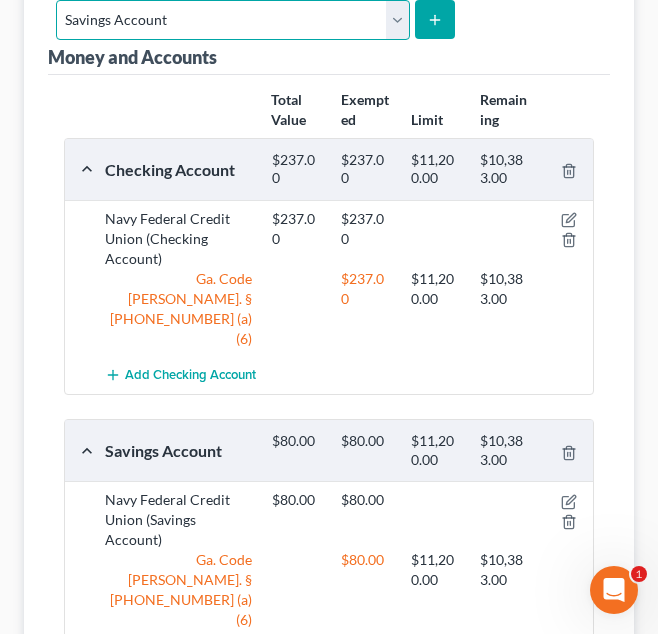 click on "Select Account Type Brokerage Cash on Hand Certificates of Deposit Checking Account Money Market Other (Credit Union, Health Savings Account, etc) Safe Deposit Box Savings Account Security Deposits or Prepayments" at bounding box center [233, 20] 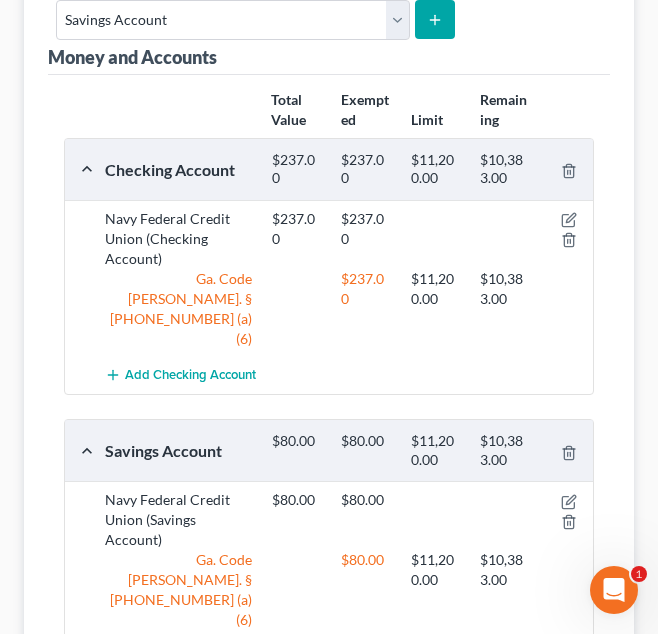 click at bounding box center (434, 19) 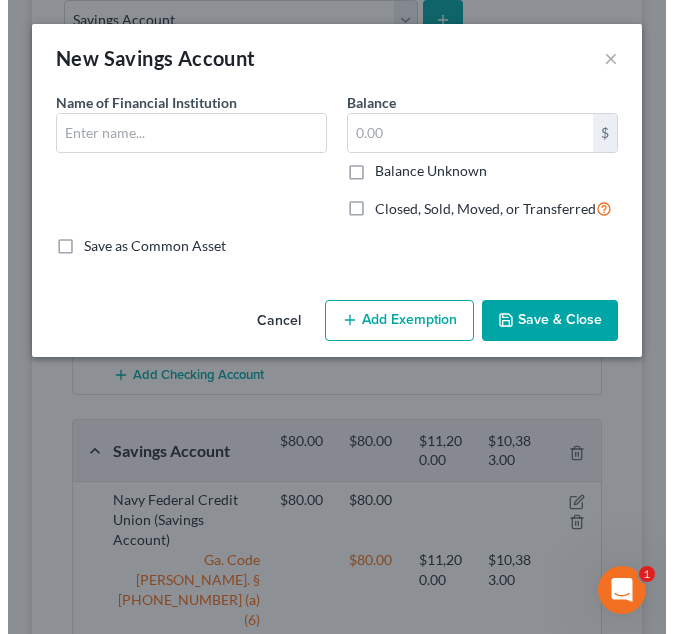 scroll, scrollTop: 294, scrollLeft: 0, axis: vertical 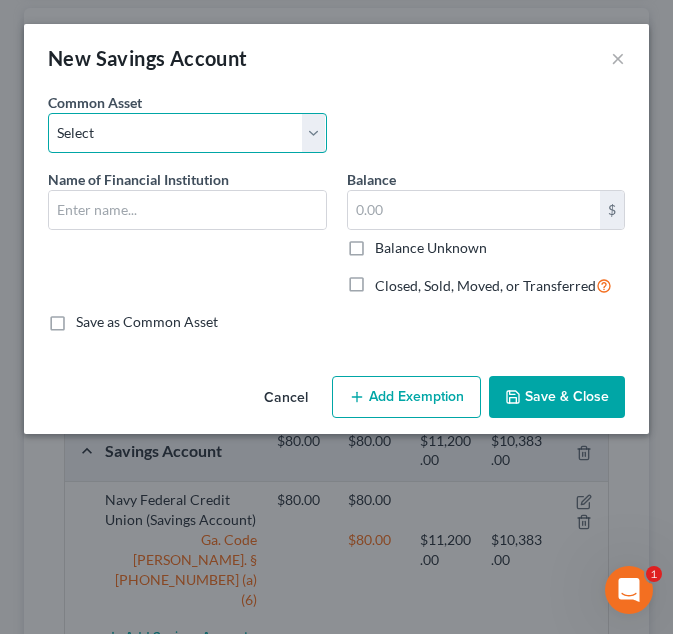 click on "Select Cadence Bank Chase Bank Bank of America Georgia’s Own Credit Union Georgia Power Valdosta Federal Credit Union Robins Federal Credit Union Synovus Bank Navy Federal Credit Union Wells Fargo Bank Mid south FCU United Bank Capital One Bank Truist Bank" at bounding box center [187, 133] 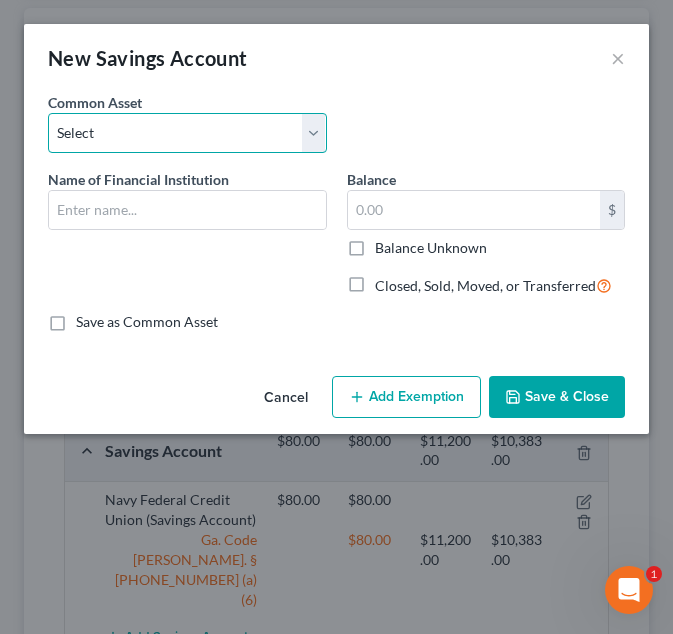 click on "Select Cadence Bank Chase Bank Bank of America Georgia’s Own Credit Union Georgia Power Valdosta Federal Credit Union Robins Federal Credit Union Synovus Bank Navy Federal Credit Union Wells Fargo Bank Mid south FCU United Bank Capital One Bank Truist Bank" at bounding box center [187, 133] 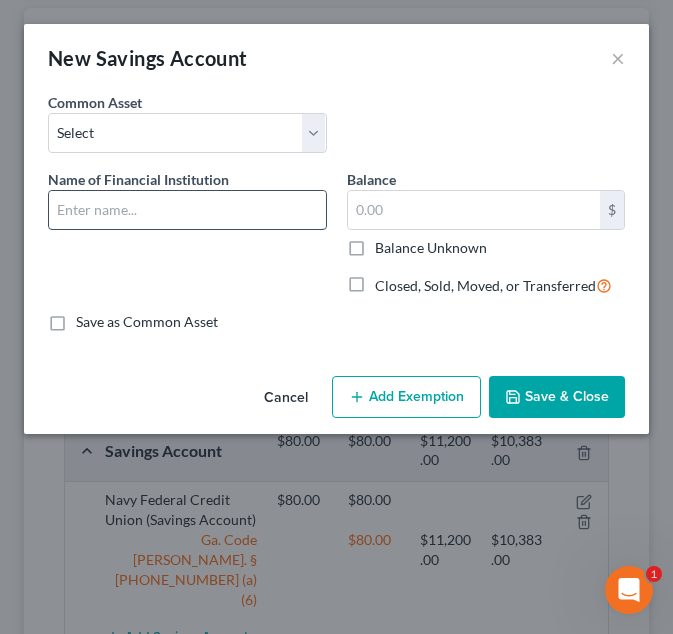click at bounding box center [187, 210] 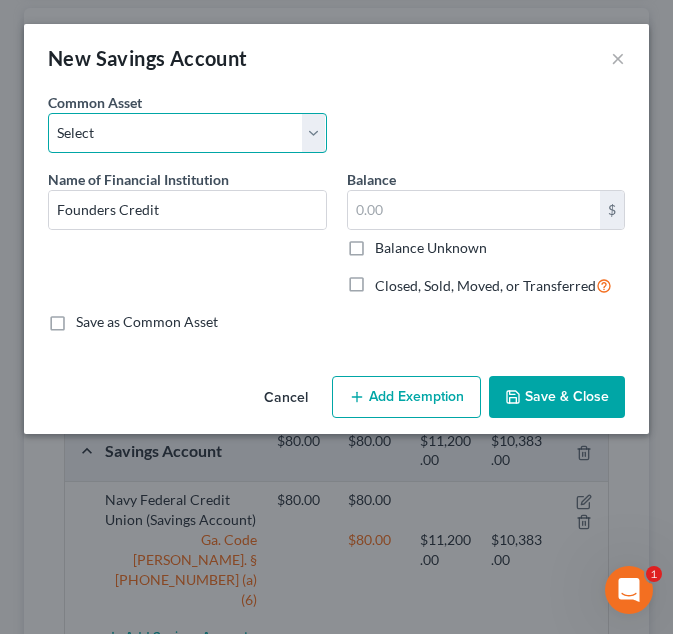 click on "Select Cadence Bank Chase Bank Bank of America Georgia’s Own Credit Union Georgia Power Valdosta Federal Credit Union Robins Federal Credit Union Synovus Bank Navy Federal Credit Union Wells Fargo Bank Mid south FCU United Bank Capital One Bank Truist Bank" at bounding box center (187, 133) 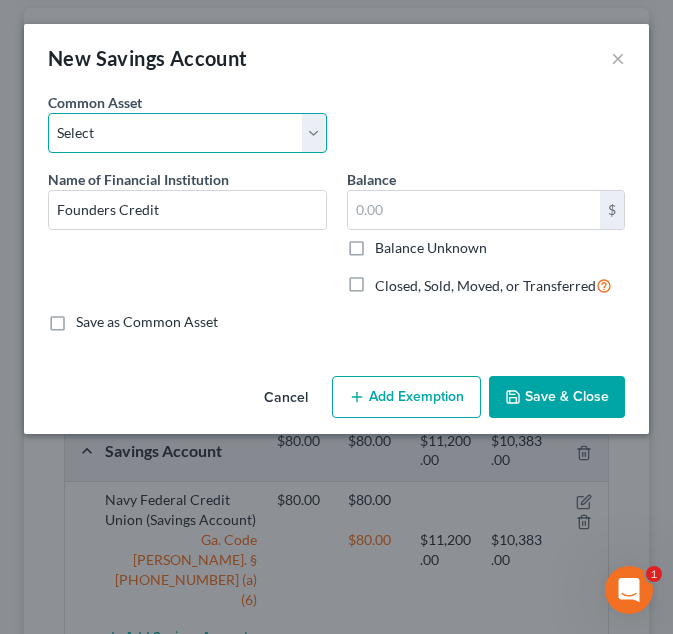 click on "Select Cadence Bank Chase Bank Bank of America Georgia’s Own Credit Union Georgia Power Valdosta Federal Credit Union Robins Federal Credit Union Synovus Bank Navy Federal Credit Union Wells Fargo Bank Mid south FCU United Bank Capital One Bank Truist Bank" at bounding box center (187, 133) 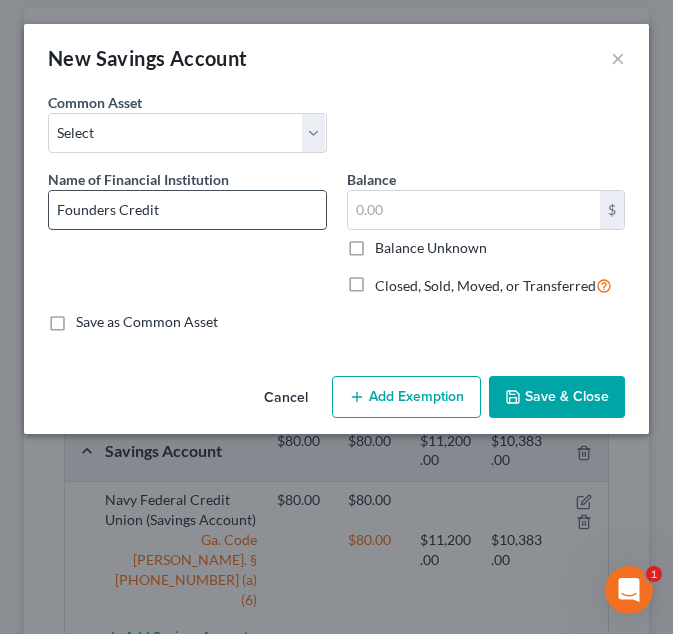 click on "Founders Credit" at bounding box center (187, 210) 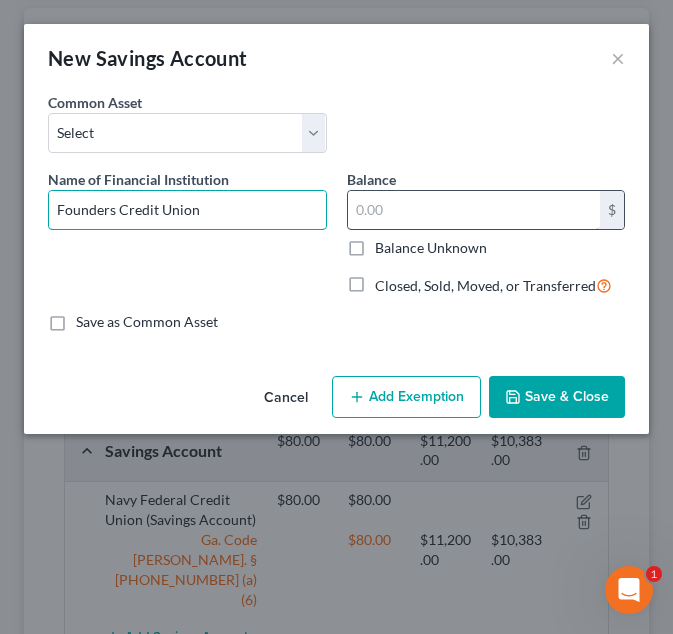 type on "Founders Credit Union" 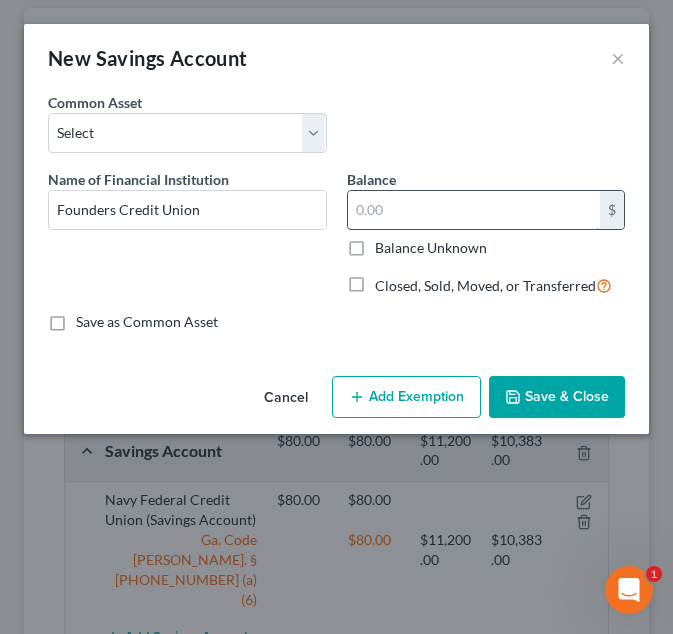click at bounding box center (474, 210) 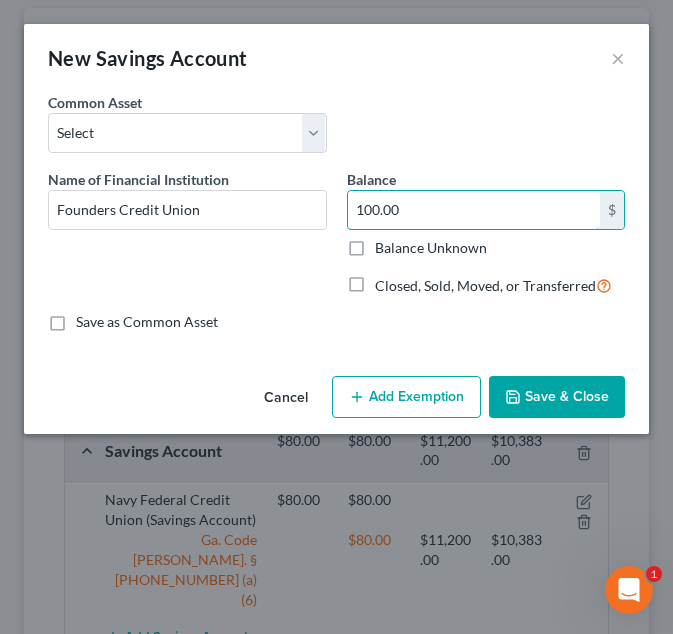 type on "100.00" 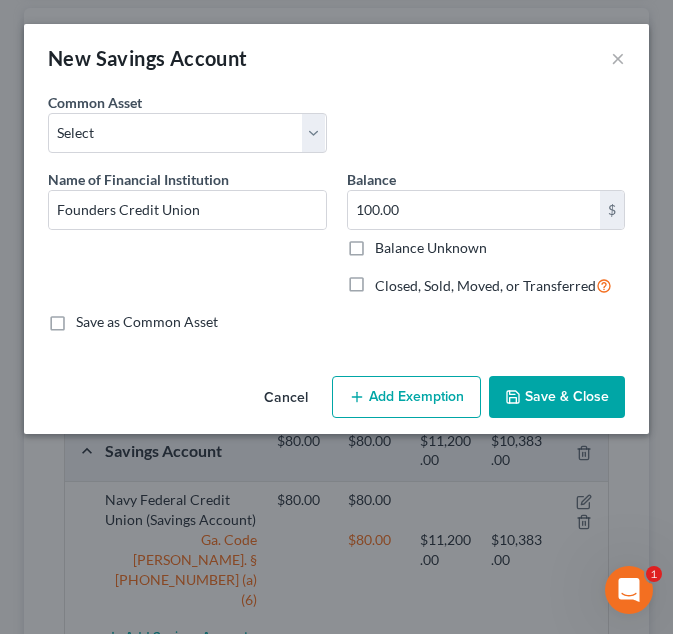 click on "Add Exemption" at bounding box center (406, 397) 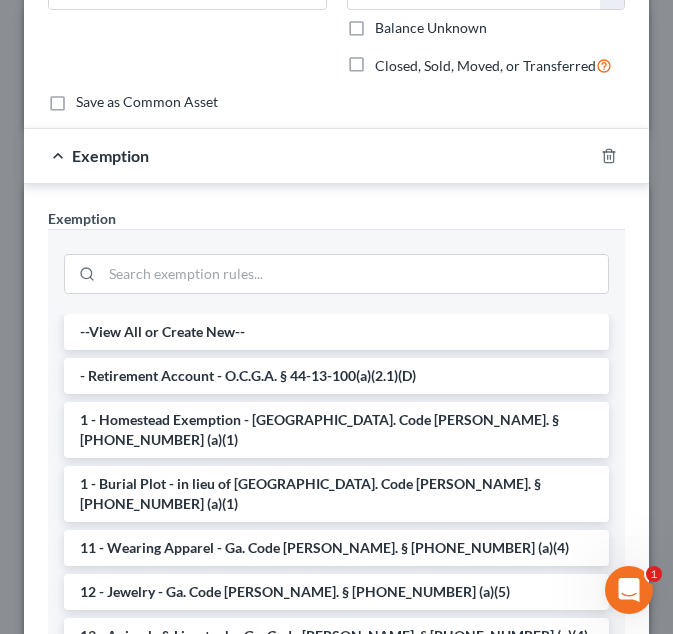 scroll, scrollTop: 221, scrollLeft: 0, axis: vertical 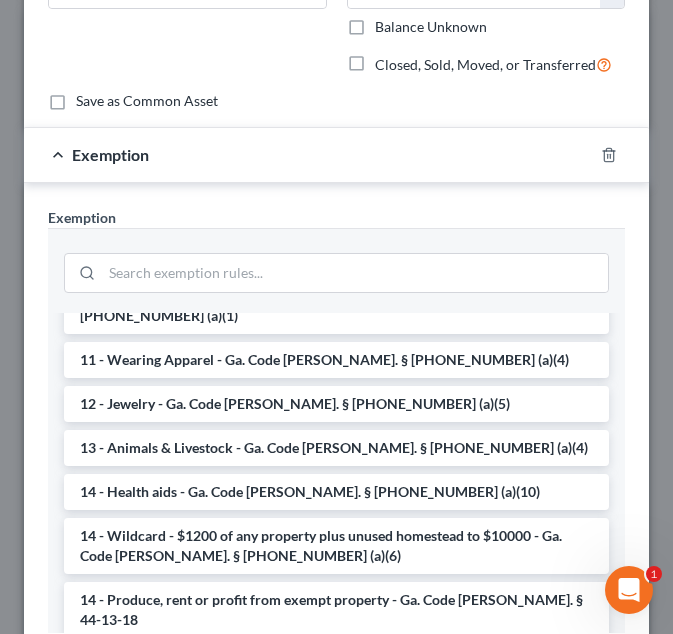 click on "14 - Wildcard -  $1200 of any property plus unused homestead to $10000 - Ga. Code Ann. § 44-13-100 (a)(6)" at bounding box center [336, 546] 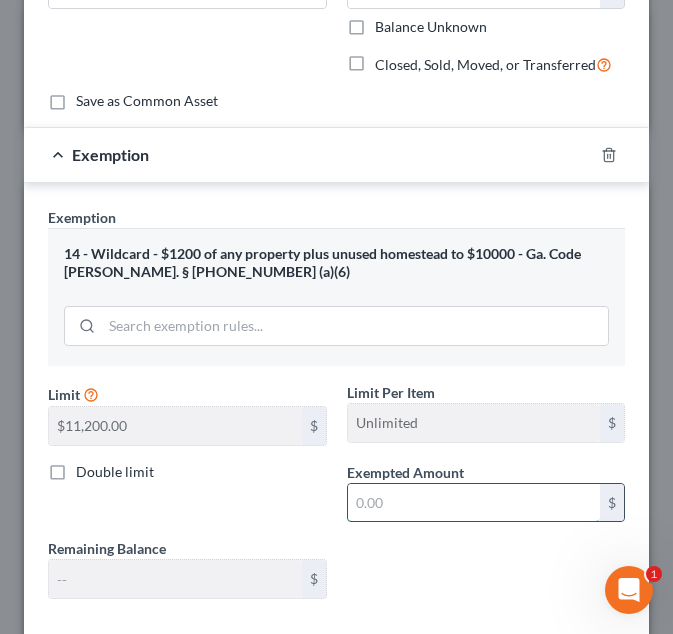 click at bounding box center (474, 503) 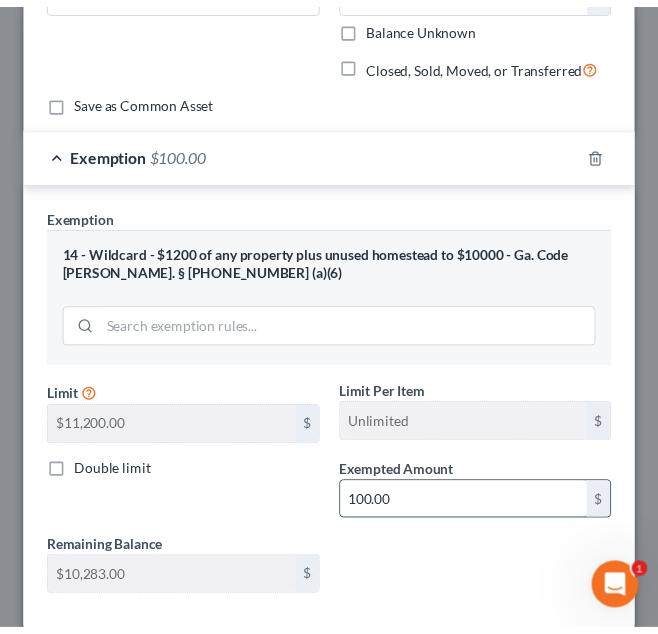 scroll, scrollTop: 329, scrollLeft: 0, axis: vertical 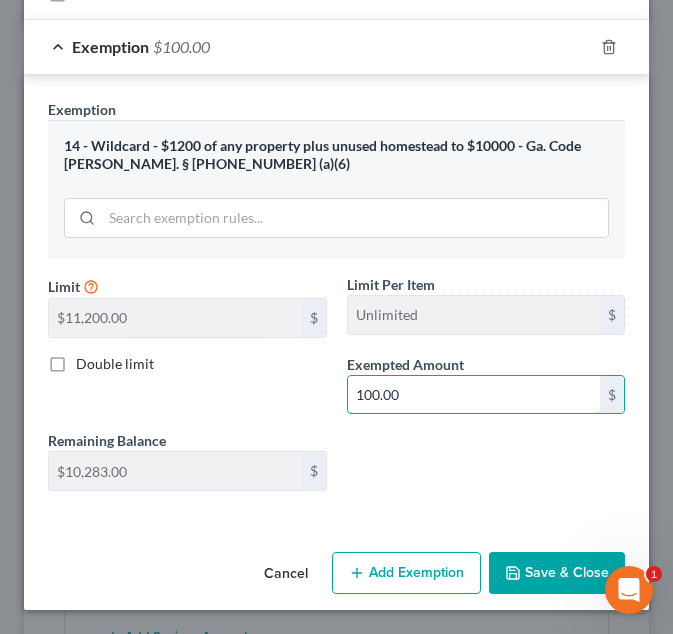 type on "100.00" 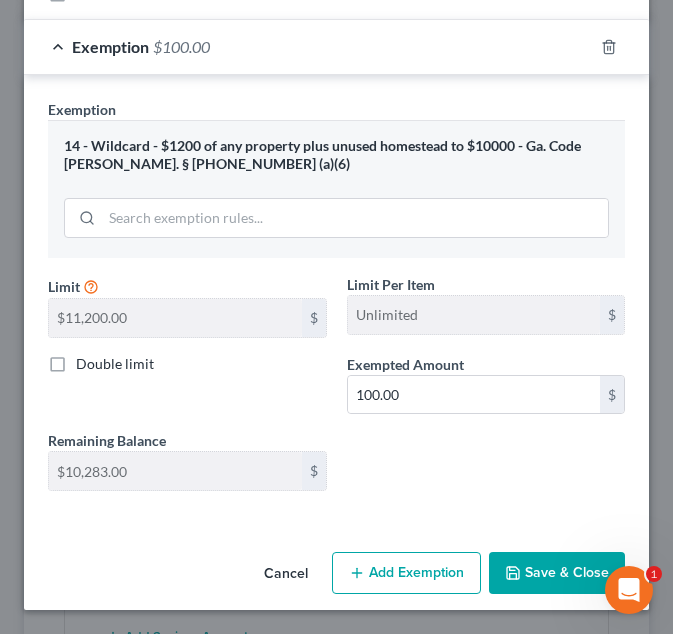 click on "Save & Close" at bounding box center [557, 573] 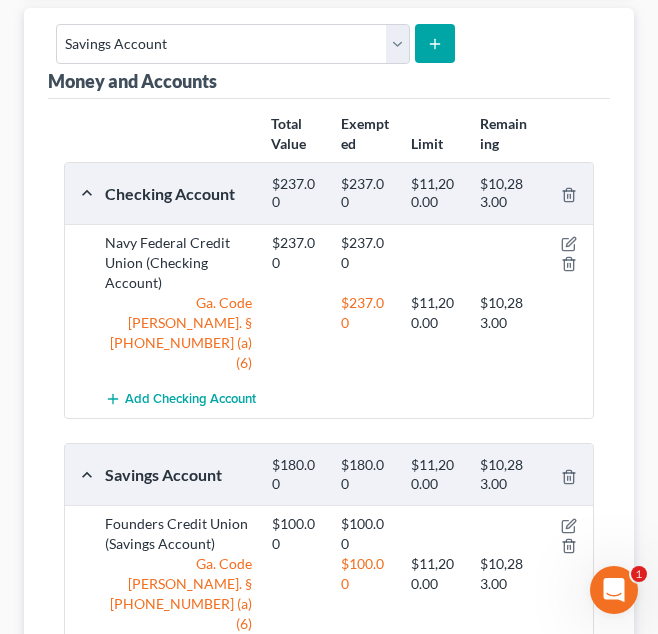 scroll, scrollTop: 565, scrollLeft: 0, axis: vertical 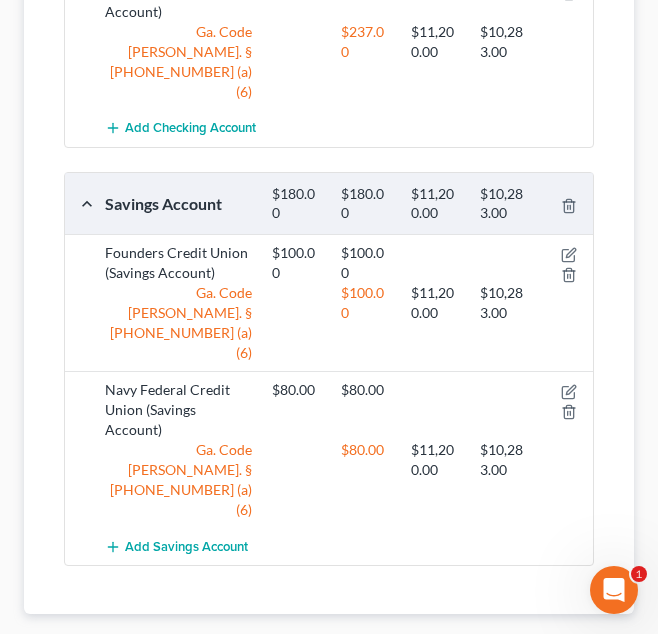 click on "Interests" at bounding box center [586, 646] 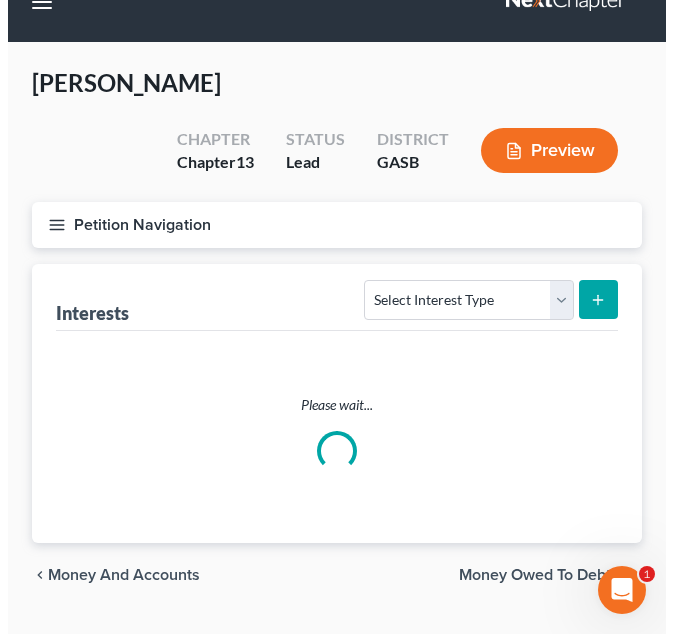 scroll, scrollTop: 0, scrollLeft: 0, axis: both 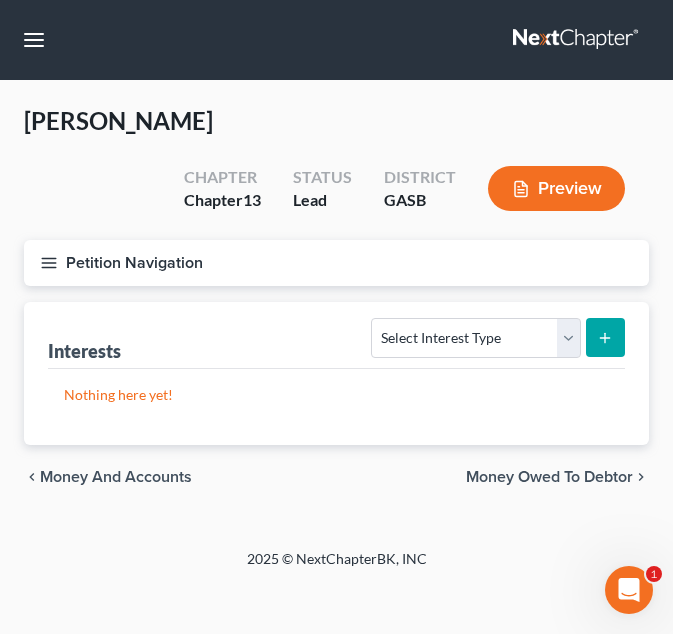 click on "Petition Navigation" at bounding box center [336, 263] 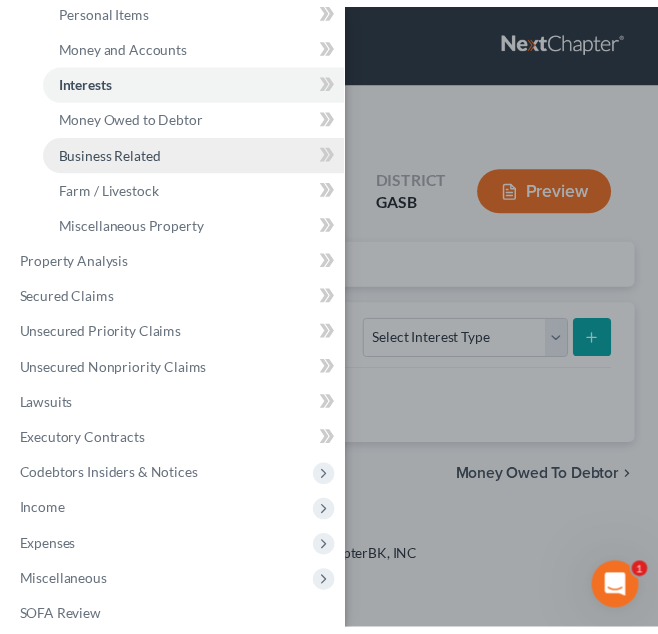 scroll, scrollTop: 319, scrollLeft: 0, axis: vertical 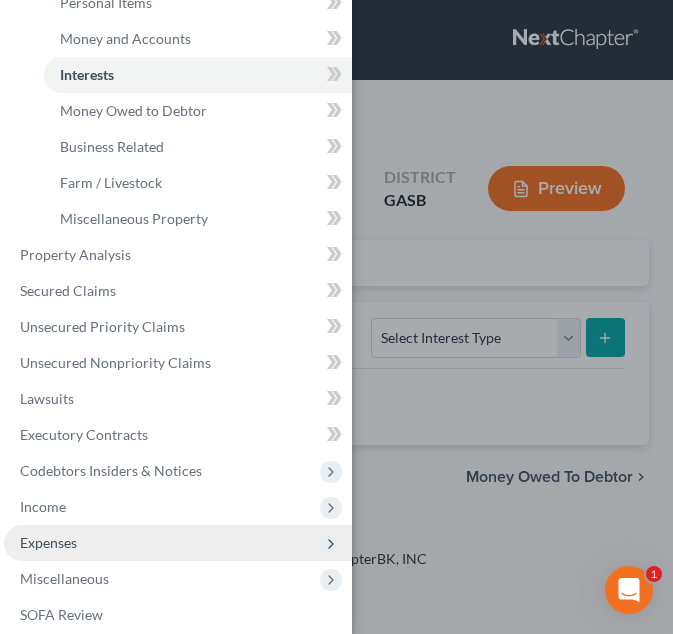 click on "Expenses" at bounding box center (178, 543) 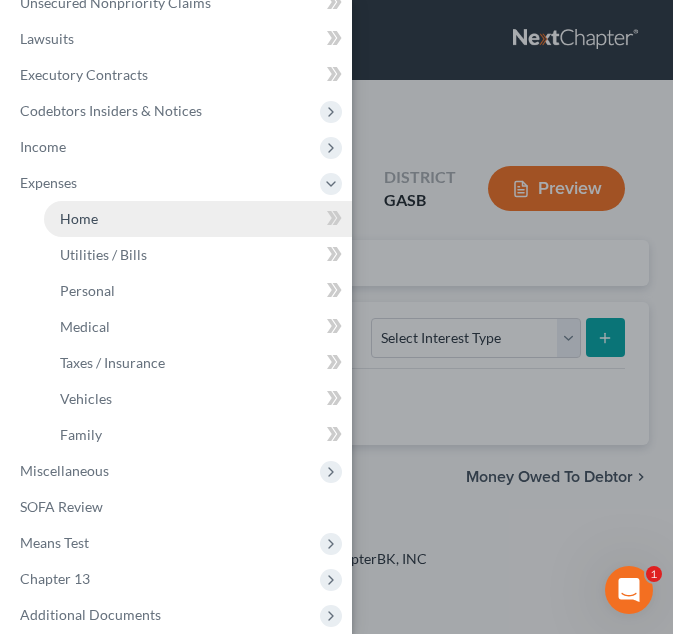 click on "Home" at bounding box center (198, 219) 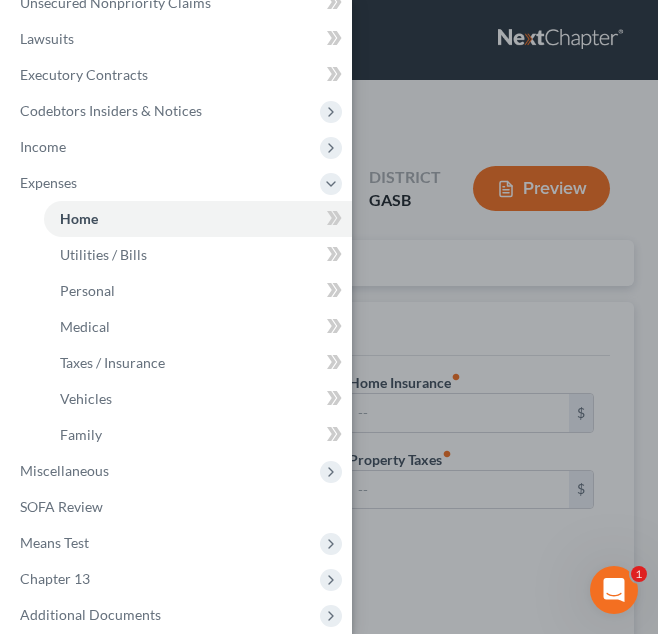 type on "0.00" 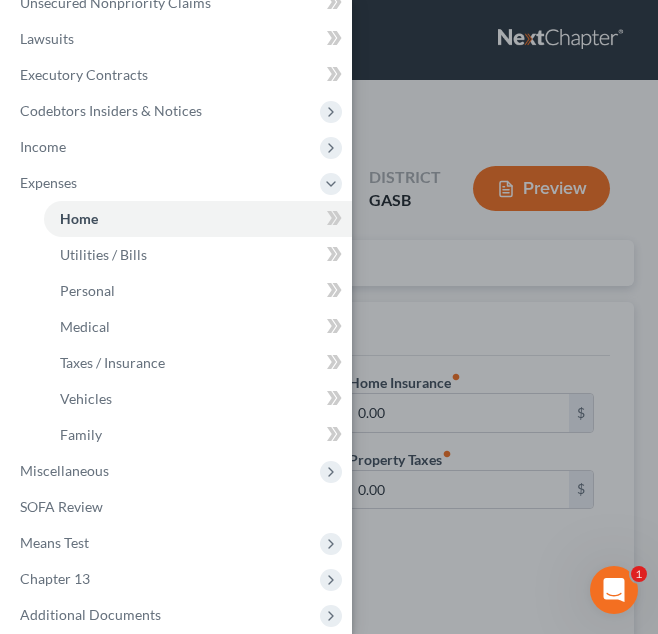 click on "Case Dashboard
Payments
Invoices
Payments
Payments
Credit Report
Client Profile" at bounding box center [329, 317] 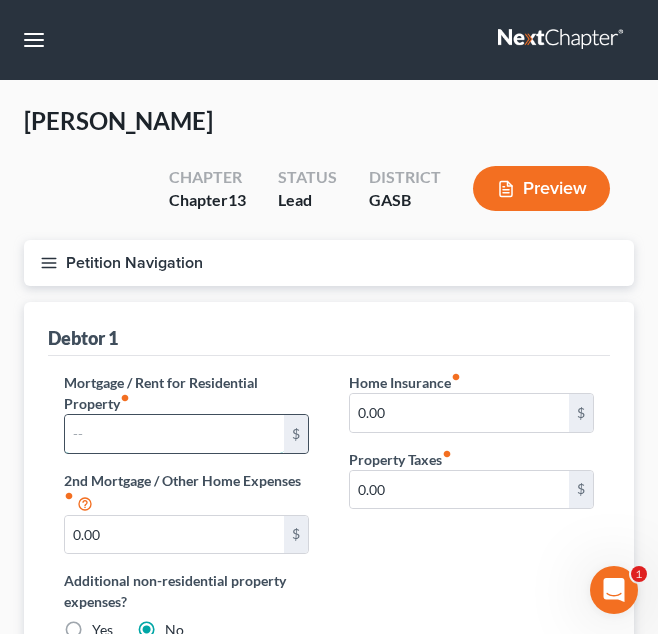click at bounding box center (174, 434) 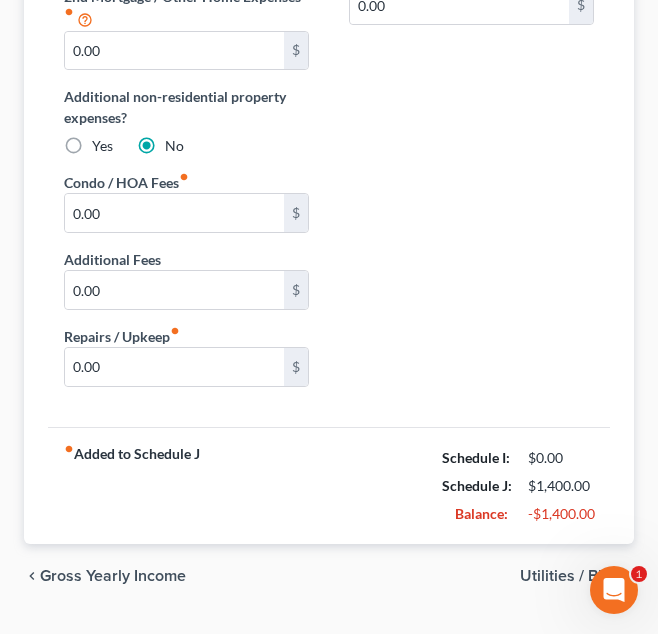 scroll, scrollTop: 534, scrollLeft: 0, axis: vertical 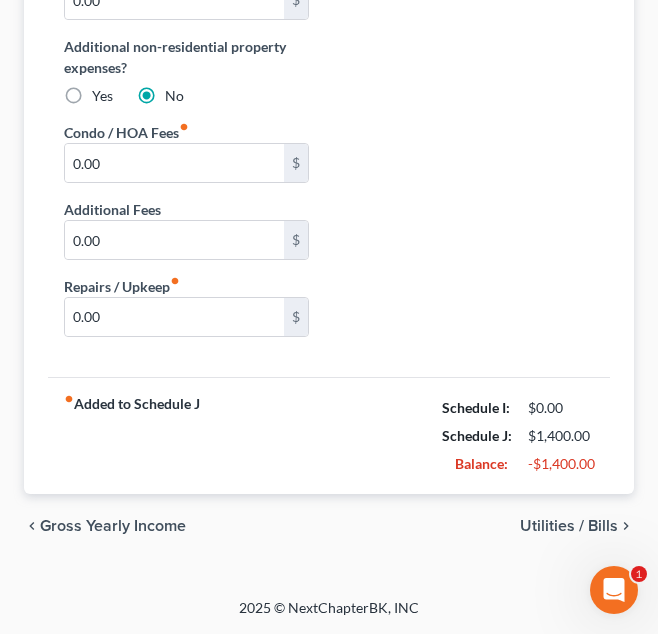 type on "1,400" 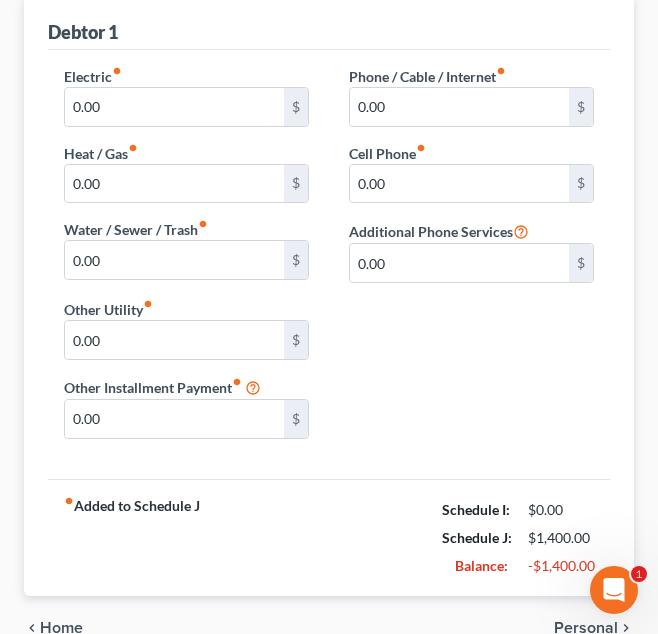 scroll, scrollTop: 0, scrollLeft: 0, axis: both 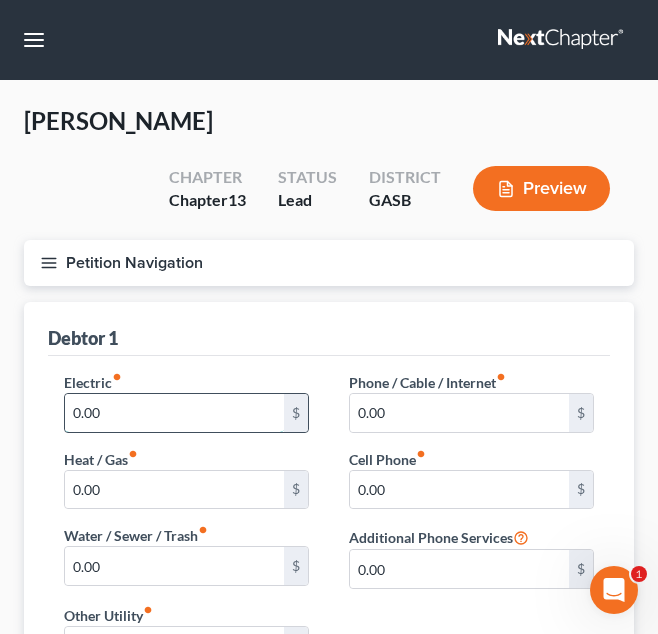 click on "0.00" at bounding box center [174, 413] 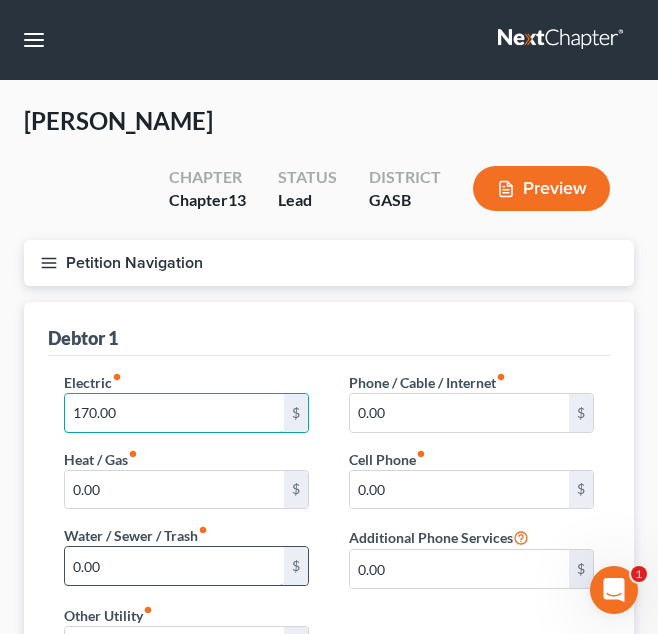 type on "170.00" 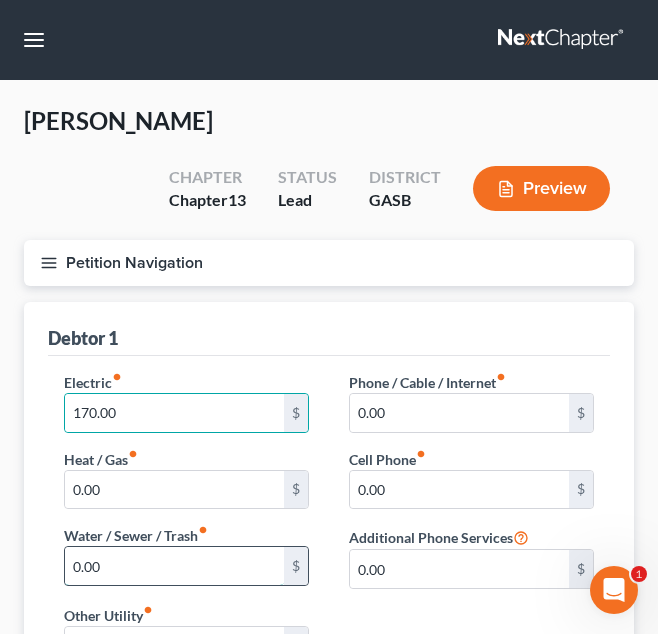 click on "0.00" at bounding box center [174, 566] 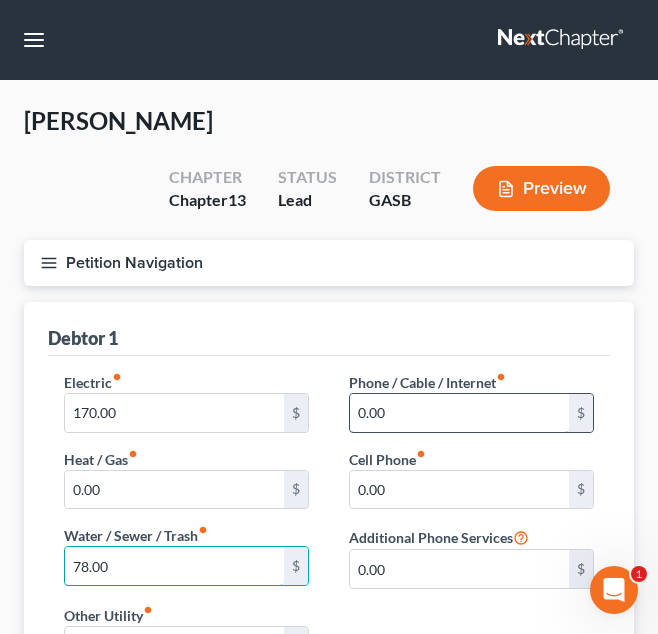type on "78.00" 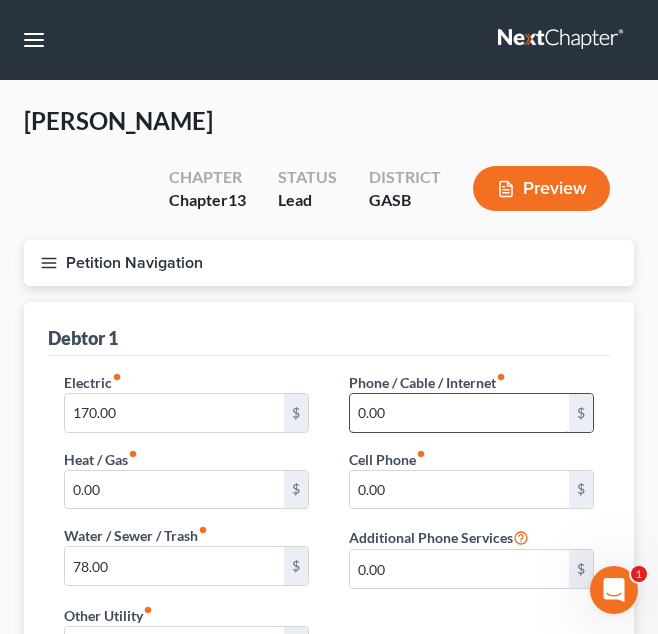 click on "0.00" at bounding box center (459, 413) 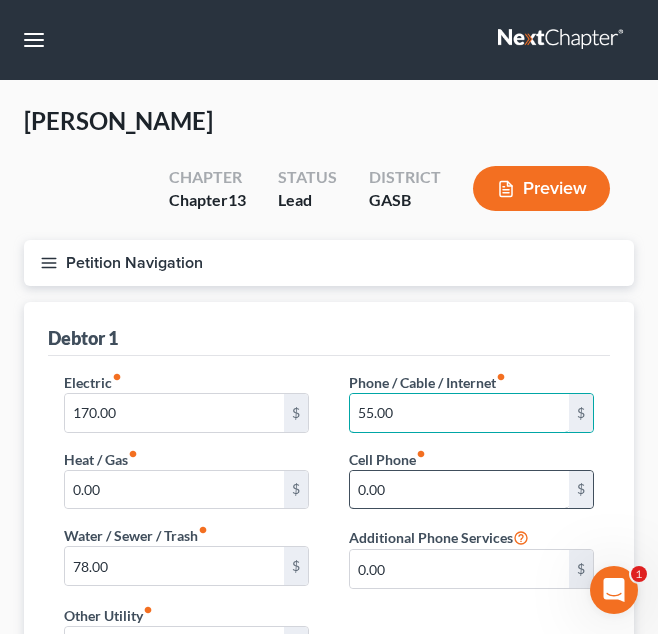 type on "55.00" 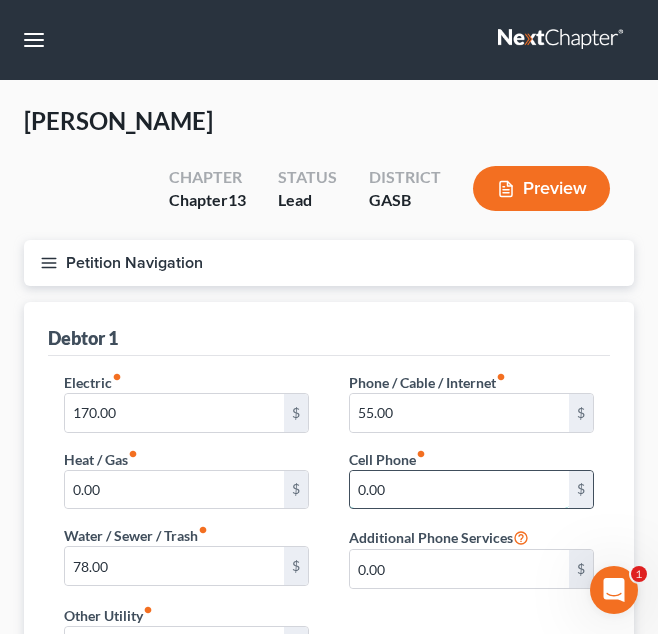 click on "0.00" at bounding box center [459, 490] 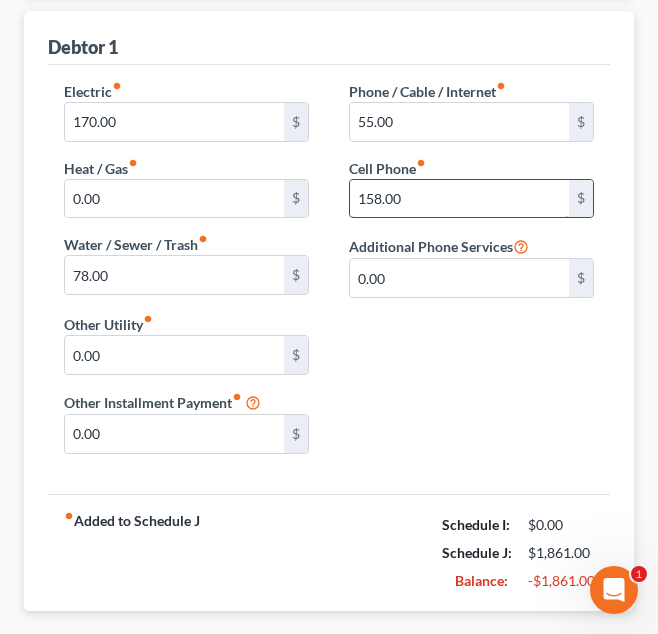 scroll, scrollTop: 313, scrollLeft: 0, axis: vertical 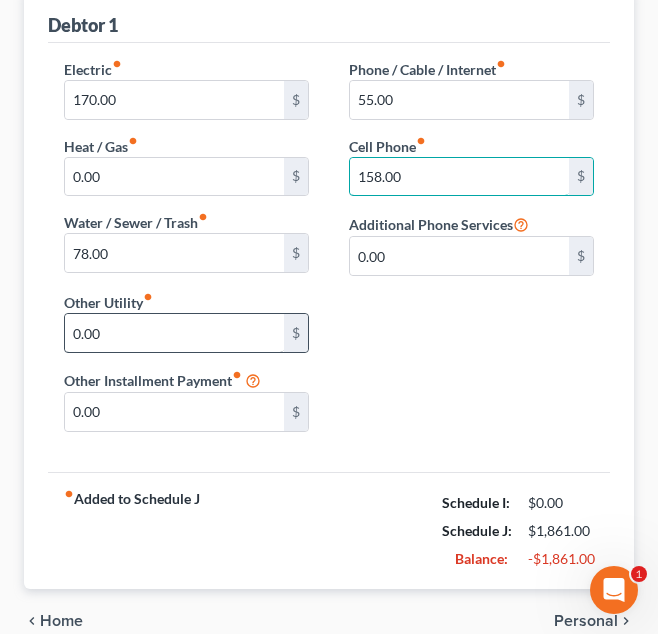 type on "158.00" 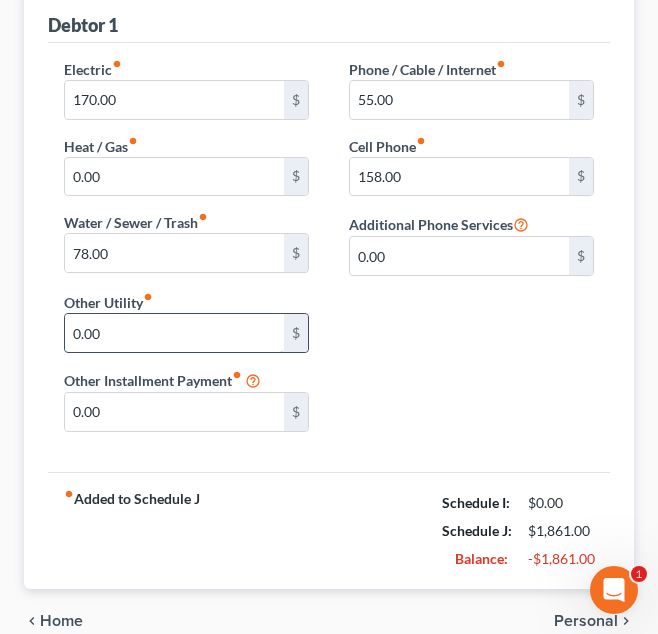 click on "0.00" at bounding box center [174, 333] 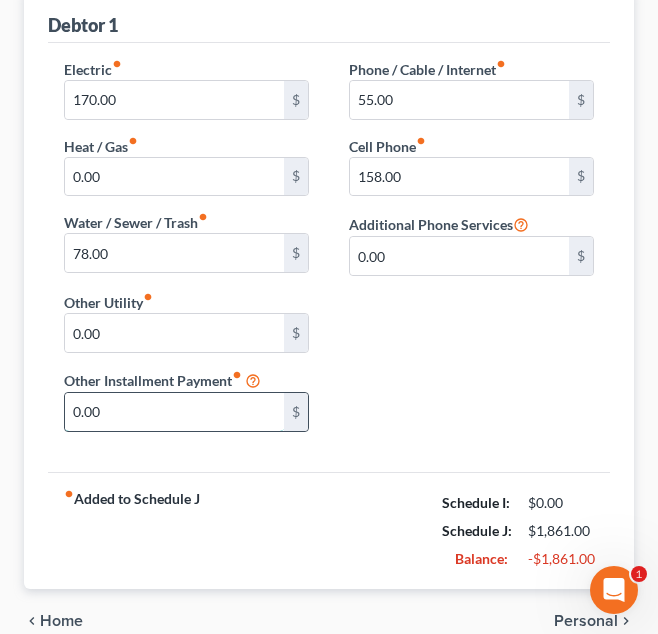 click on "0.00" at bounding box center (174, 412) 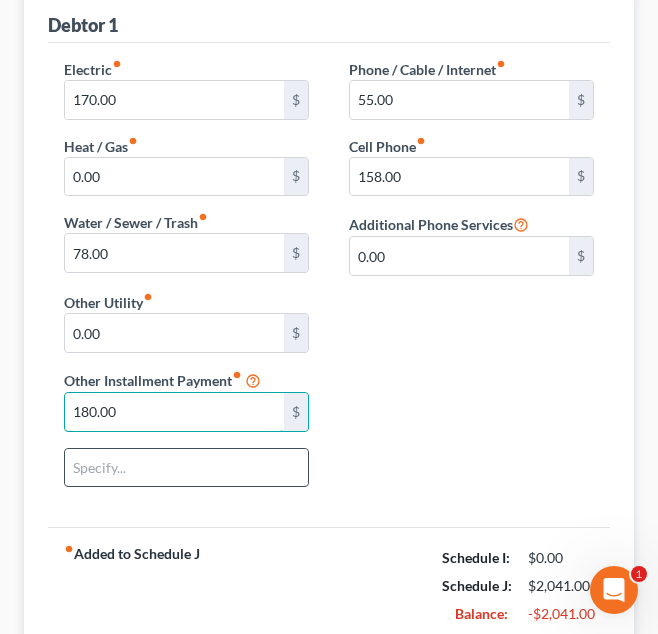 type on "180.00" 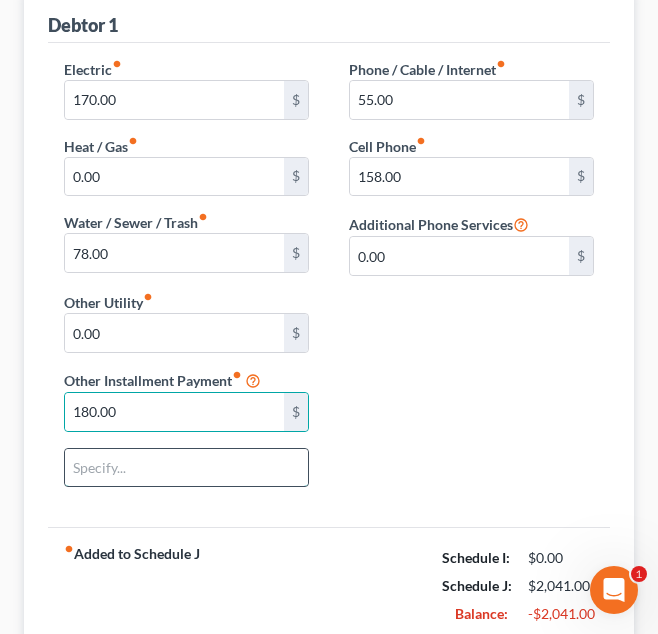 click at bounding box center (186, 468) 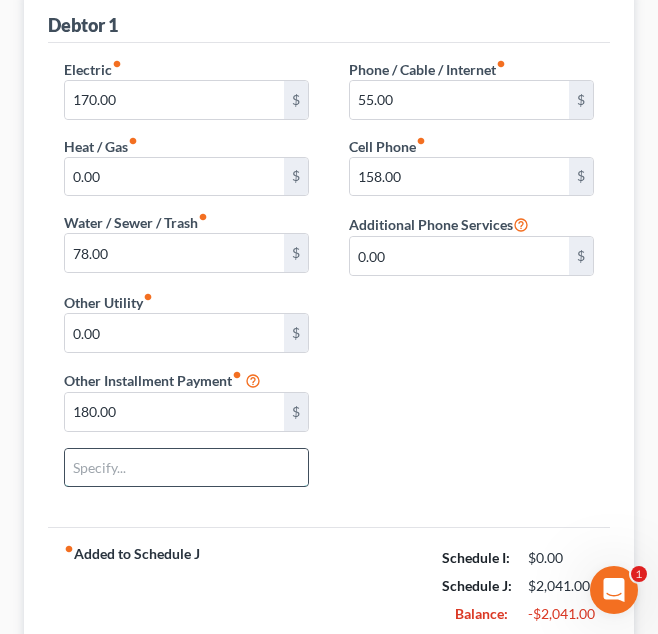 type on "Furniture" 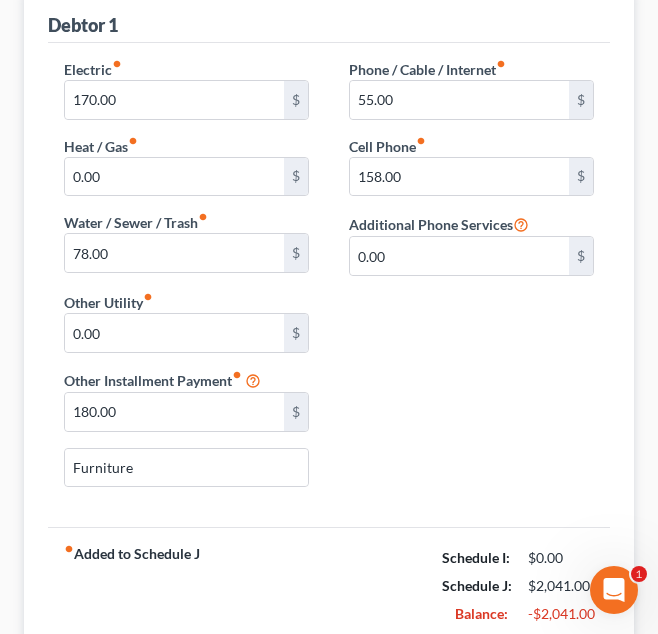 click on "Electric  fiber_manual_record 170.00 $ Heat / Gas  fiber_manual_record 0.00 $  Water / Sewer / Trash  fiber_manual_record 78.00 $ Phone / Cable / Internet  fiber_manual_record 55.00 $ Cell Phone  fiber_manual_record 158.00 $ Additional Phone Services  0.00 $ Other Utility  fiber_manual_record 0.00 $ Other Installment Payment  fiber_manual_record   180.00 $ Furniture" at bounding box center [329, 281] 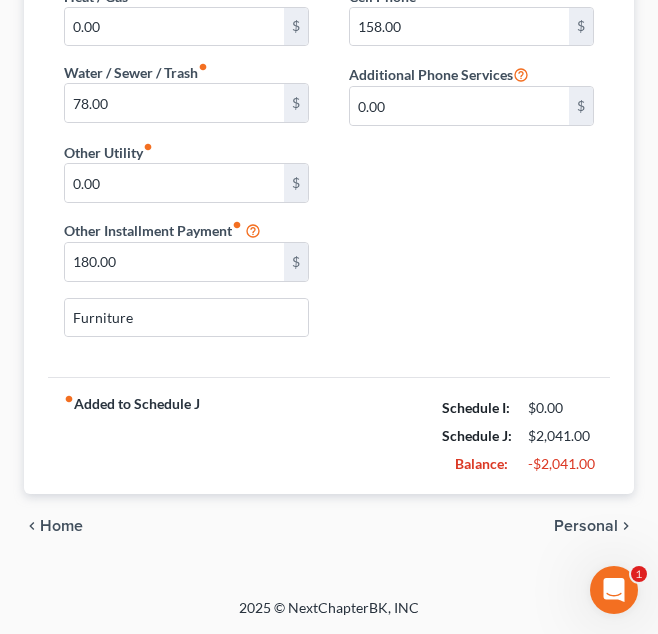 click on "Personal" at bounding box center [586, 526] 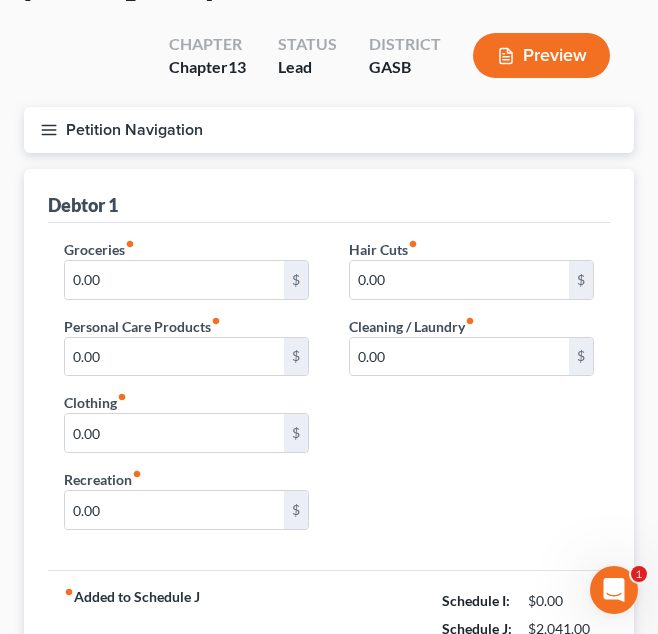 scroll, scrollTop: 0, scrollLeft: 0, axis: both 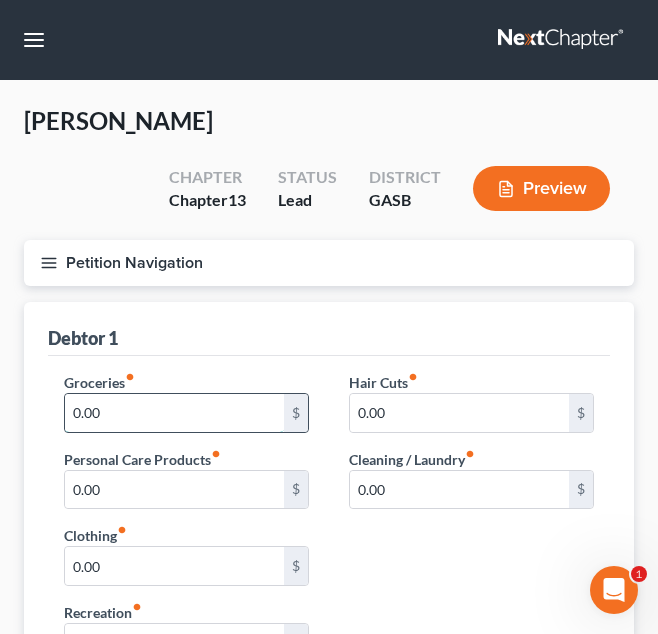click on "0.00" at bounding box center [174, 413] 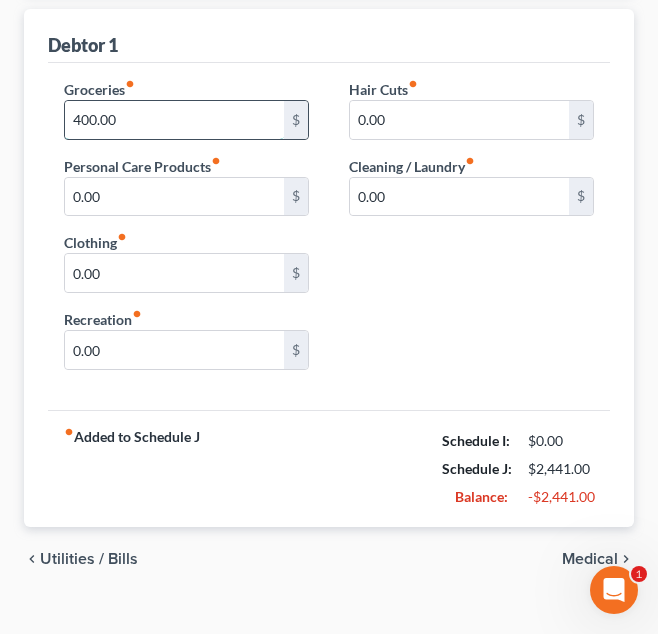 scroll, scrollTop: 326, scrollLeft: 0, axis: vertical 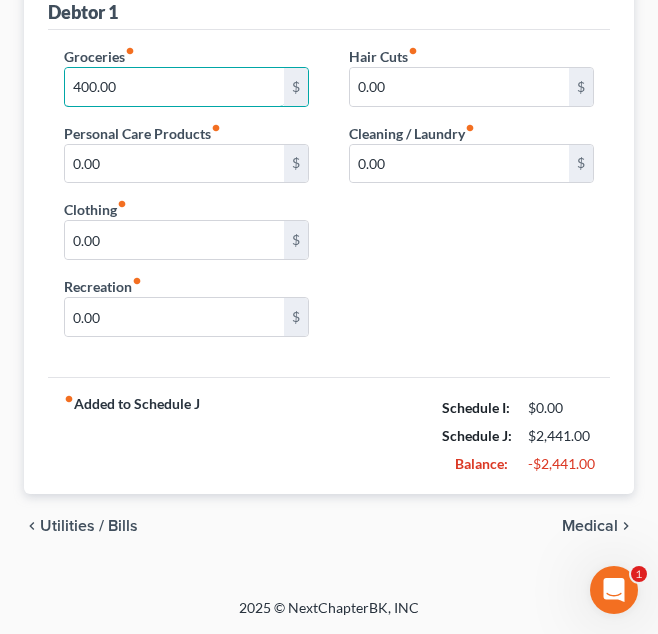 type on "400.00" 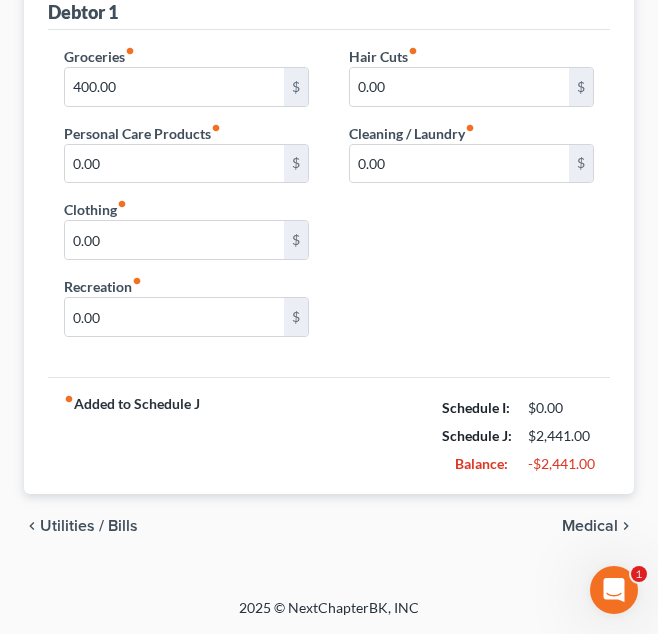 click on "Medical" at bounding box center (590, 526) 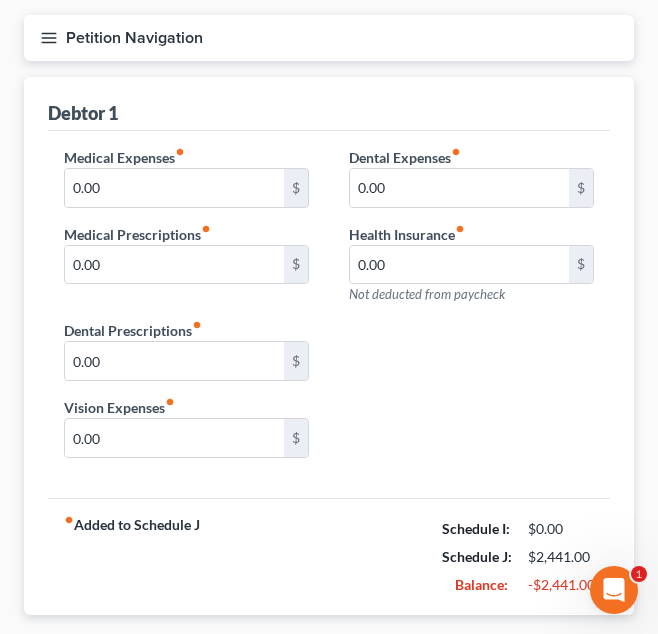 scroll, scrollTop: 346, scrollLeft: 0, axis: vertical 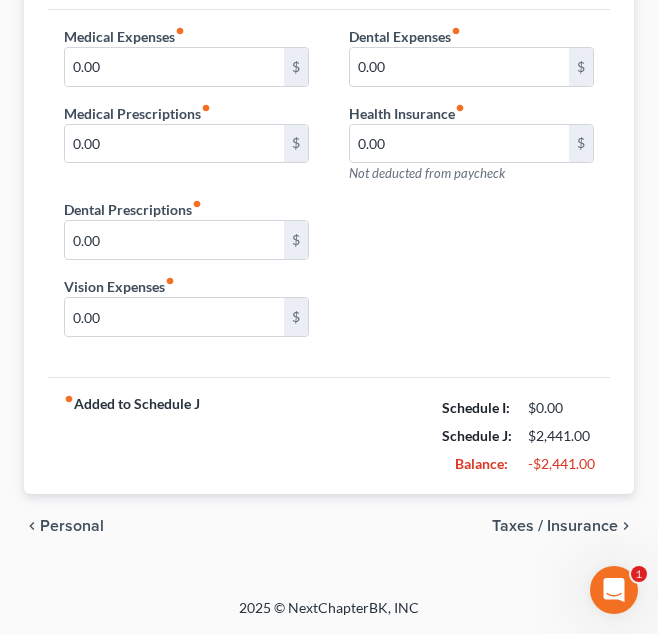 click on "Taxes / Insurance" at bounding box center (555, 526) 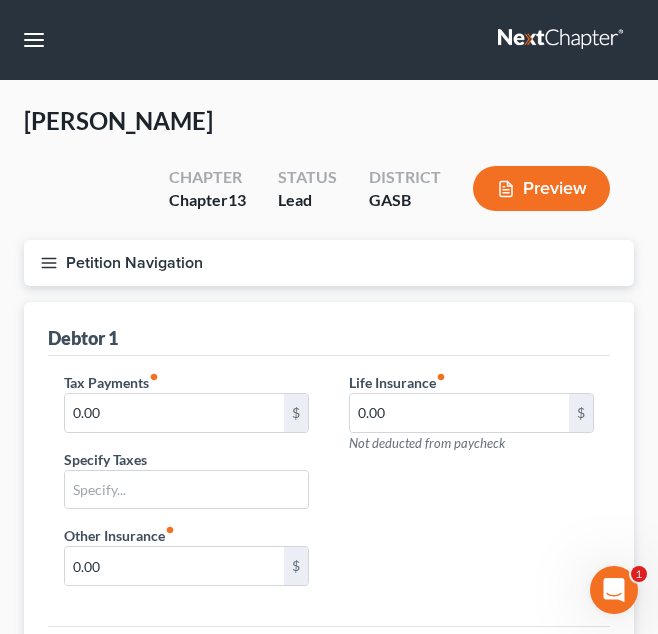 scroll, scrollTop: 249, scrollLeft: 0, axis: vertical 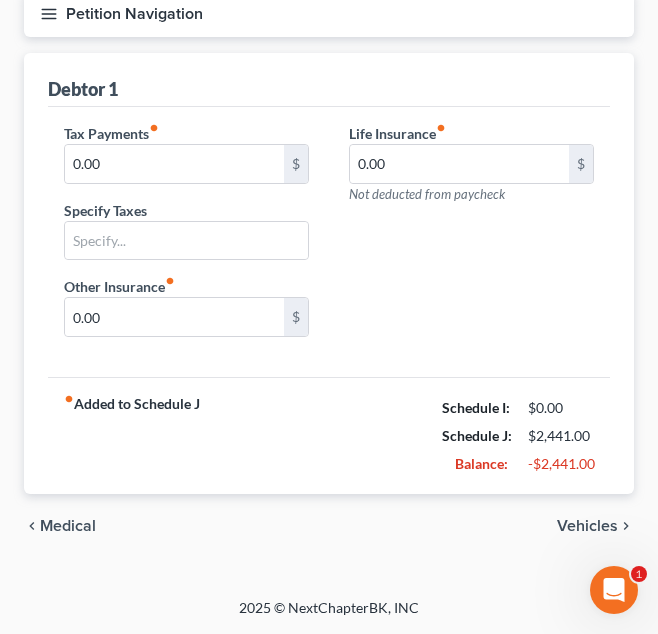 click on "Vehicles" at bounding box center [587, 526] 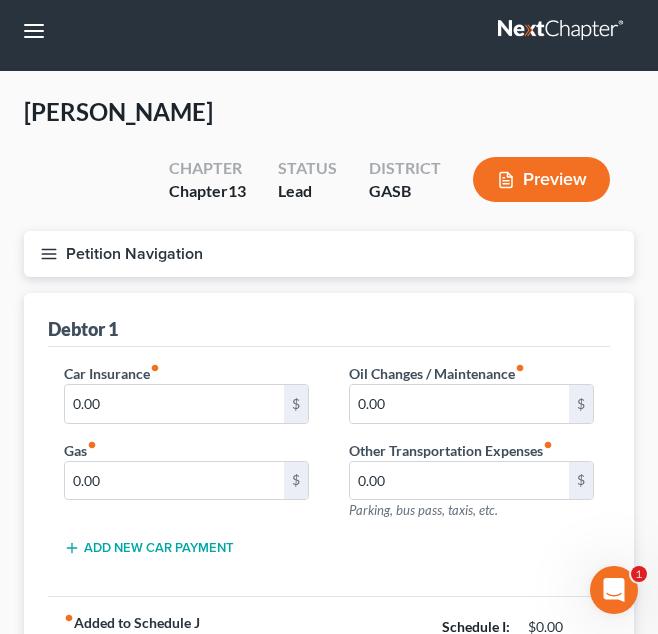 scroll, scrollTop: 0, scrollLeft: 0, axis: both 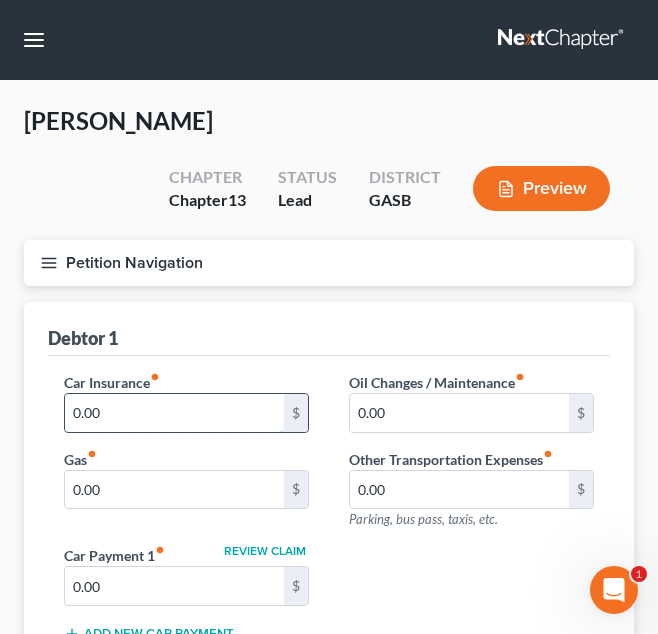 click on "0.00" at bounding box center (174, 413) 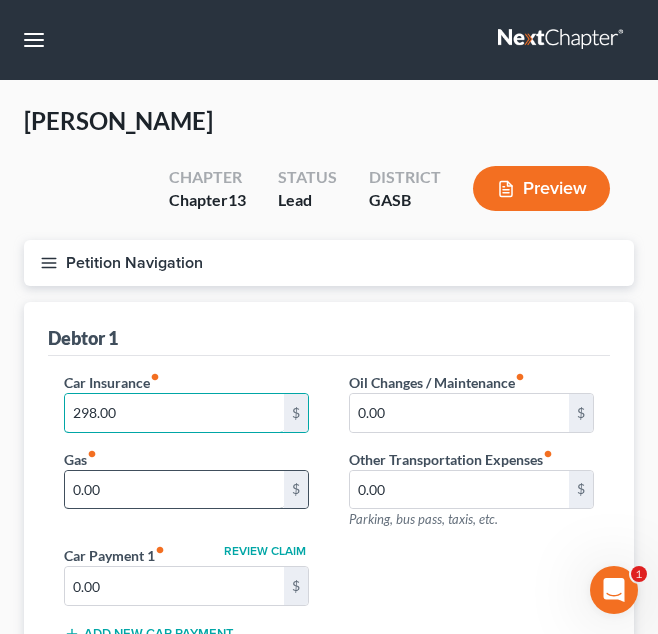 type on "298.00" 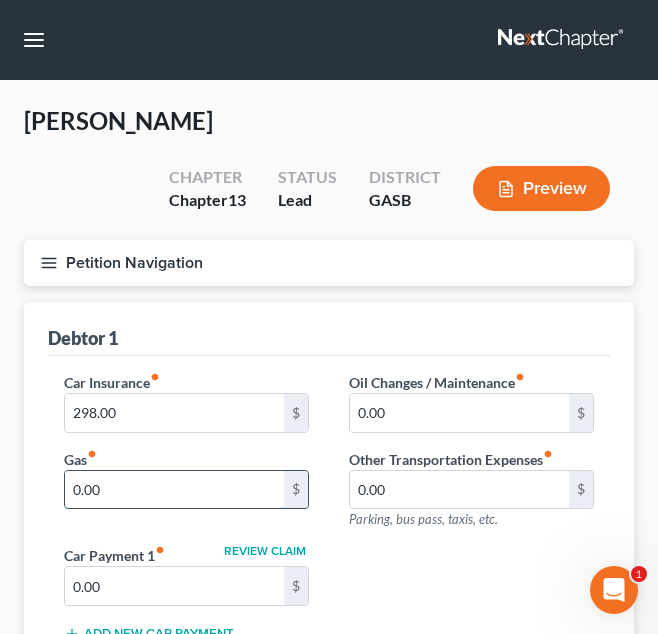 click on "0.00" at bounding box center [174, 490] 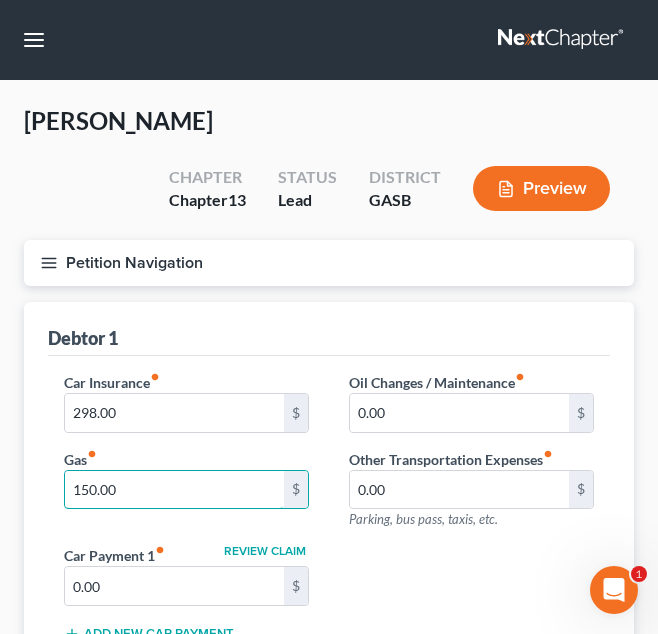 type on "150.00" 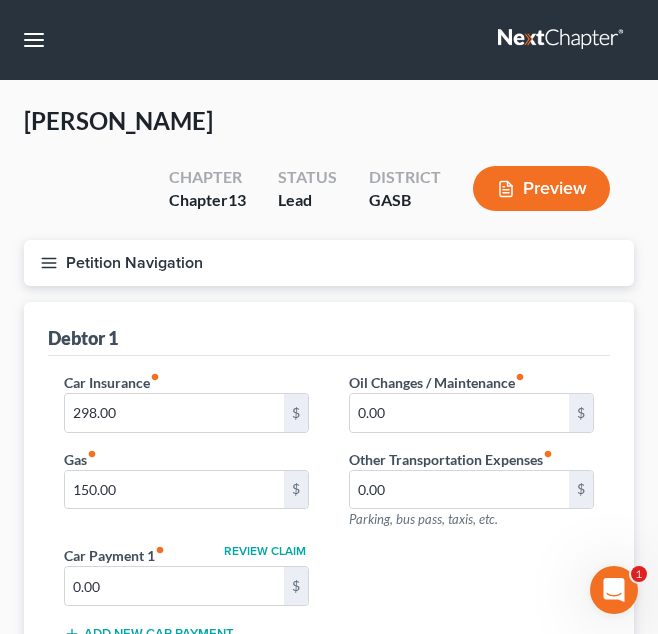 click on "Car Insurance  fiber_manual_record 298.00 $ Gas  fiber_manual_record 150.00 $ Oil Changes / Maintenance  fiber_manual_record 0.00 $ Other Transportation Expenses  fiber_manual_record 0.00 $ Parking, bus pass, taxis, etc. Review Claim Car Payment 1  fiber_manual_record 0.00 $ Add New Car Payment" at bounding box center (329, 515) 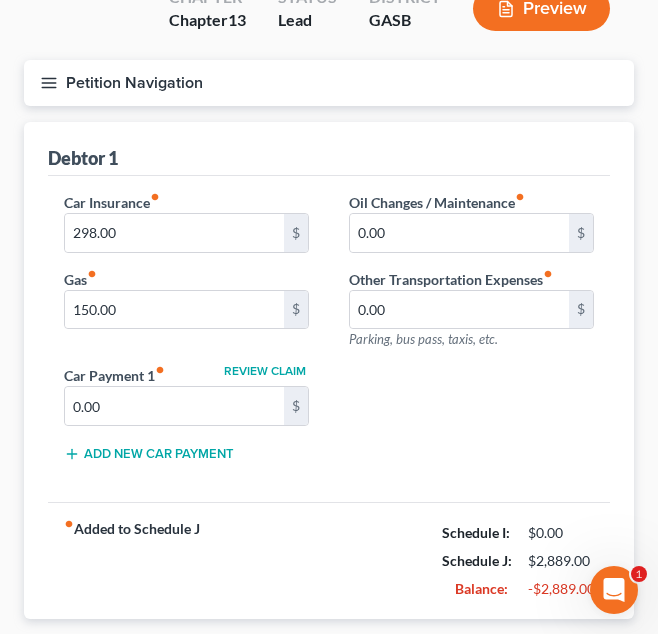 scroll, scrollTop: 155, scrollLeft: 0, axis: vertical 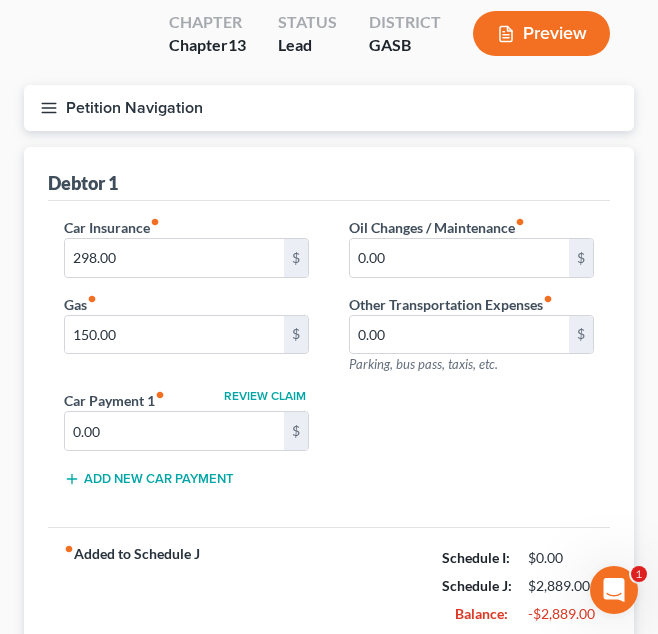 click on "Petition Navigation" at bounding box center (329, 108) 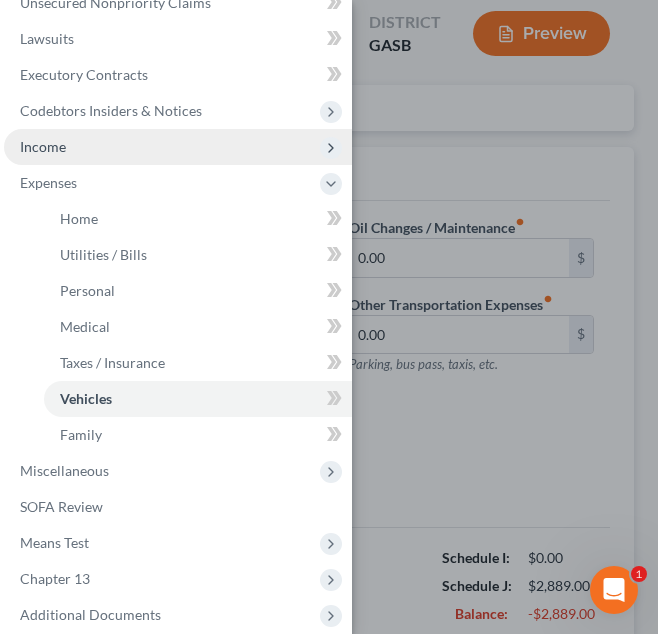 click on "Income" at bounding box center [178, 147] 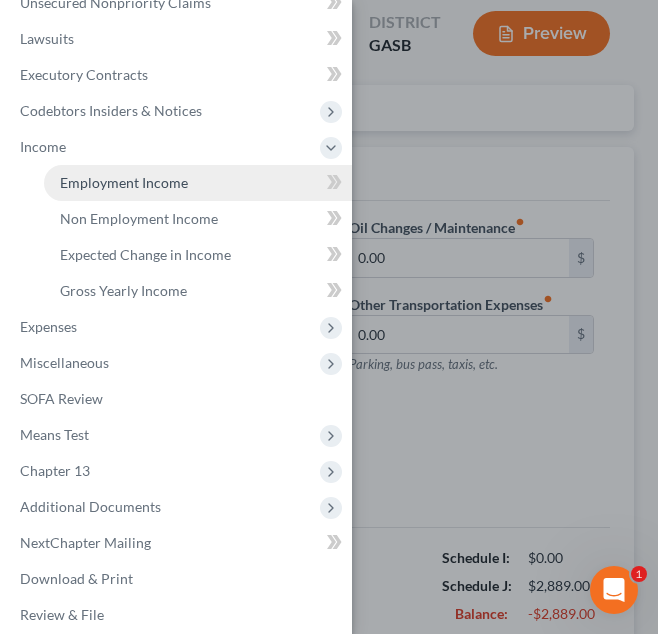 click on "Employment Income" at bounding box center [124, 182] 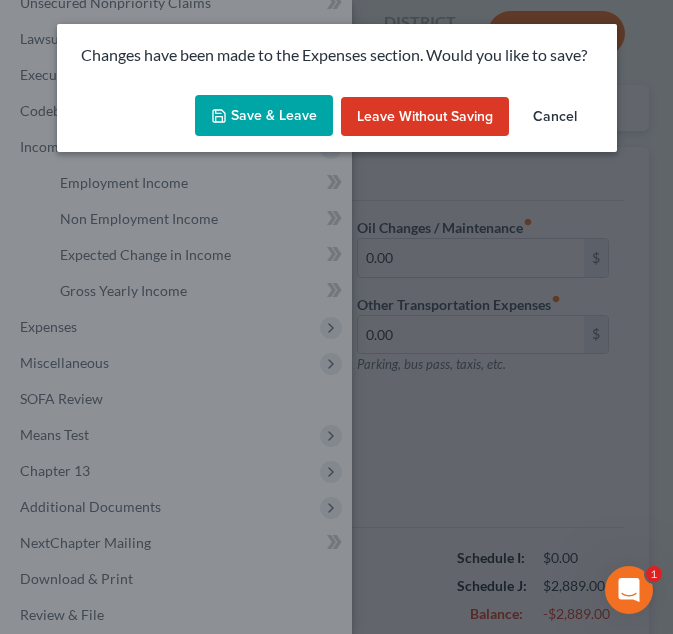 click on "Save & Leave" at bounding box center (264, 116) 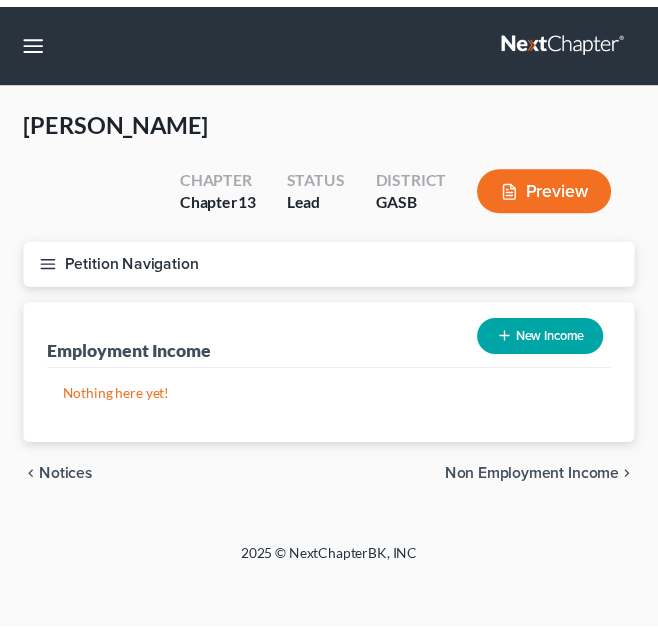 scroll, scrollTop: 0, scrollLeft: 0, axis: both 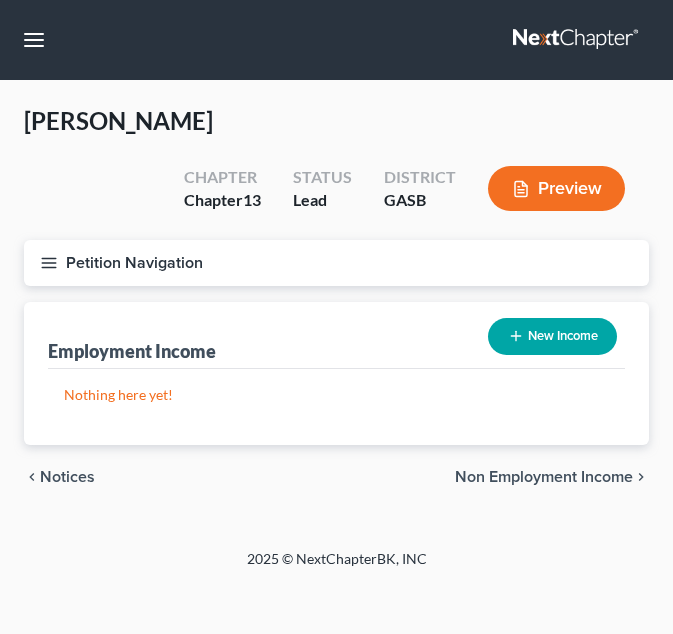 click on "Petition Navigation" at bounding box center [336, 263] 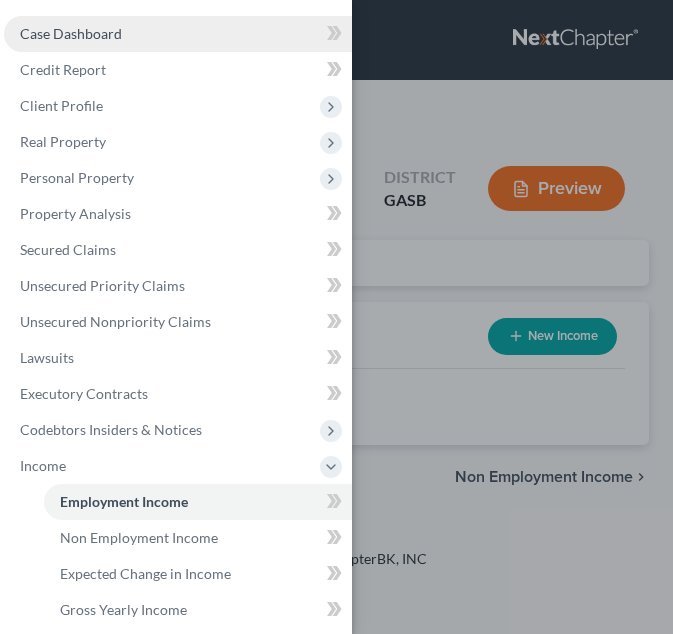 click on "Case Dashboard" at bounding box center (178, 34) 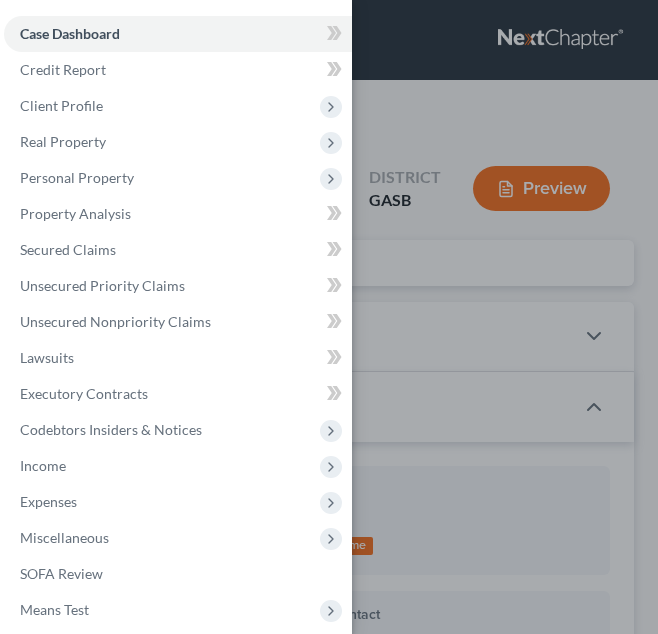click on "Case Dashboard
Payments
Invoices
Payments
Payments
Credit Report
Client Profile" at bounding box center [329, 317] 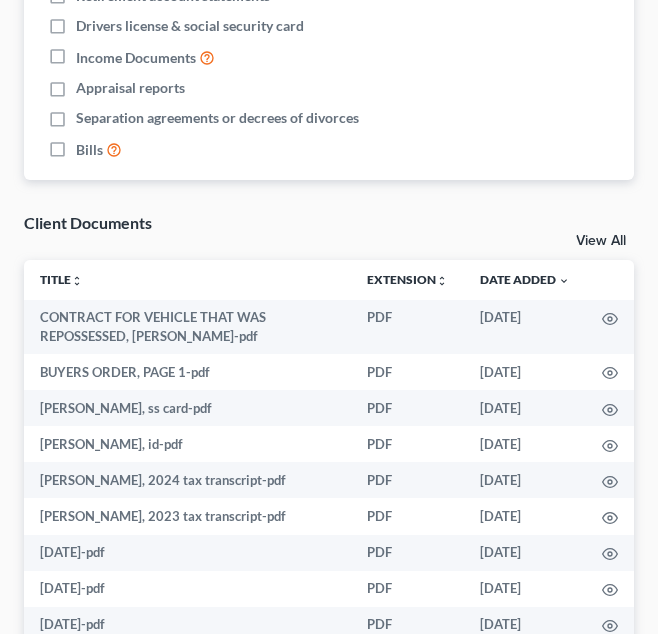 scroll, scrollTop: 1399, scrollLeft: 0, axis: vertical 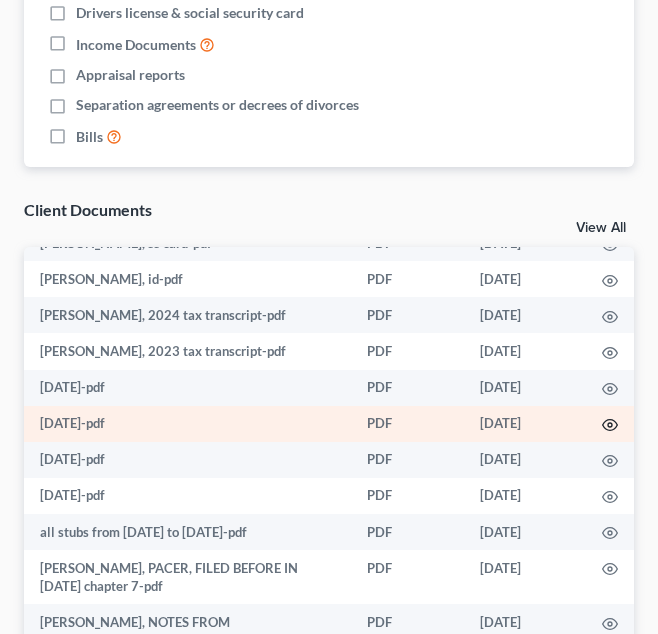 click 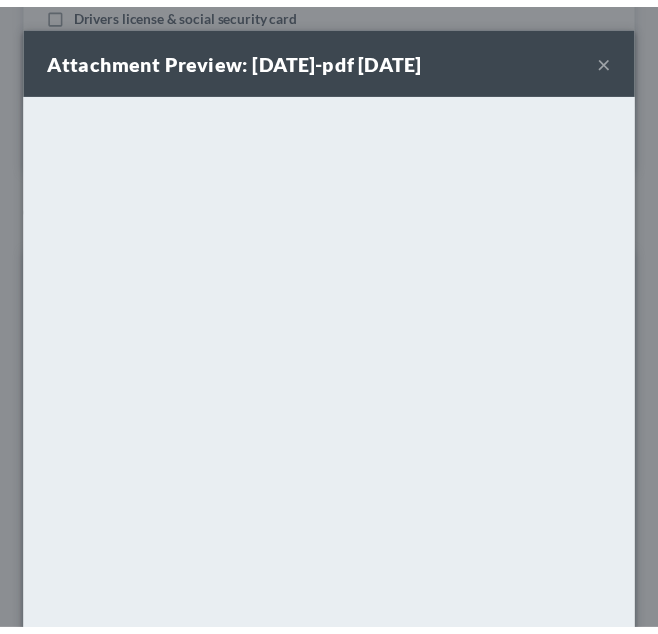 scroll, scrollTop: 203, scrollLeft: 0, axis: vertical 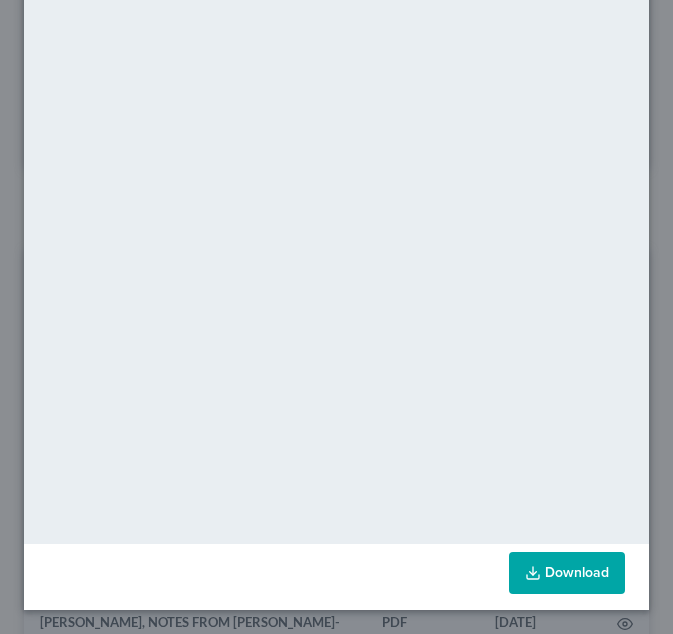 click on "Download" at bounding box center [567, 573] 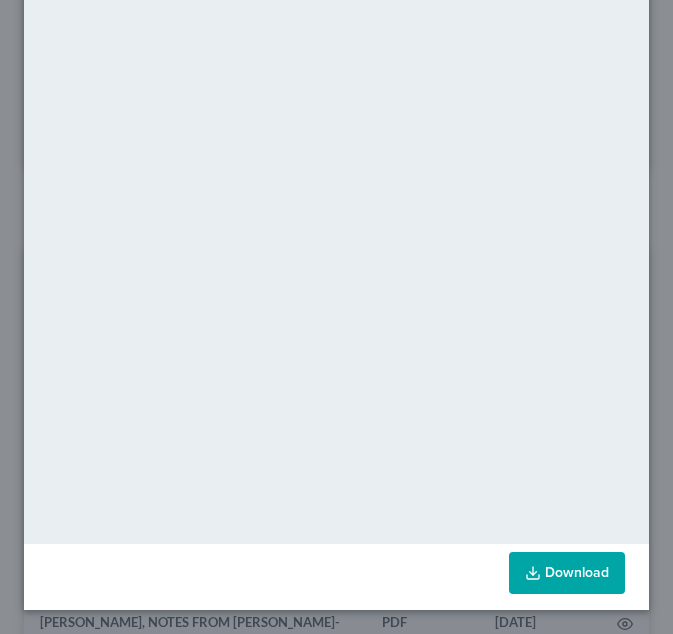 click on "Attachment Preview: [DATE]-pdf [DATE] ×
<object ng-attr-data='[URL][DOMAIN_NAME]' type='application/pdf' width='100%' height='650px'></object>
<p><a href='[URL][DOMAIN_NAME]' target='_blank'>Click here</a> to open in a new window.</p>
Download" at bounding box center [336, 317] 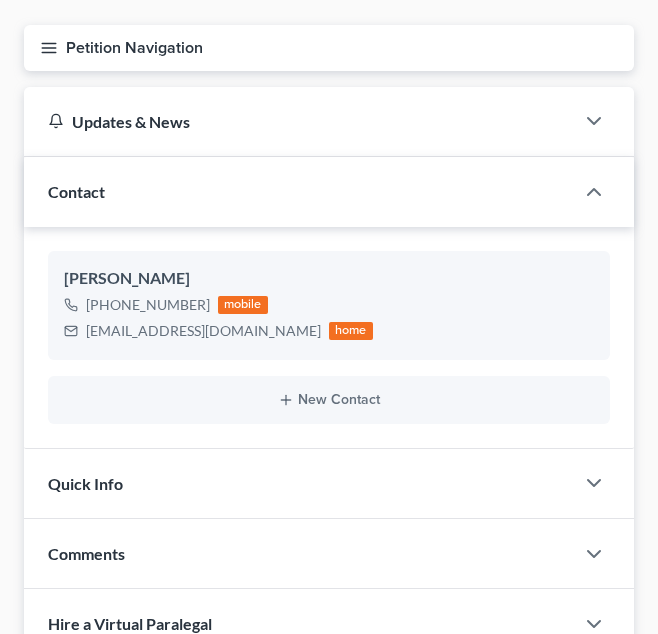 scroll, scrollTop: 0, scrollLeft: 0, axis: both 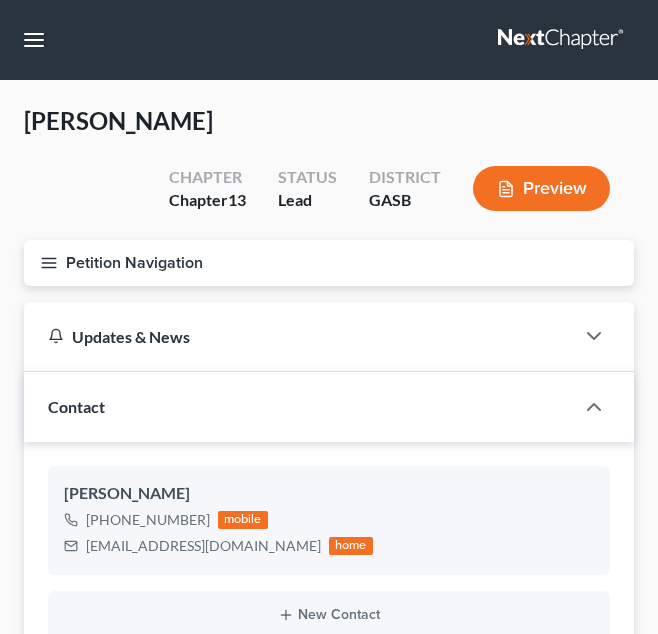 click on "Petition Navigation" at bounding box center (329, 263) 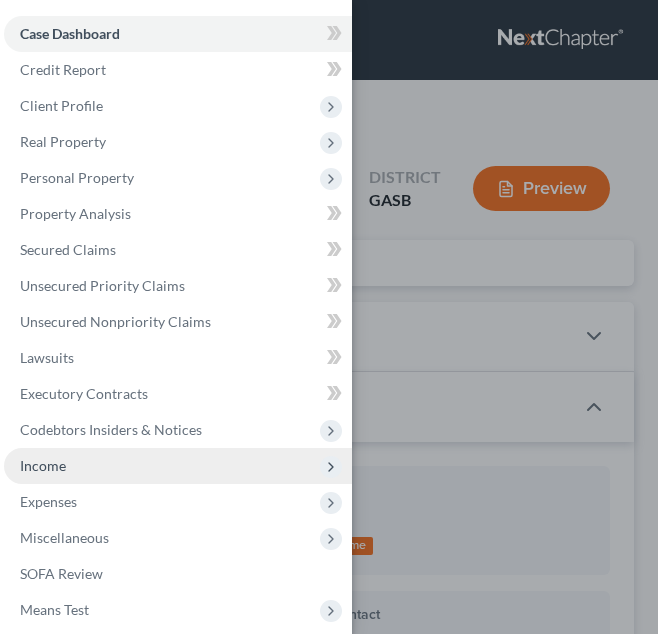 click on "Income" at bounding box center (178, 466) 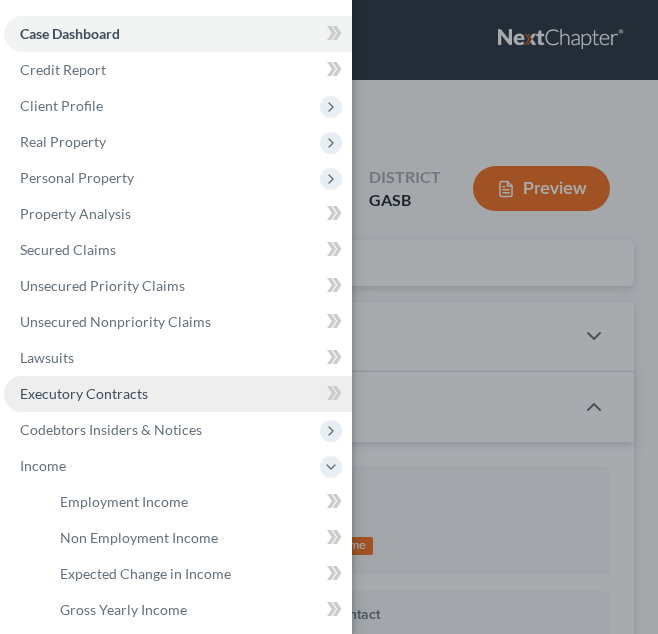drag, startPoint x: 167, startPoint y: 468, endPoint x: 234, endPoint y: 406, distance: 91.28527 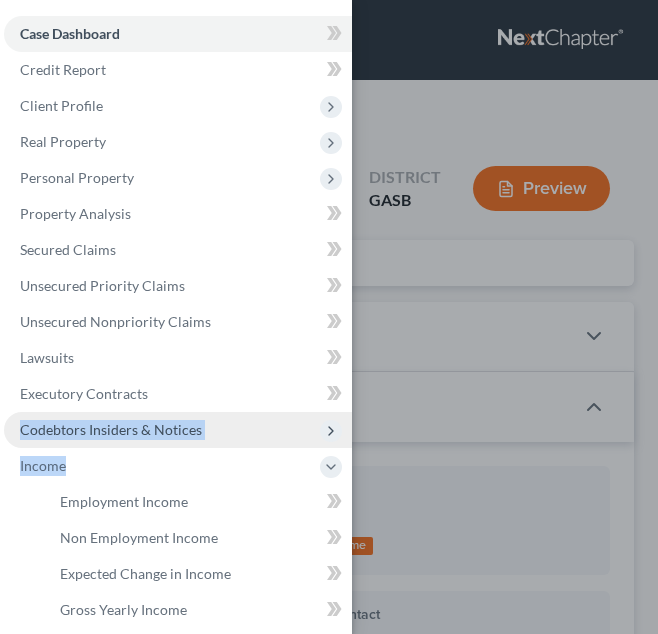 drag, startPoint x: 234, startPoint y: 406, endPoint x: 204, endPoint y: 444, distance: 48.414875 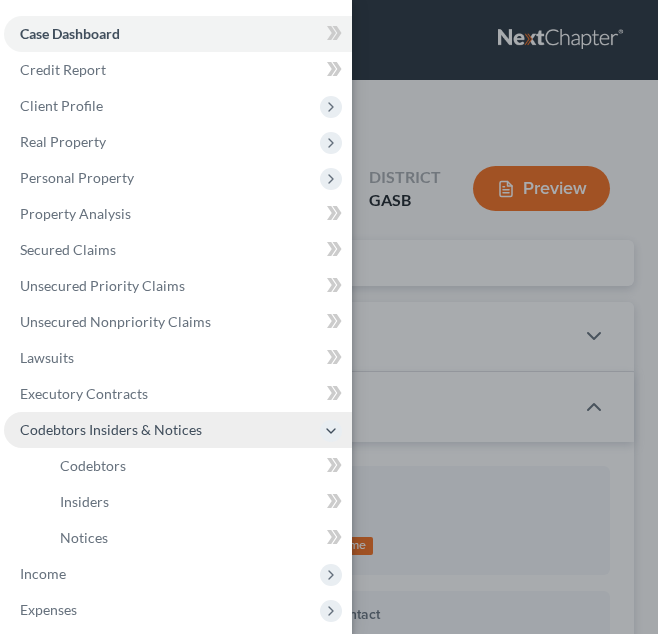 click on "Codebtors Insiders & Notices" at bounding box center (178, 430) 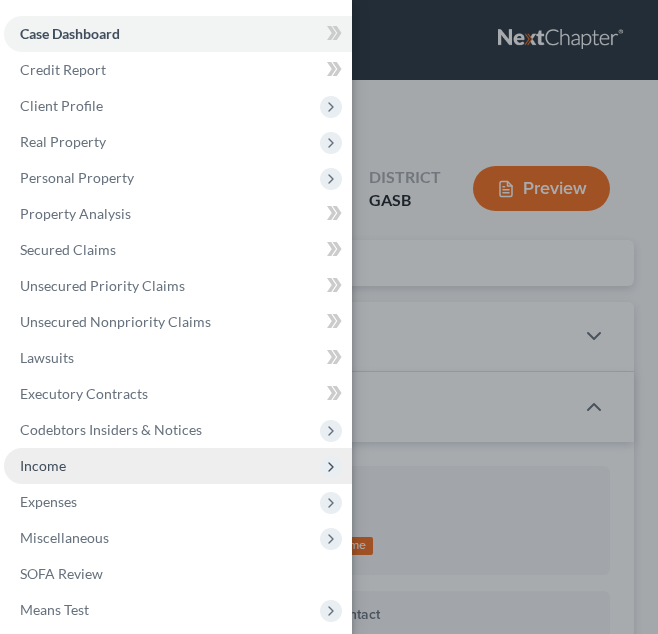 click on "Income" at bounding box center (178, 466) 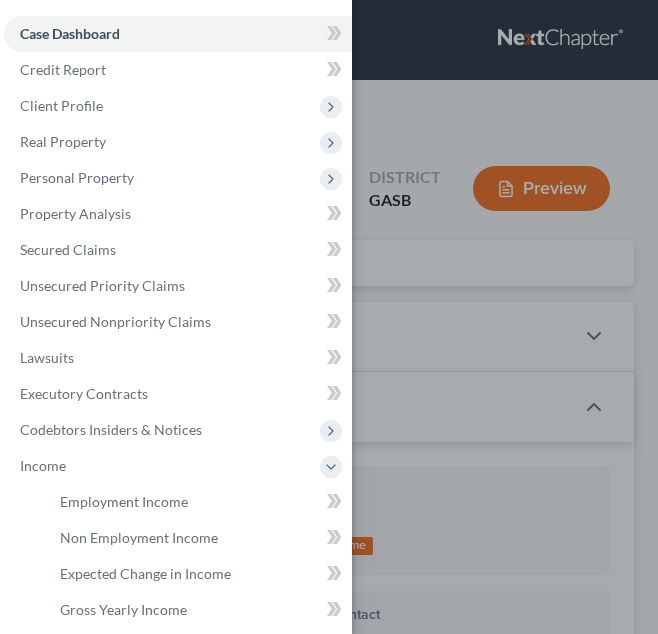 click on "Case Dashboard
Payments
Invoices
Payments
Payments
Credit Report
Client Profile" at bounding box center [329, 317] 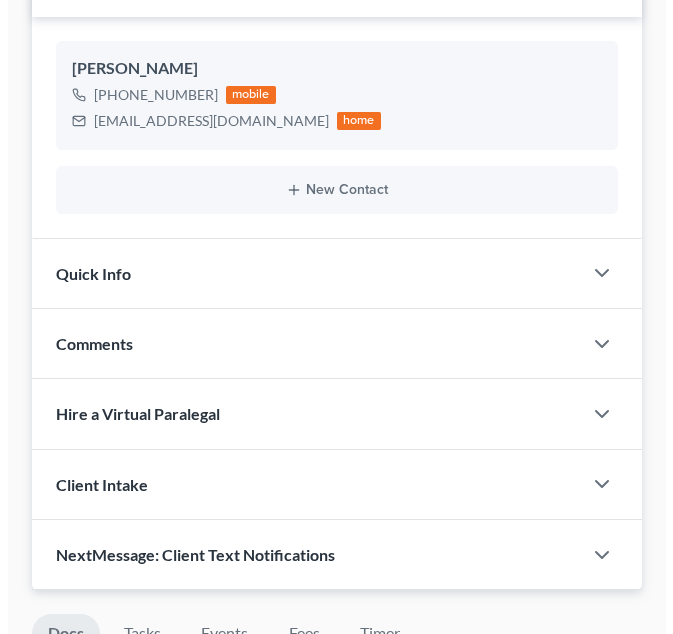 scroll, scrollTop: 0, scrollLeft: 0, axis: both 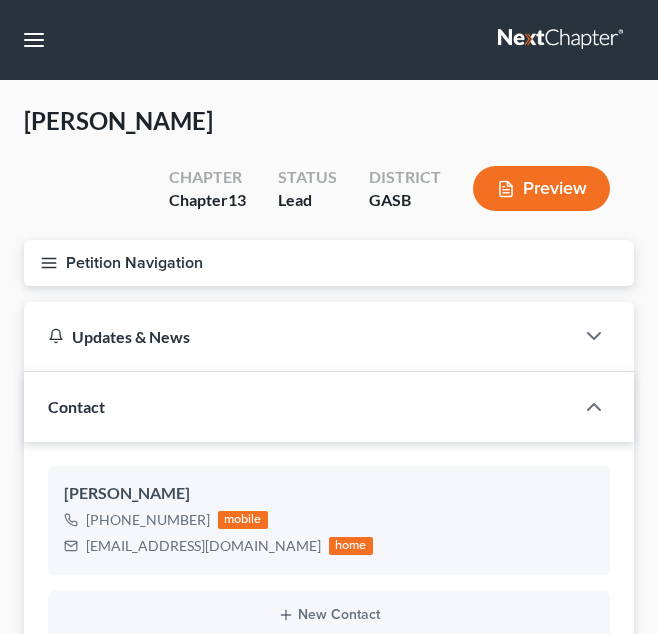 click on "Petition Navigation" at bounding box center [329, 263] 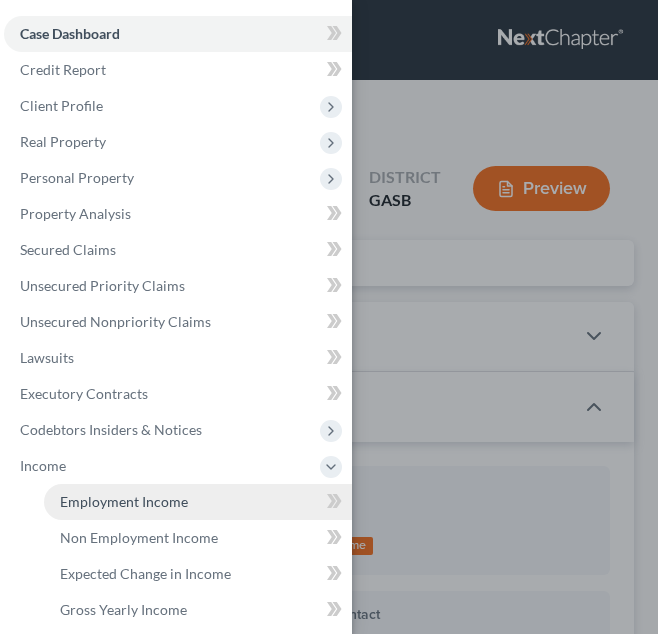 click on "Employment Income" at bounding box center (124, 501) 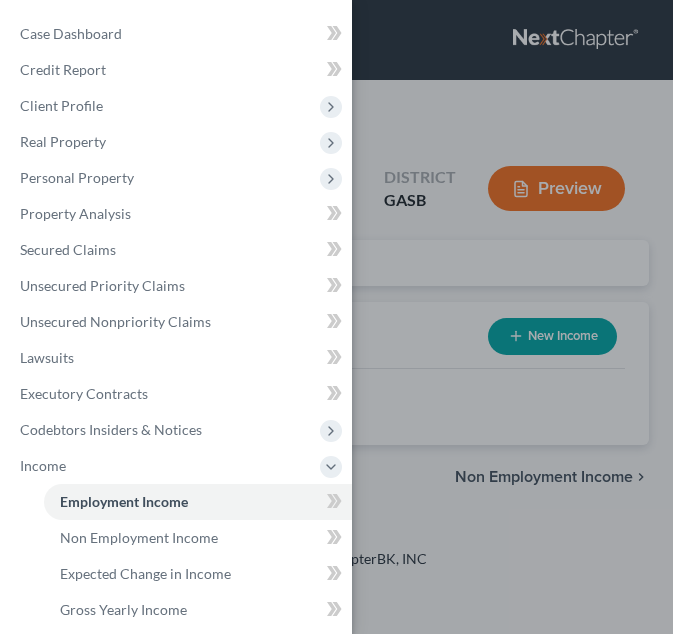 click on "Case Dashboard
Payments
Invoices
Payments
Payments
Credit Report
Client Profile" at bounding box center [336, 317] 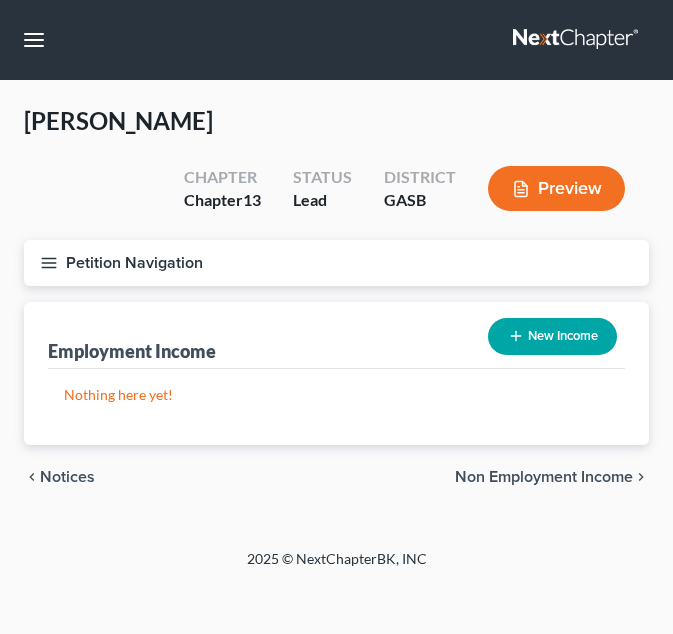 click on "New Income" at bounding box center (552, 336) 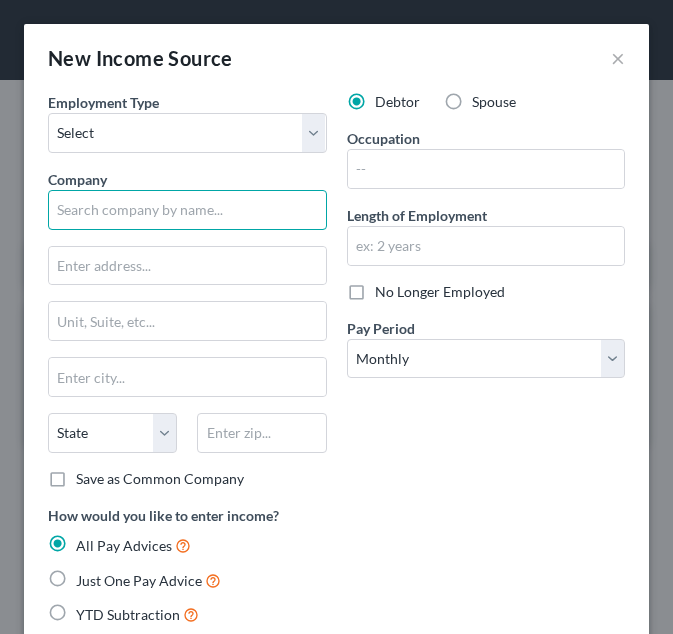click at bounding box center [187, 210] 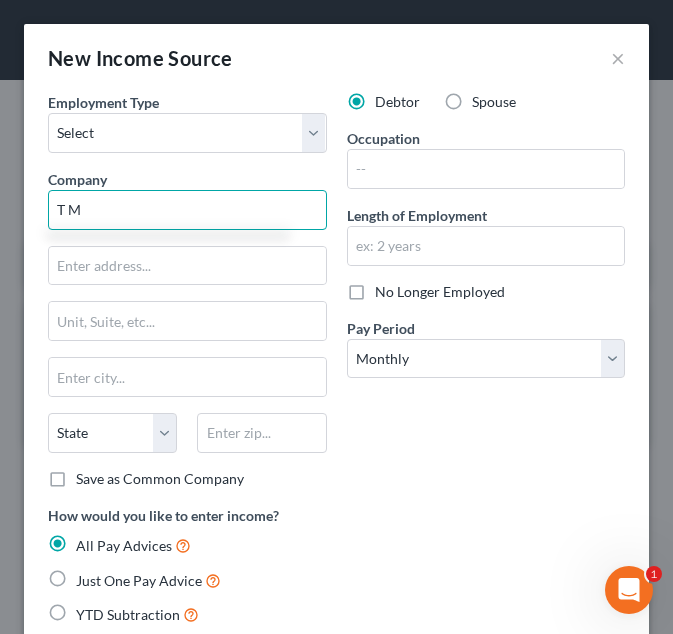 scroll, scrollTop: 0, scrollLeft: 0, axis: both 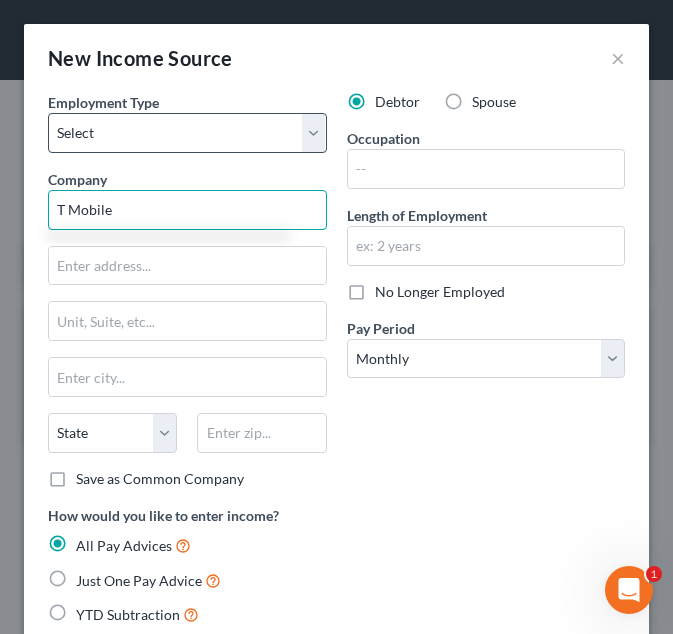 type on "T Mobile" 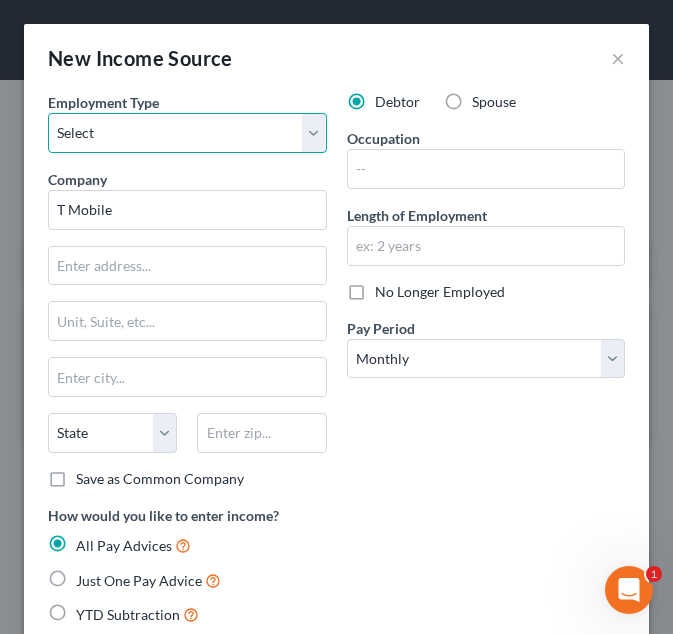 click on "Select Full or Part Time Employment Self Employment" at bounding box center (187, 133) 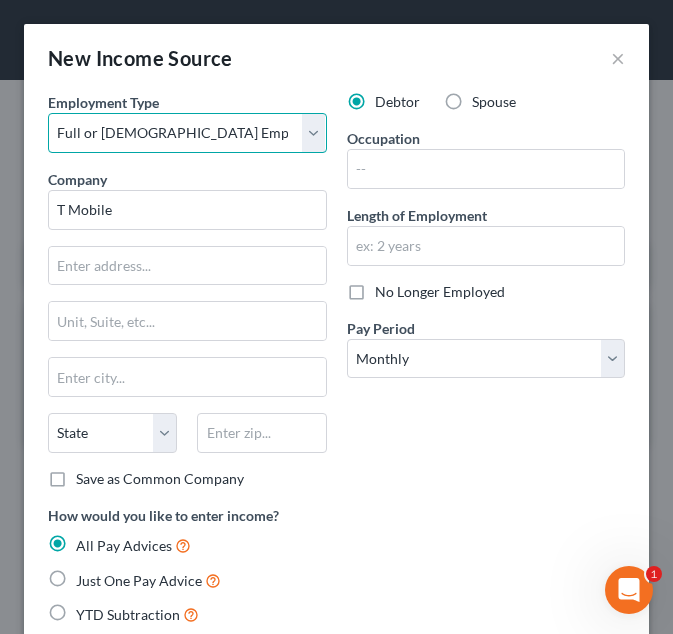 click on "Select Full or Part Time Employment Self Employment" at bounding box center [187, 133] 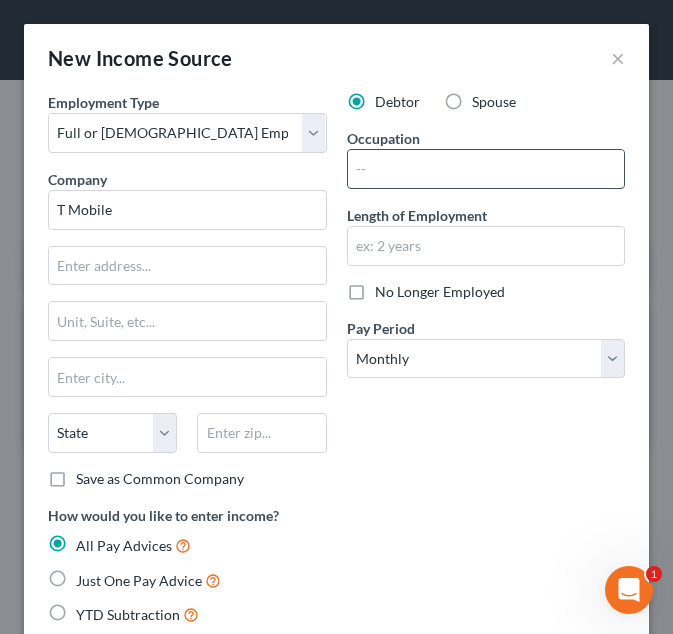 click at bounding box center (486, 169) 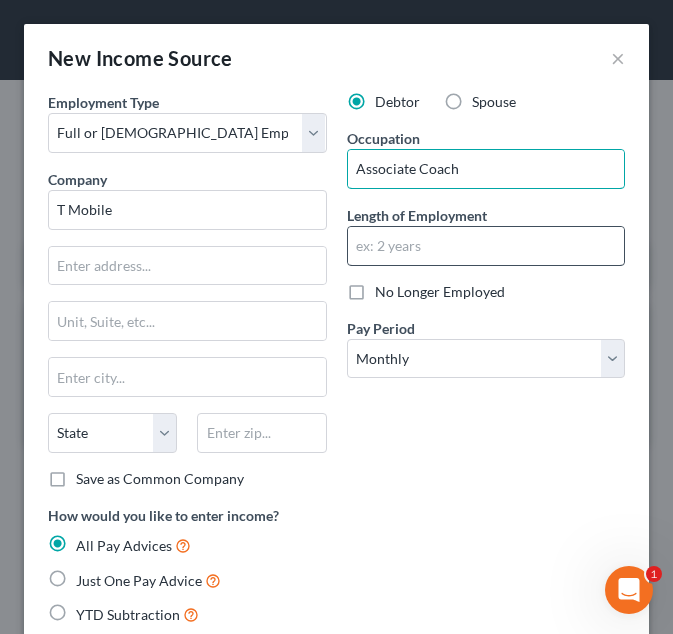 type on "Associate Coach" 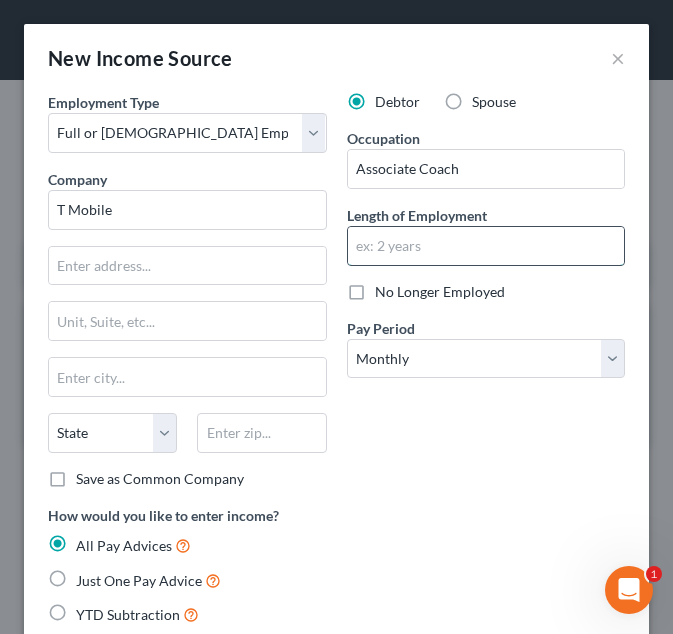 click at bounding box center [486, 246] 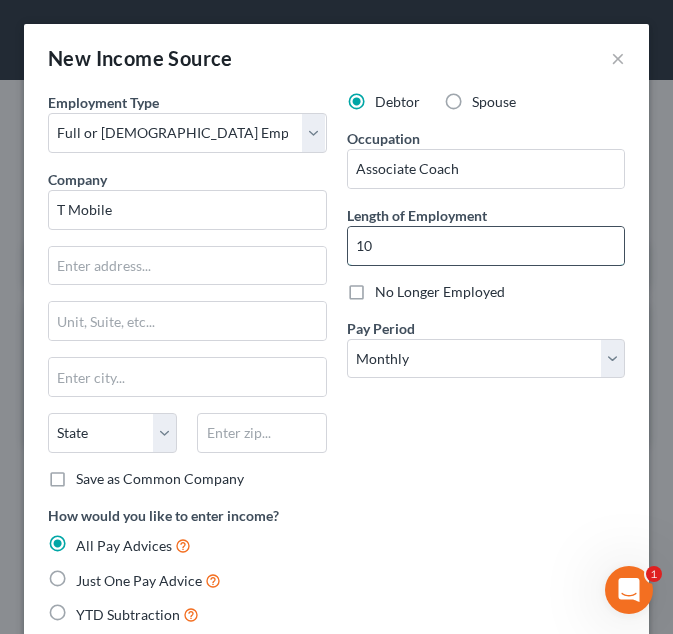 type on "10 Years" 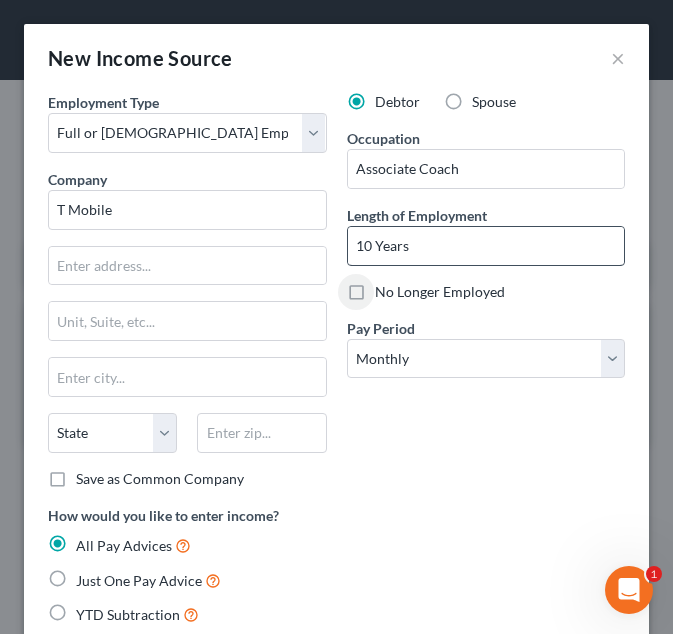 click on "No Longer Employed" at bounding box center (389, 288) 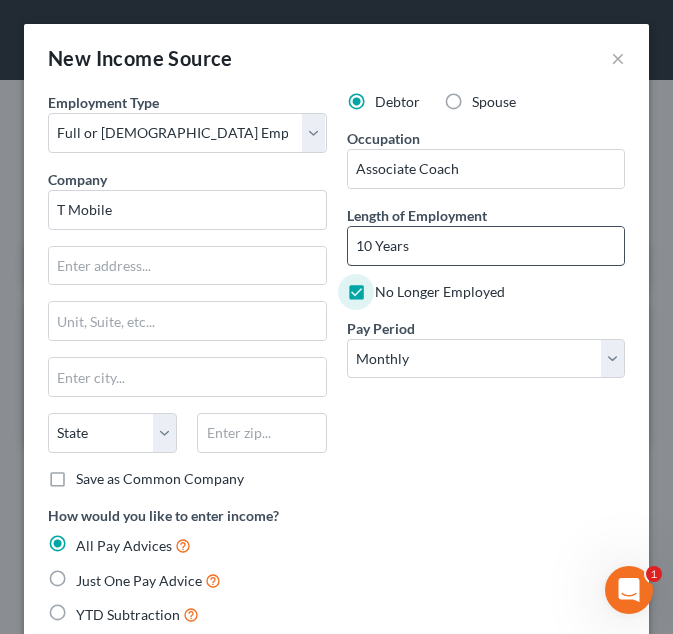 click on "No Longer Employed" at bounding box center (389, 288) 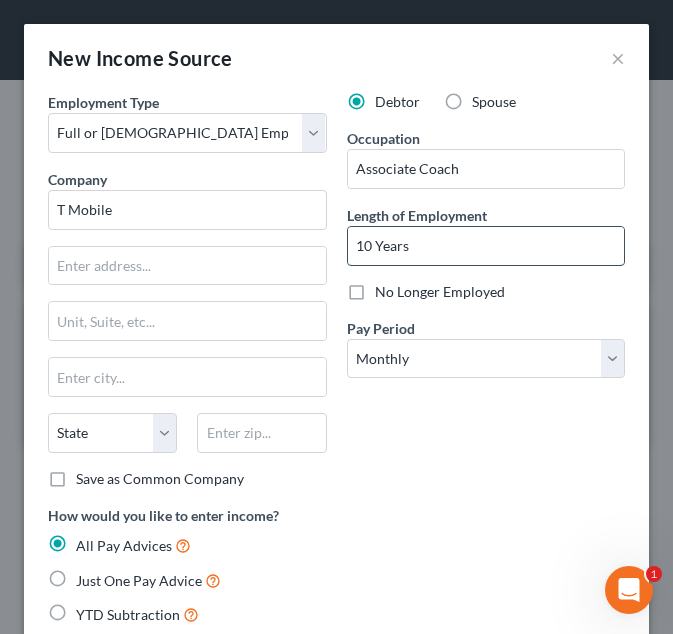 click on "10 Years" at bounding box center (486, 246) 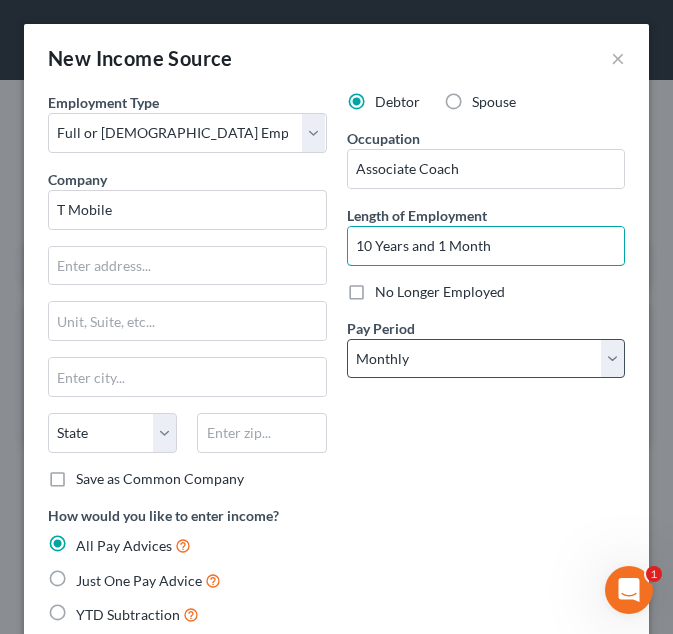 type on "10 Years and 1 Month" 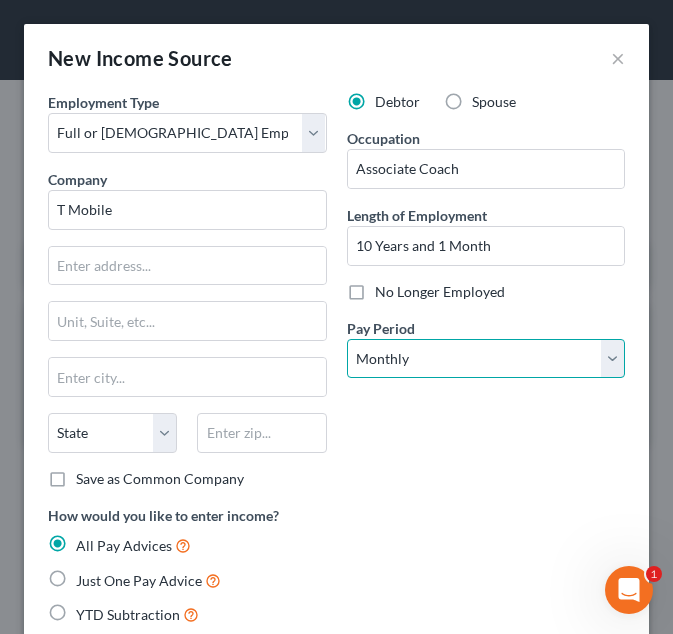 click on "Select Monthly Twice Monthly Every Other Week Weekly" at bounding box center [486, 359] 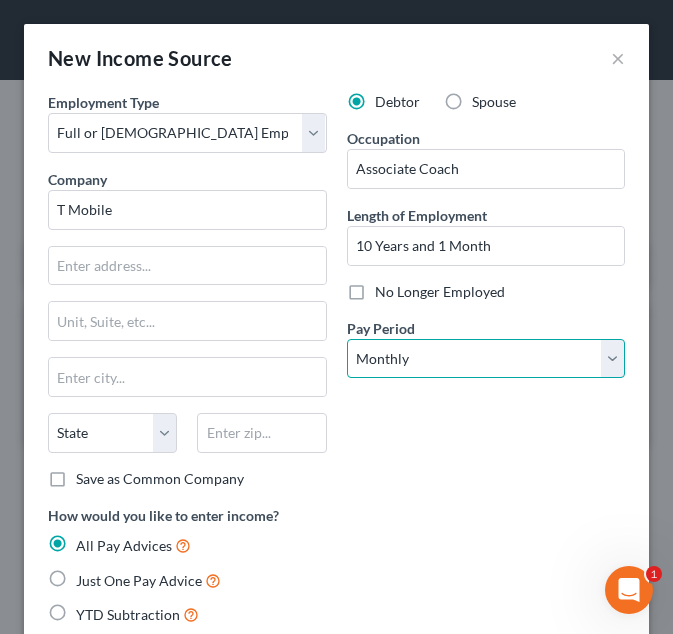 select on "2" 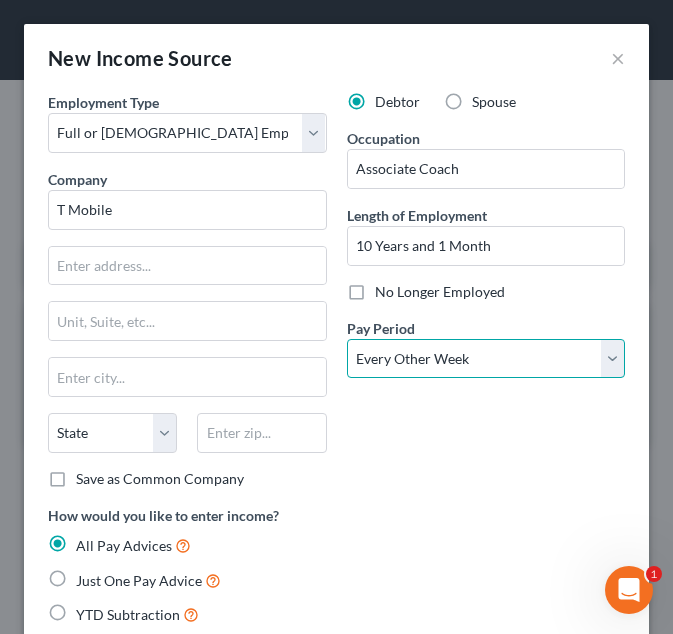 click on "Select Monthly Twice Monthly Every Other Week Weekly" at bounding box center (486, 359) 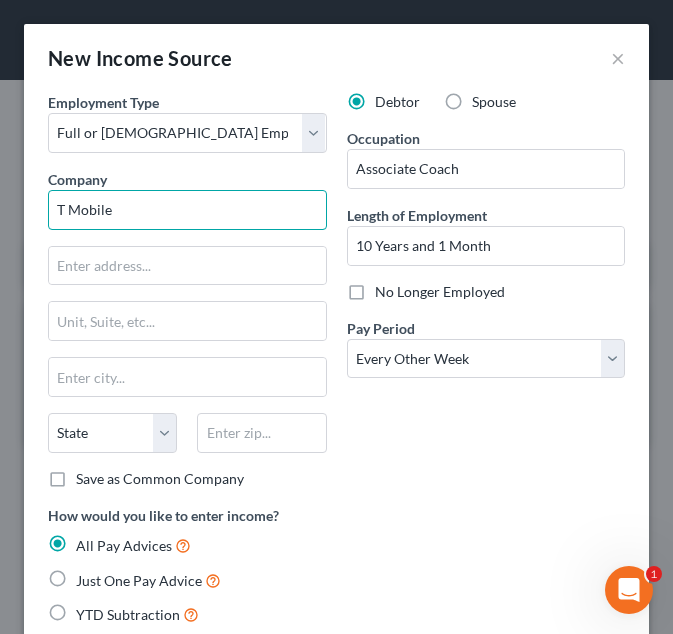 click on "T Mobile" at bounding box center [187, 210] 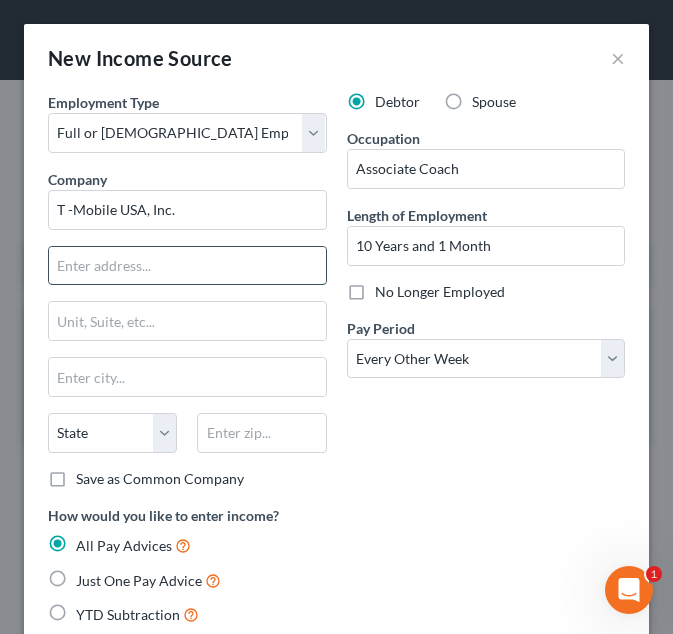 click at bounding box center (187, 266) 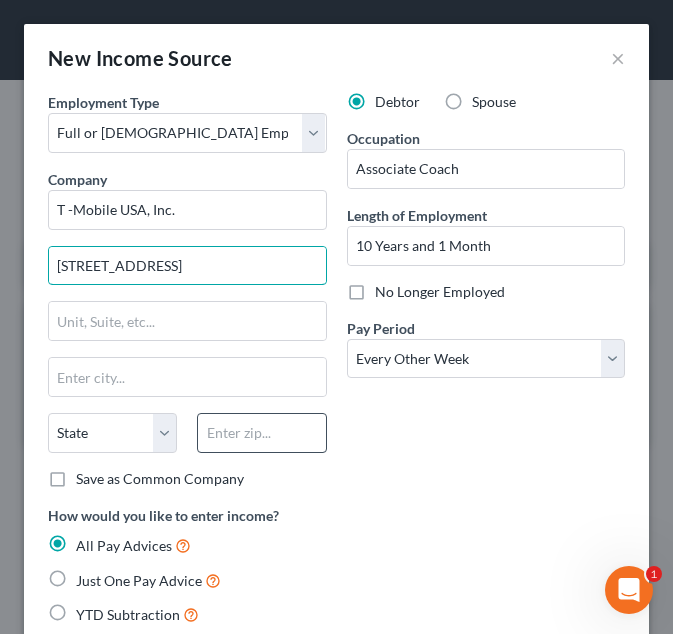 type on "12920 SE 38th Street" 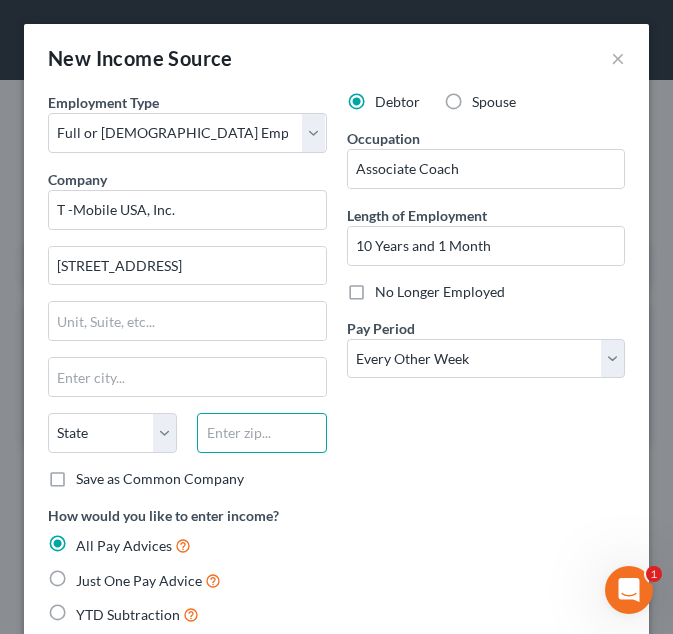 click at bounding box center (261, 433) 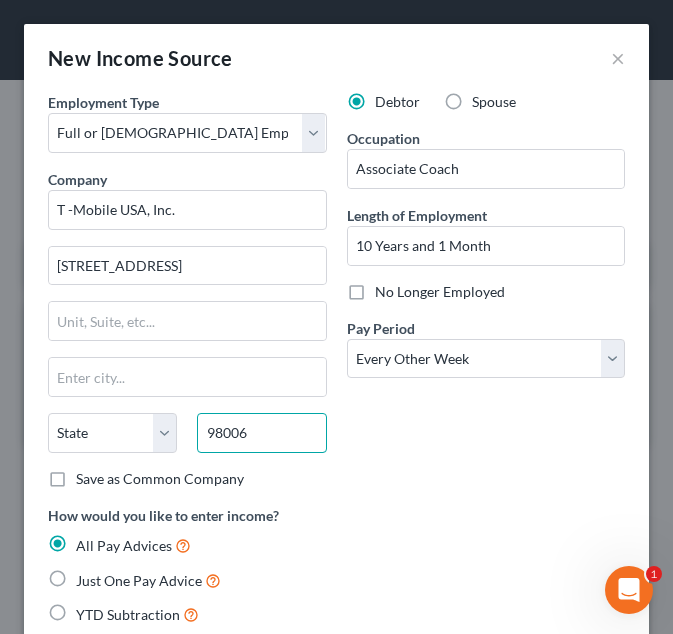 type on "98006" 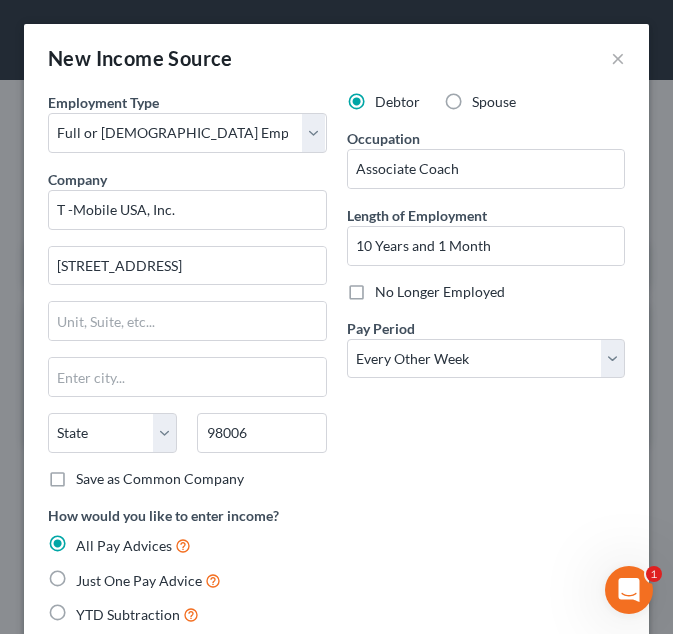 click on "Debtor Spouse Occupation Associate Coach Length of Employment 10 Years and 1 Month No Longer Employed
Pay Period
*
Select Monthly Twice Monthly Every Other Week Weekly" at bounding box center [486, 298] 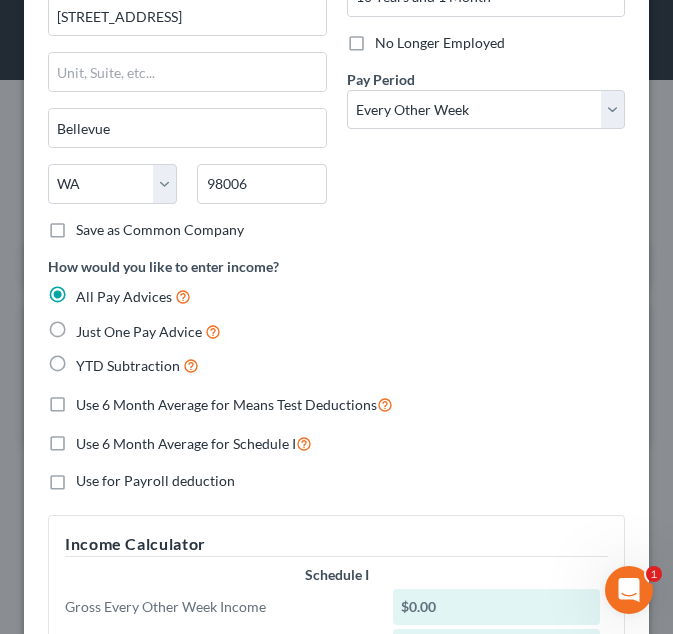 scroll, scrollTop: 275, scrollLeft: 0, axis: vertical 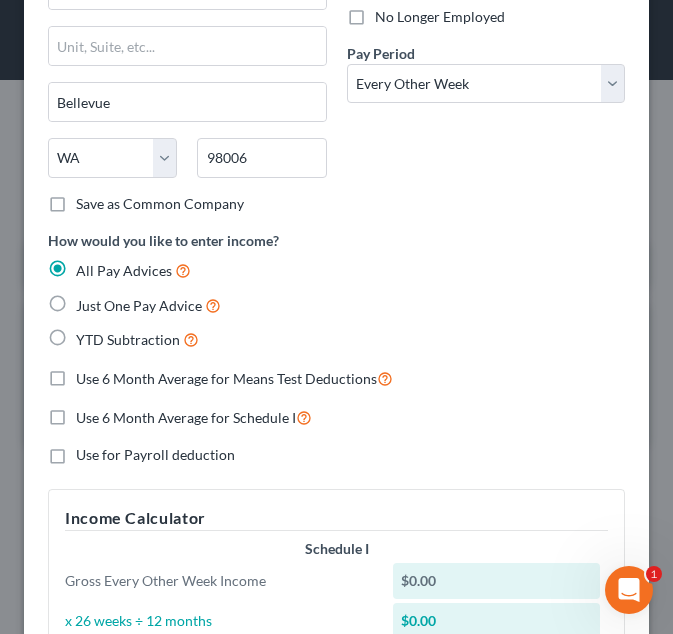 click on "YTD Subtraction" at bounding box center (128, 339) 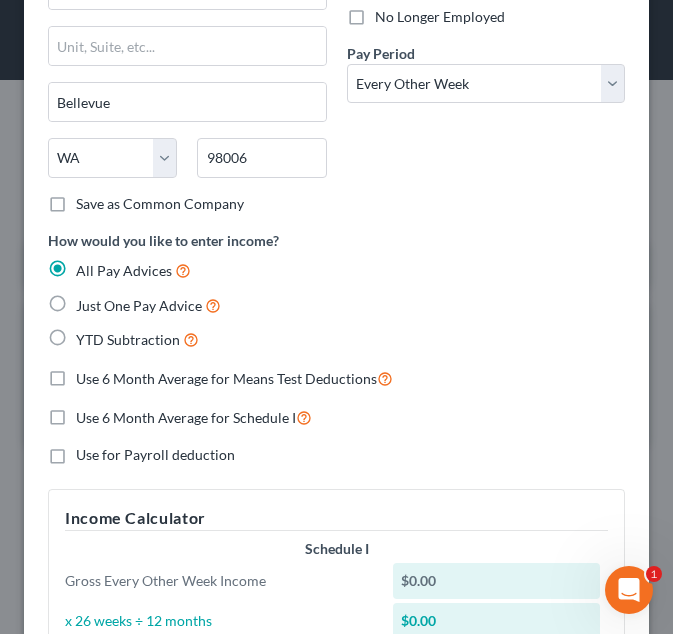 click on "YTD Subtraction" at bounding box center [90, 334] 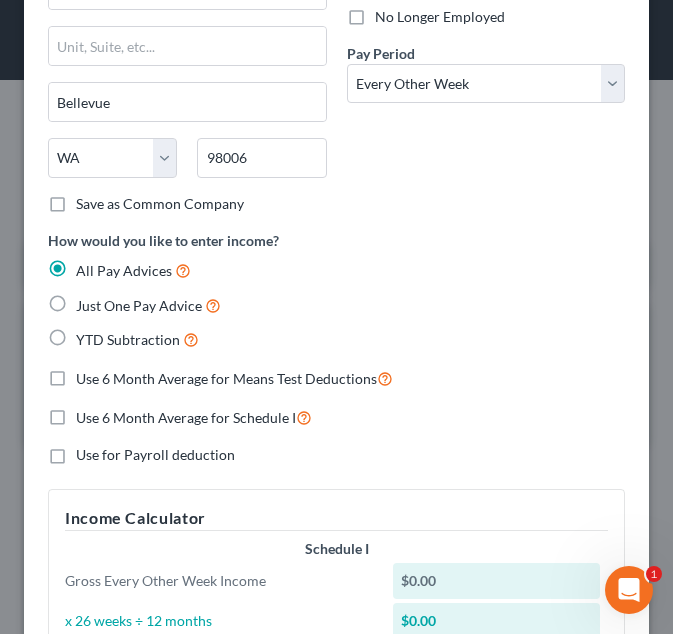 radio on "true" 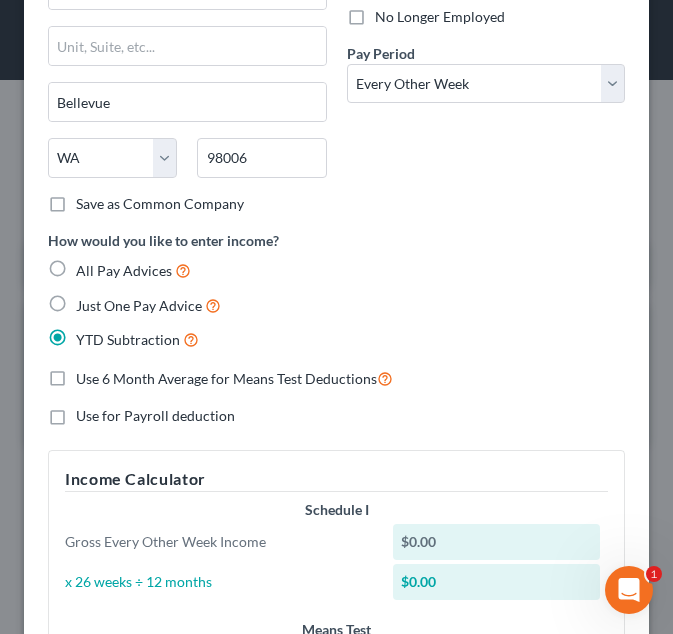 click on "Use 6 Month Average for Means Test Deductions" at bounding box center [226, 378] 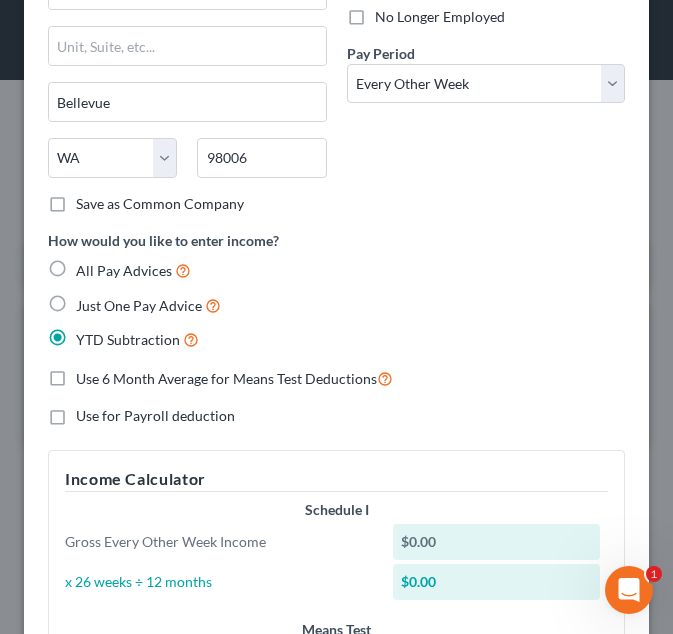 click on "Use 6 Month Average for Means Test Deductions" at bounding box center [90, 373] 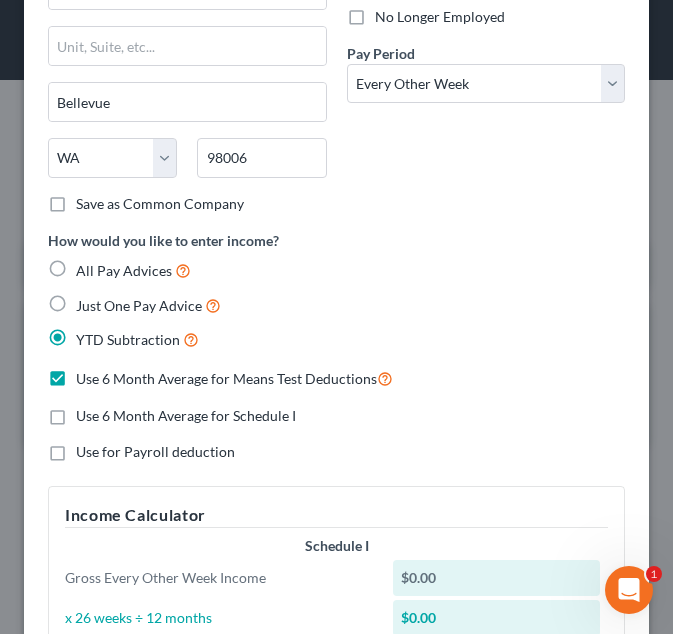 click on "Use 6 Month Average for Schedule I" at bounding box center (186, 415) 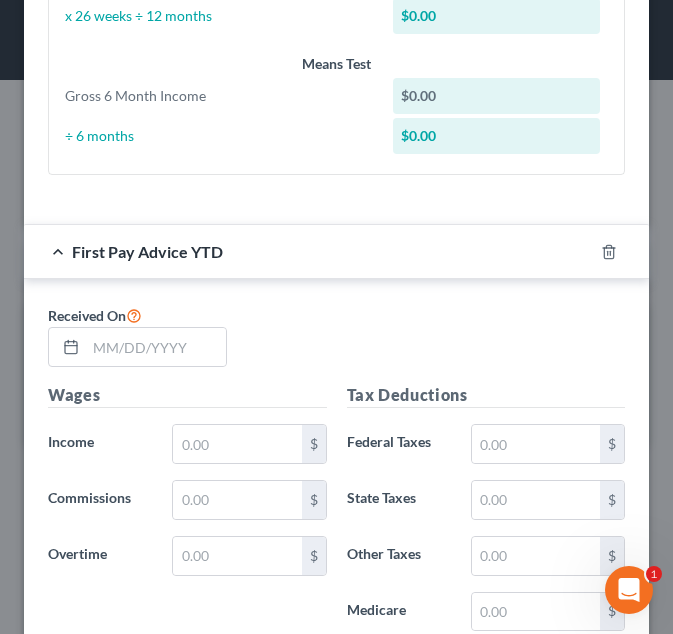 scroll, scrollTop: 880, scrollLeft: 0, axis: vertical 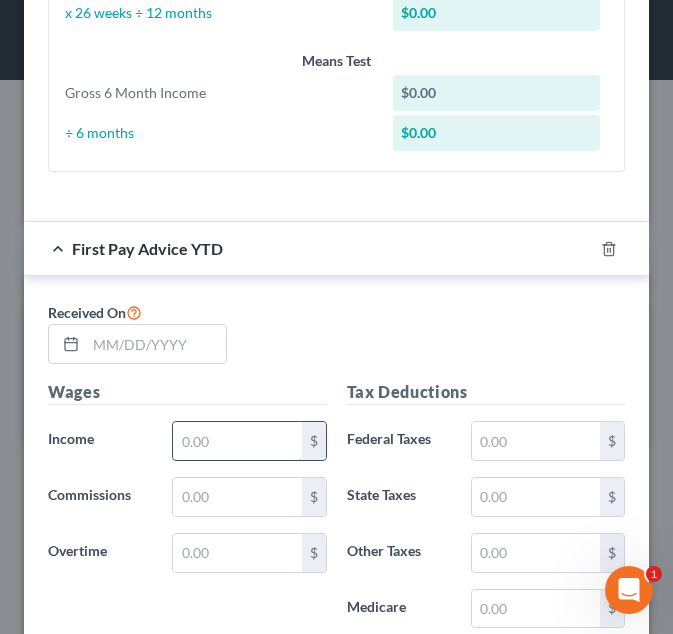 click at bounding box center (237, 441) 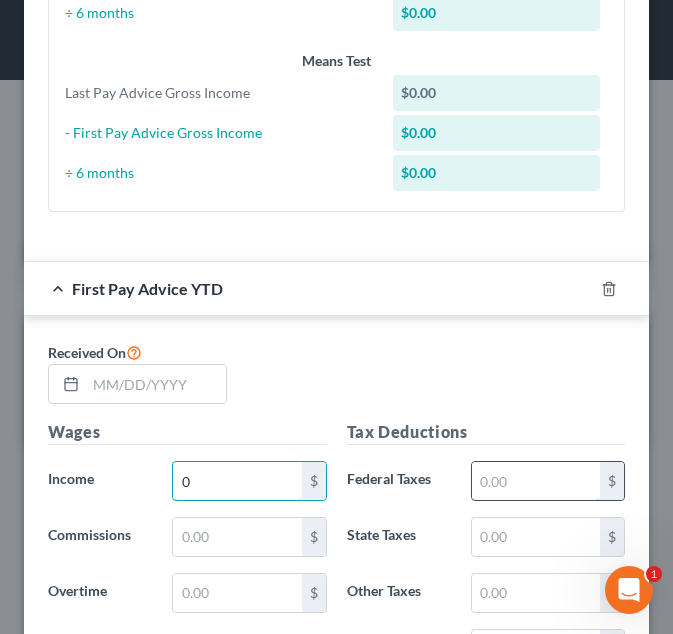 type on "0" 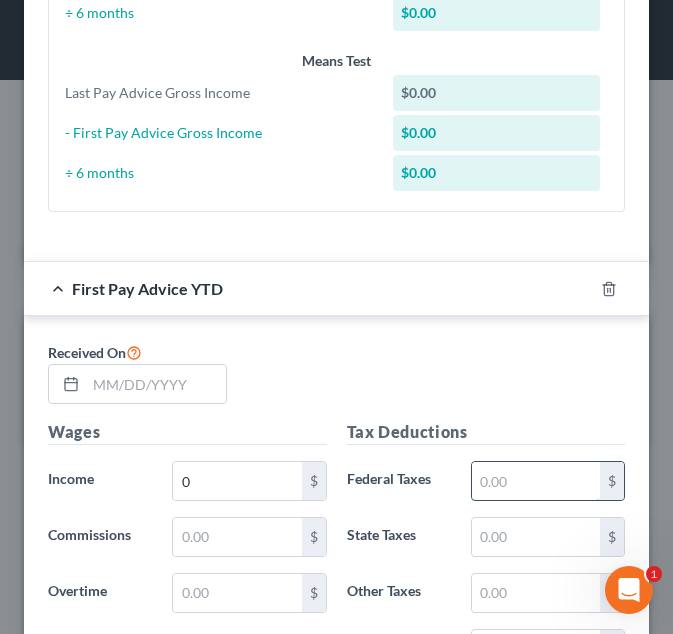 click at bounding box center (536, 481) 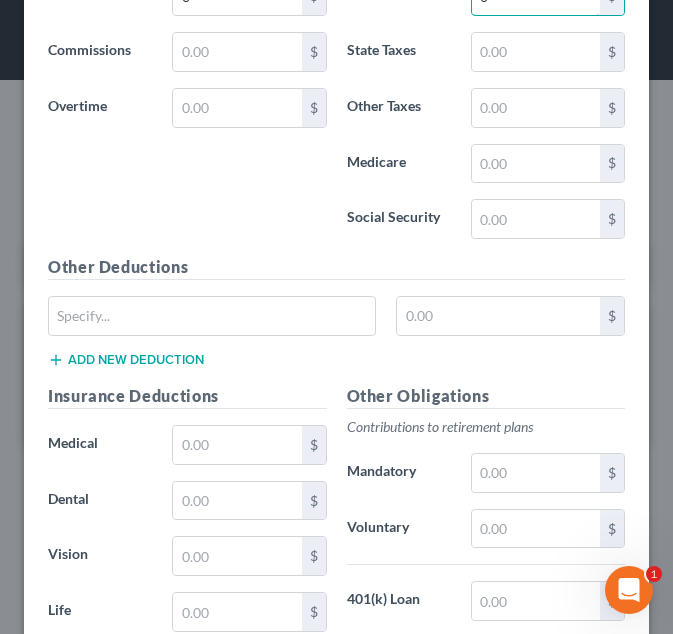 scroll, scrollTop: 1367, scrollLeft: 0, axis: vertical 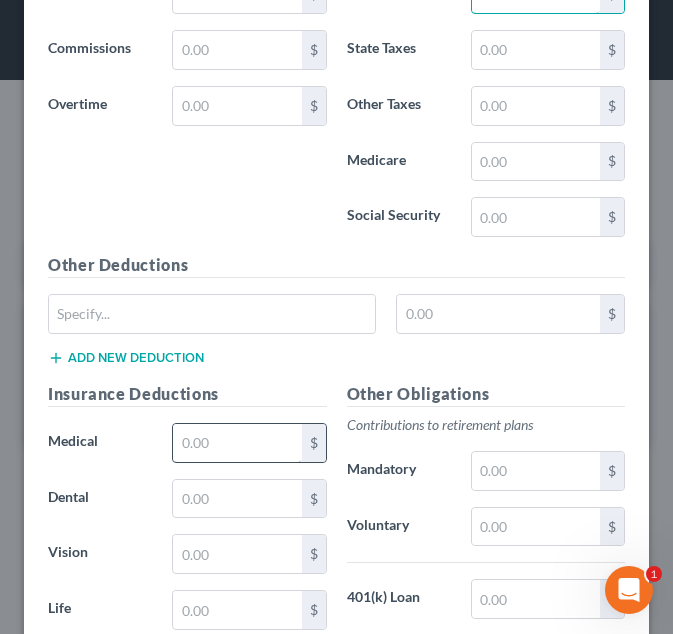 type on "0" 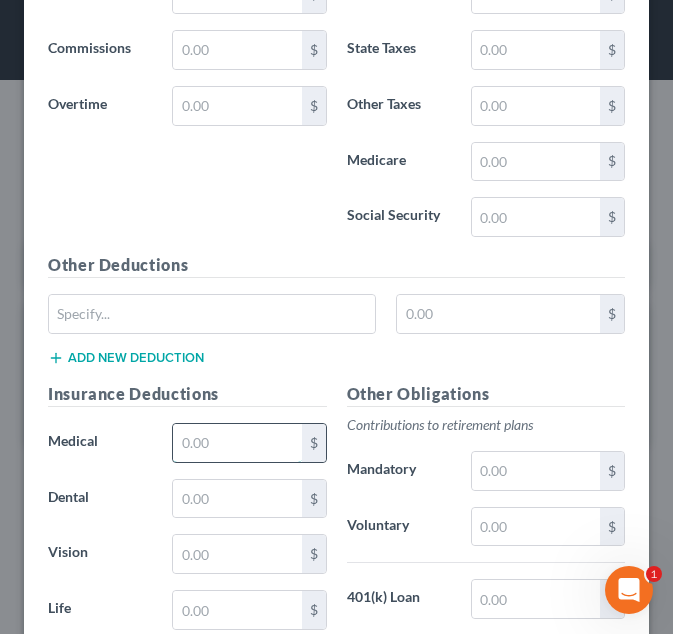 click at bounding box center (237, 443) 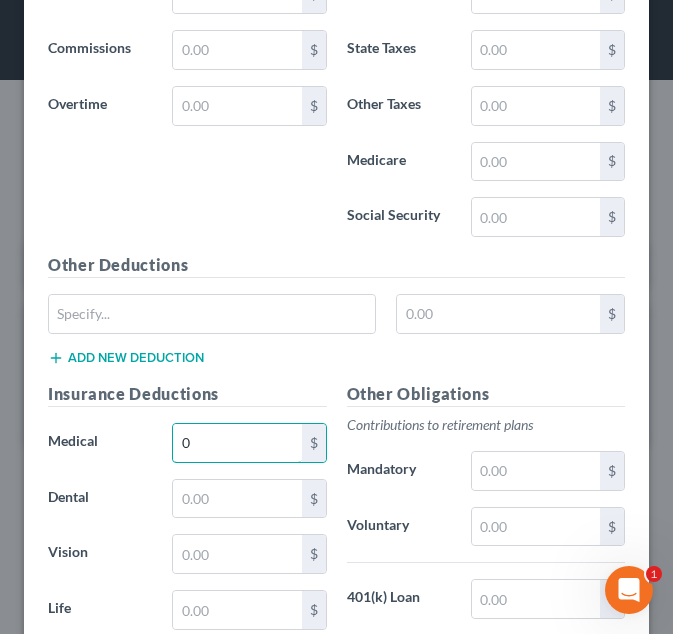 type on "0" 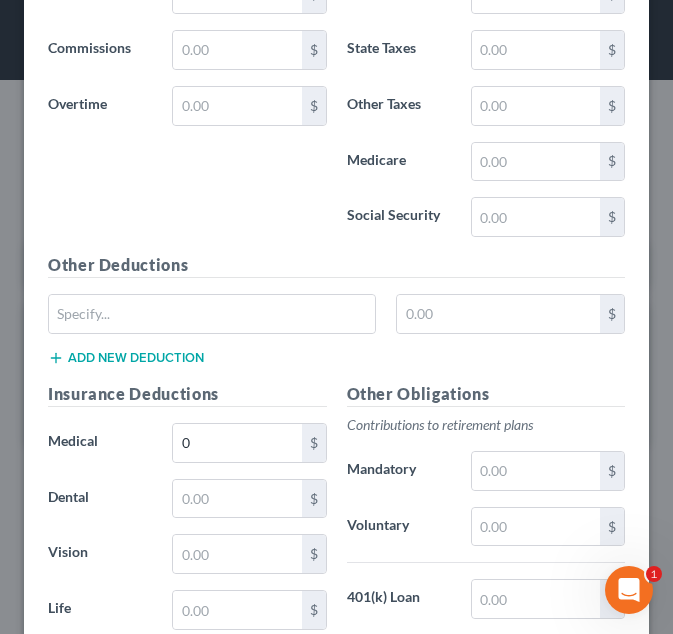 click on "Mandatory" at bounding box center [399, 471] 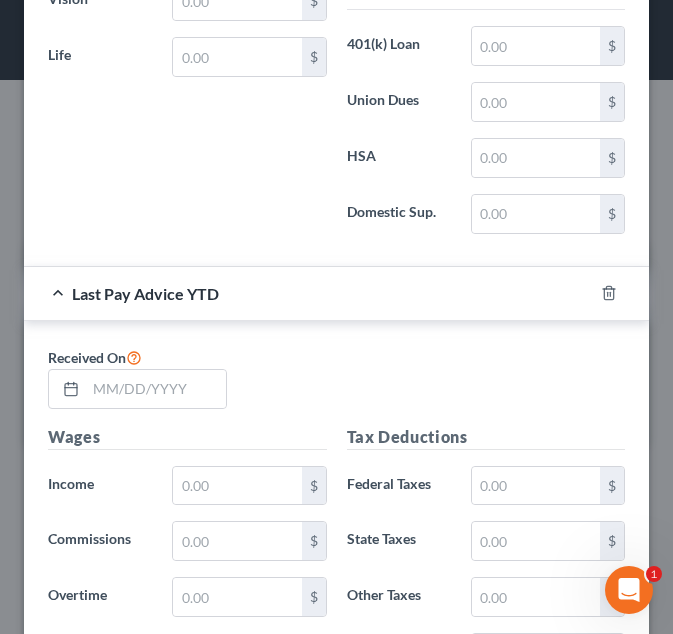 scroll, scrollTop: 1921, scrollLeft: 0, axis: vertical 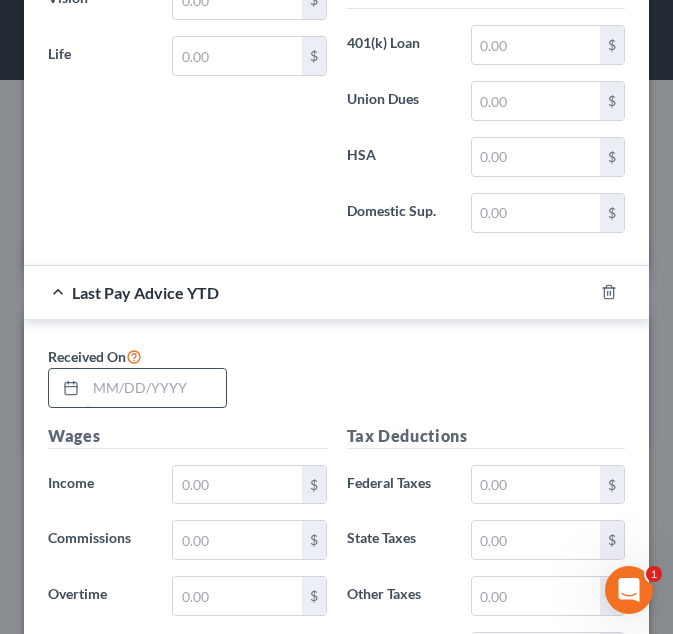 click at bounding box center [156, 388] 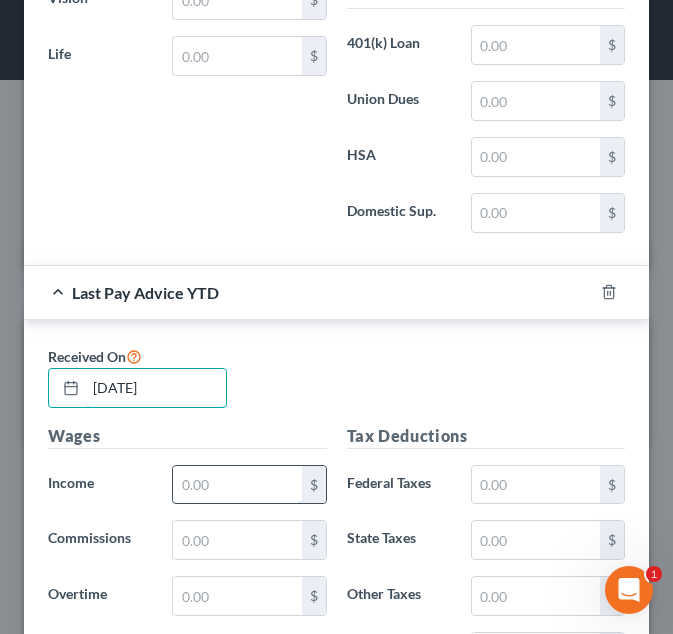 type on "06/27/2025" 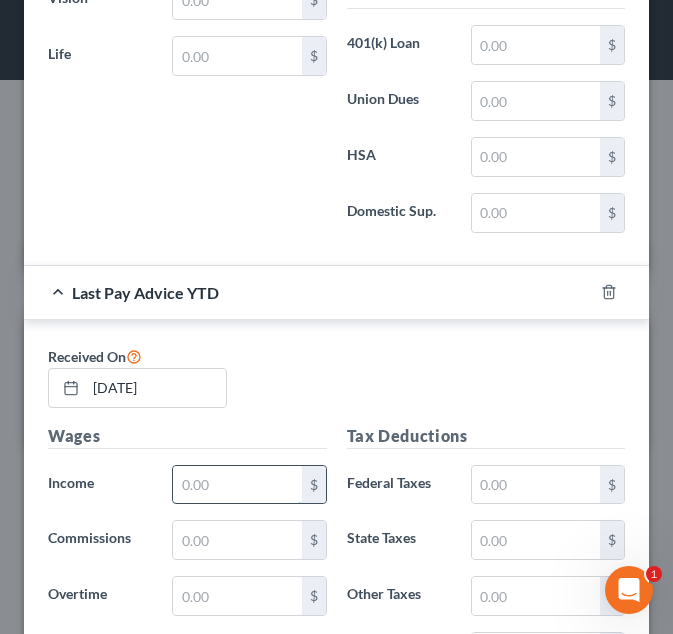 click at bounding box center [237, 485] 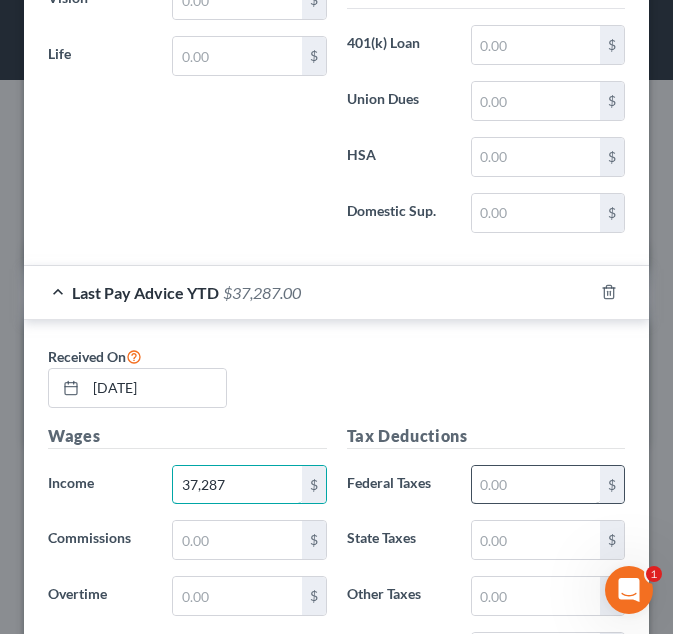 type on "37,287" 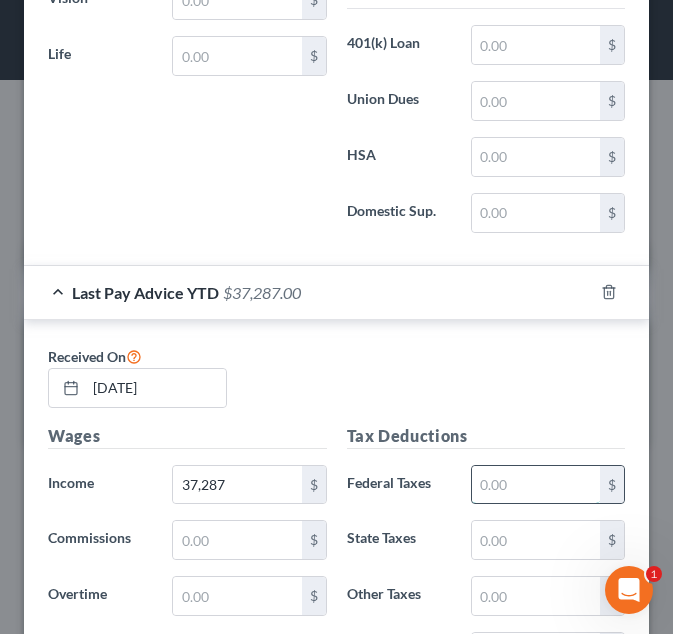 click at bounding box center [536, 485] 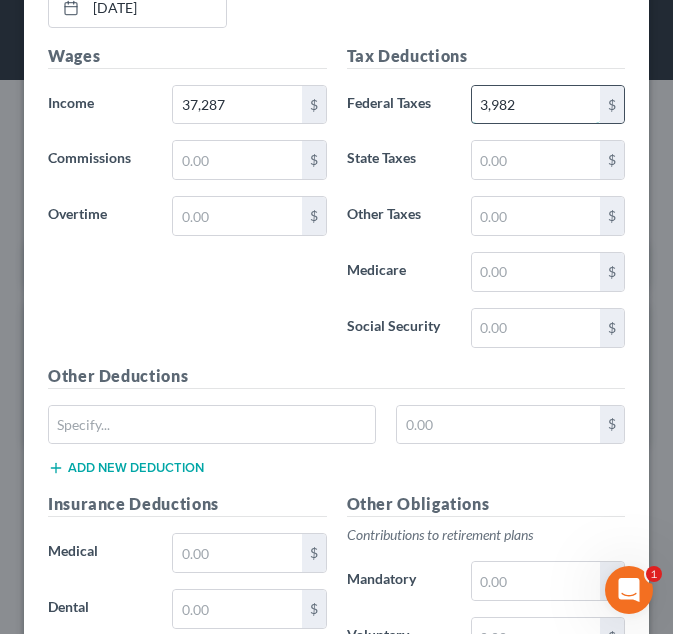 scroll, scrollTop: 2431, scrollLeft: 0, axis: vertical 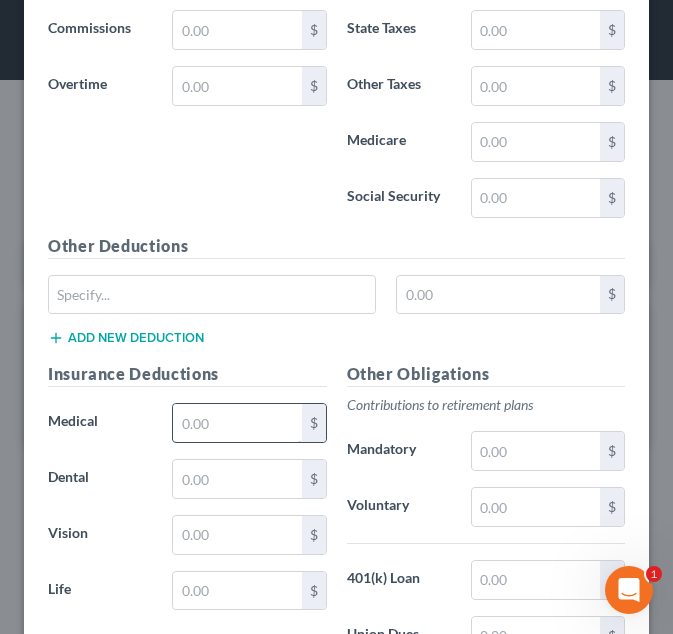 type on "3,982" 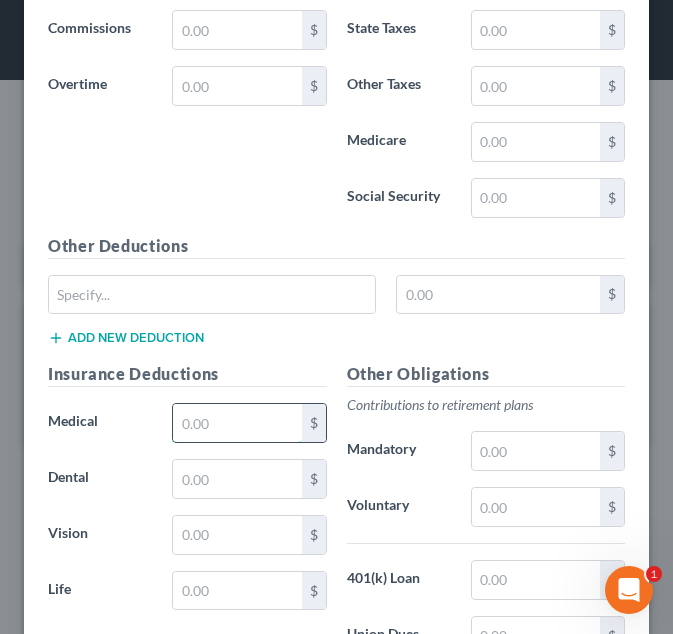 click at bounding box center [237, 423] 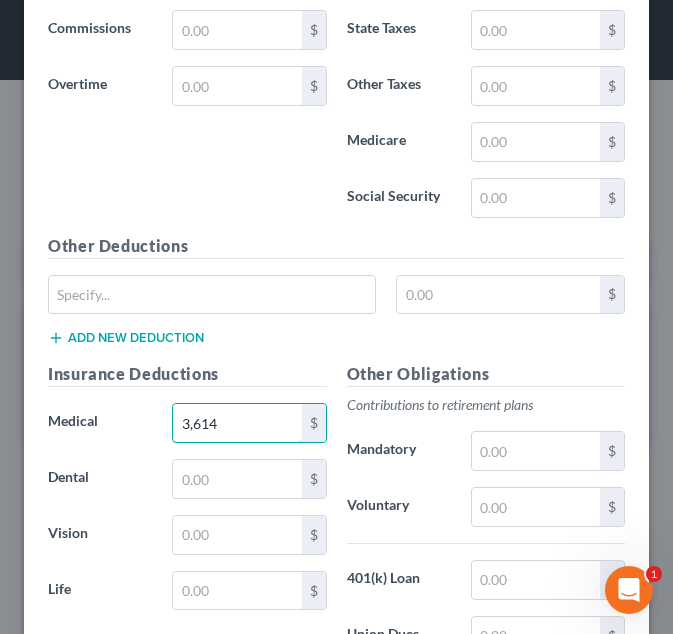 scroll, scrollTop: 2706, scrollLeft: 0, axis: vertical 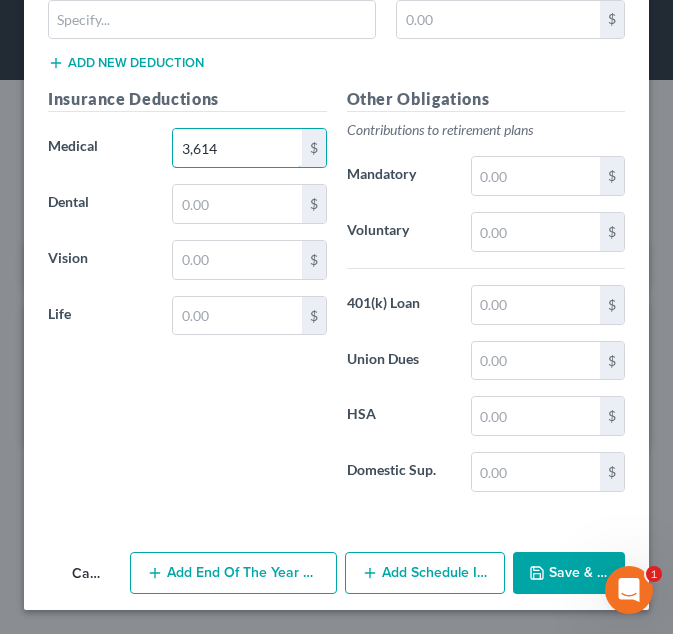 type on "3,614" 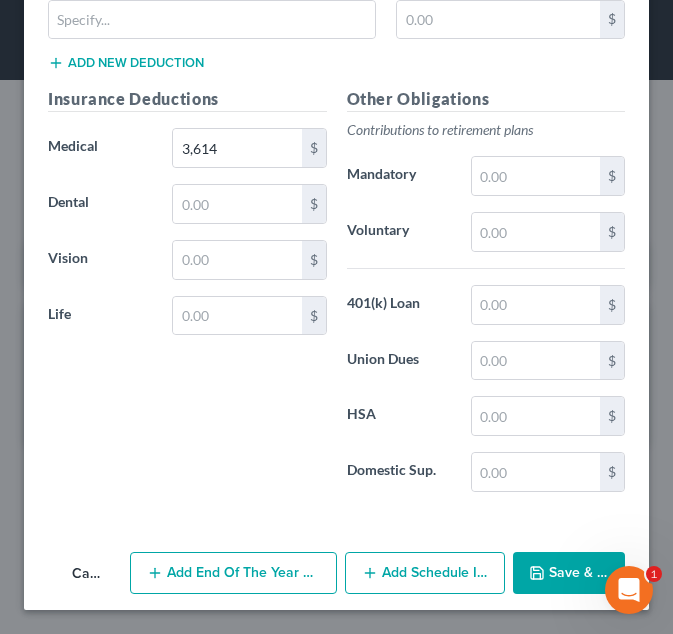 click on "Save & Close" at bounding box center (569, 573) 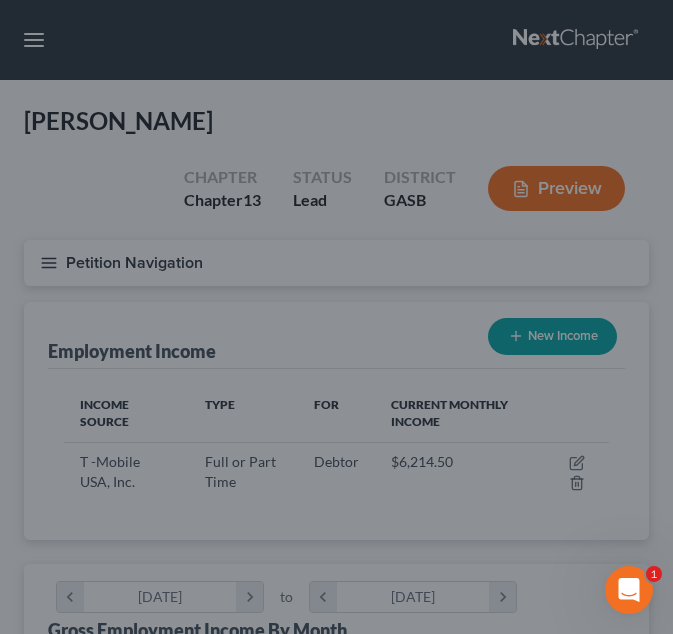 scroll, scrollTop: 999735, scrollLeft: 999430, axis: both 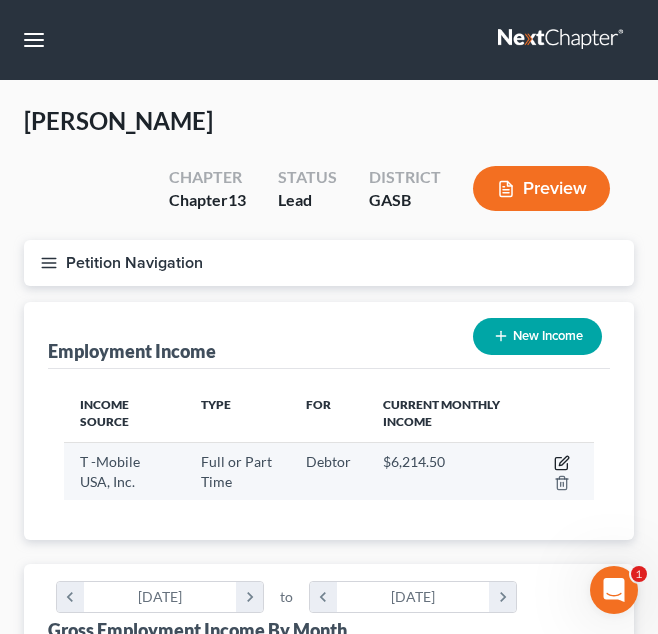 click 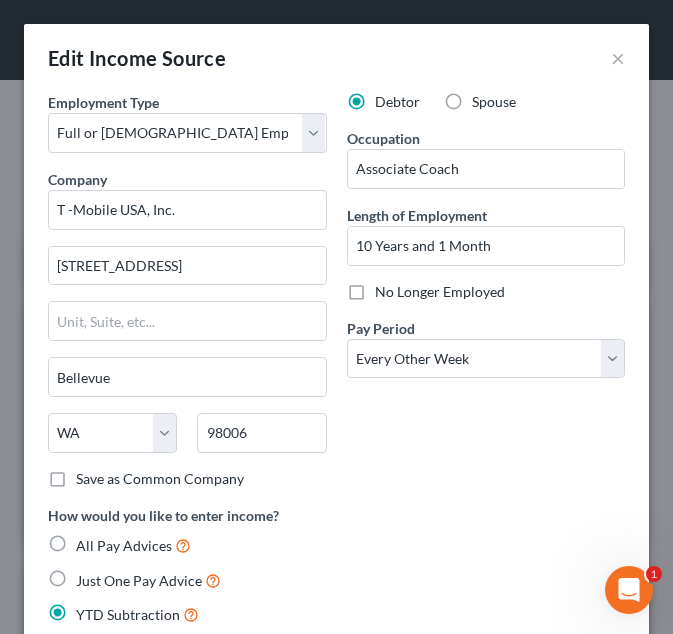 scroll, scrollTop: 999728, scrollLeft: 999415, axis: both 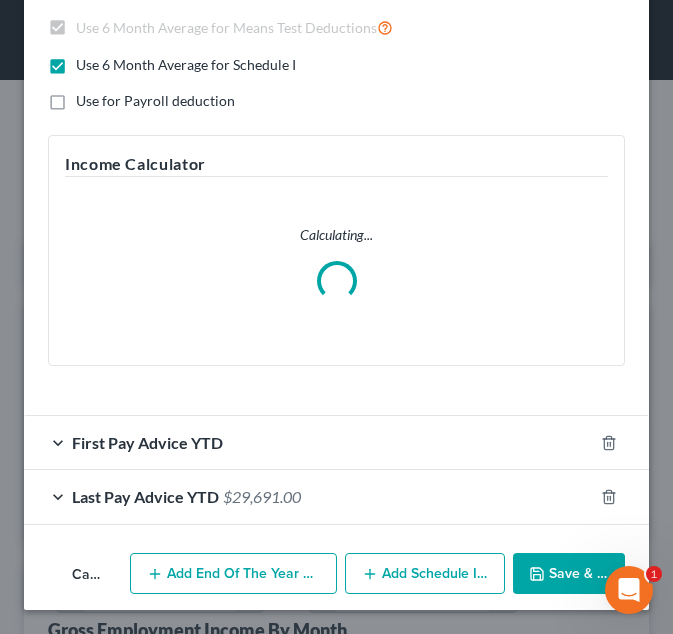 click on "Last Pay Advice YTD $29,691.00" at bounding box center [308, 496] 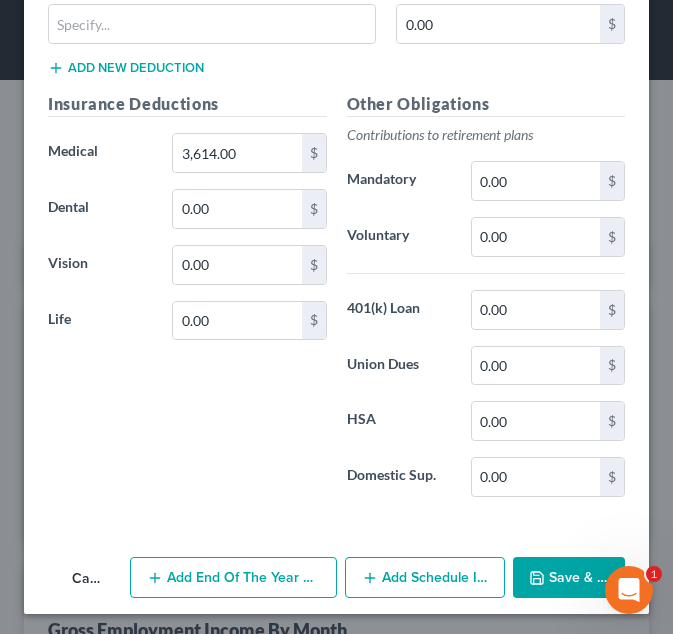 scroll, scrollTop: 1615, scrollLeft: 0, axis: vertical 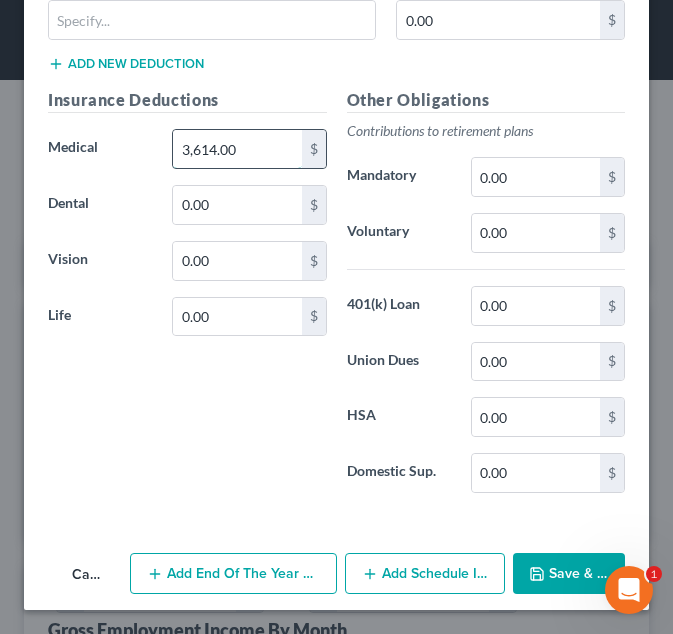 click on "3,614.00" at bounding box center [237, 149] 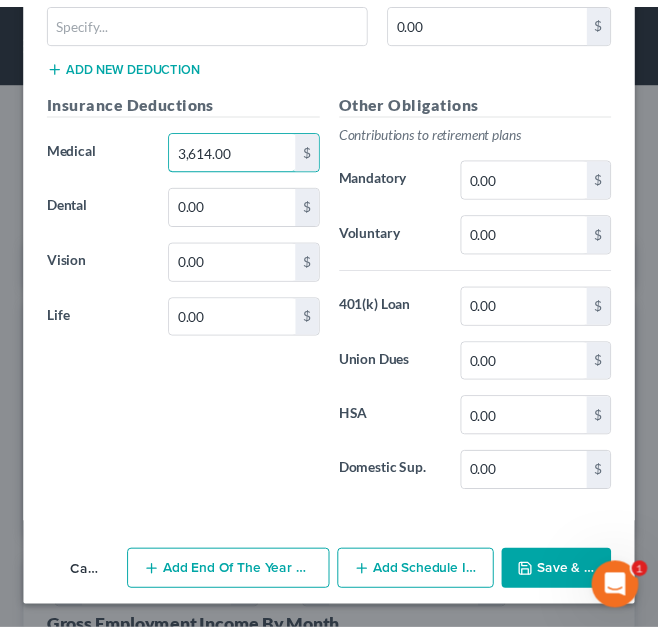 scroll, scrollTop: 1715, scrollLeft: 0, axis: vertical 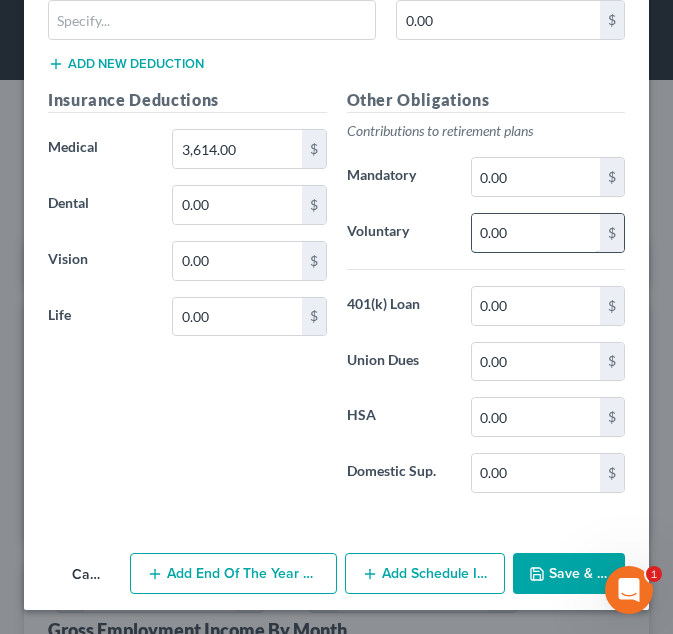 click on "0.00" at bounding box center (536, 233) 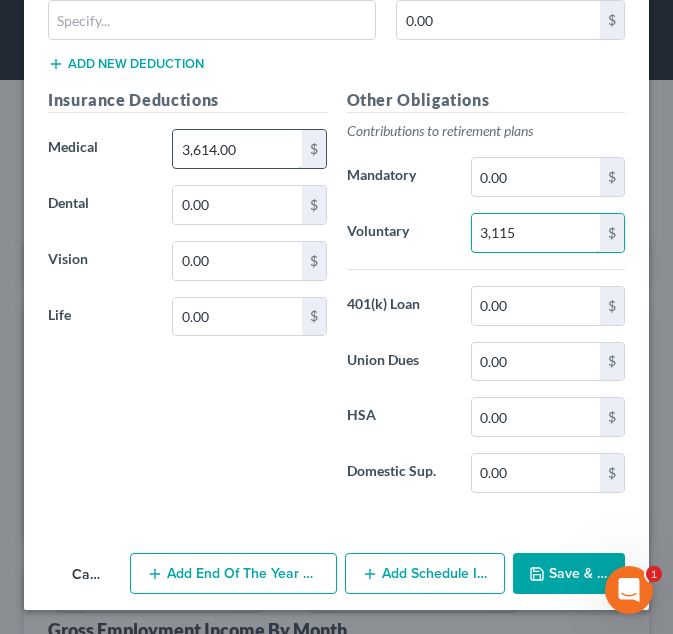 type on "3,115" 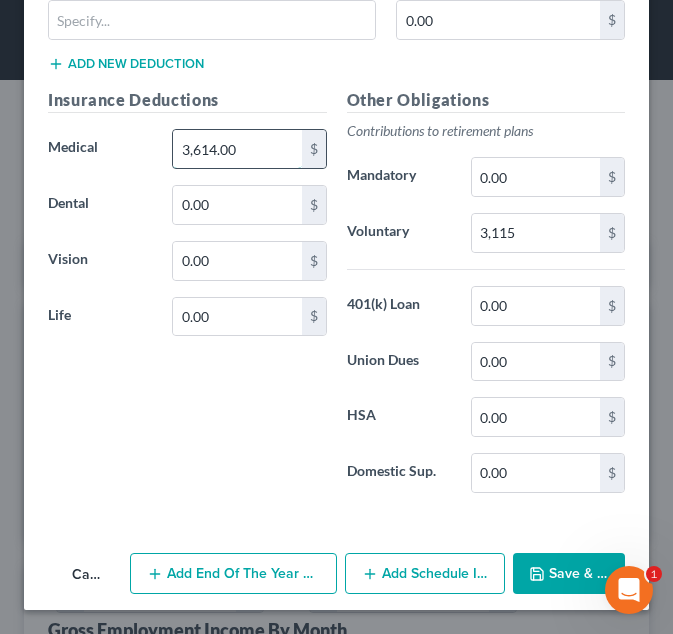 click on "3,614.00" at bounding box center (237, 149) 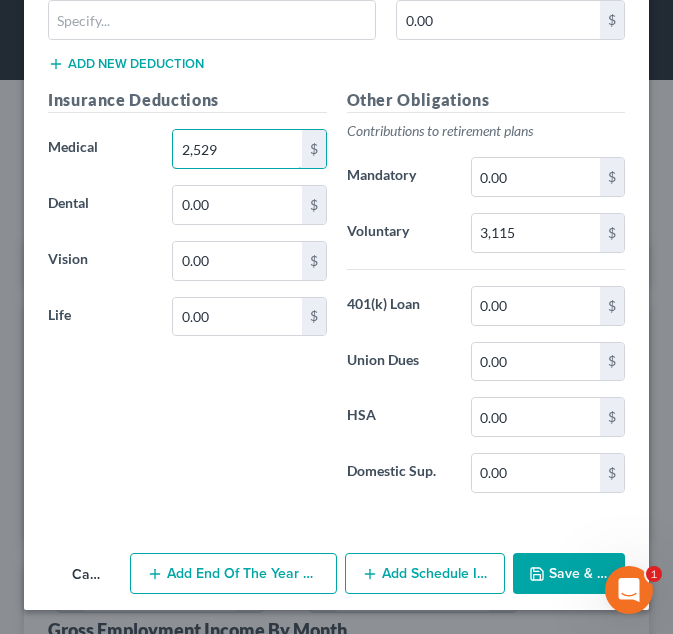 type on "2,529" 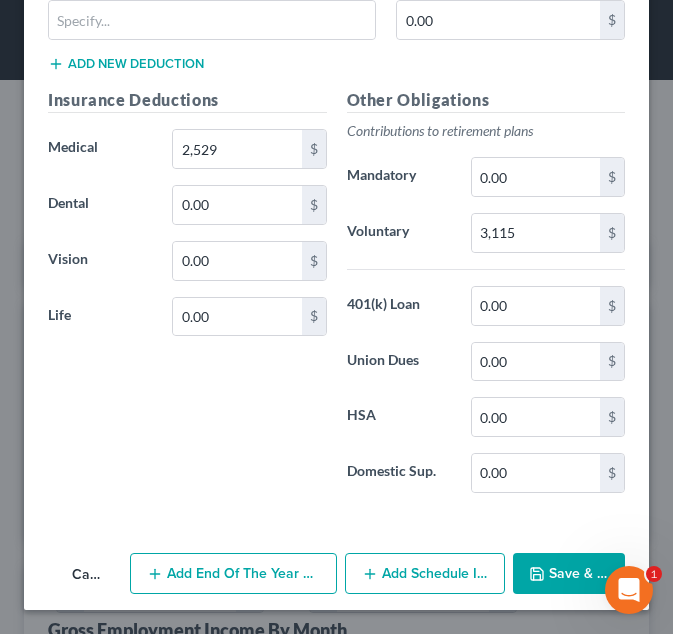 click on "Save & Close" at bounding box center (569, 574) 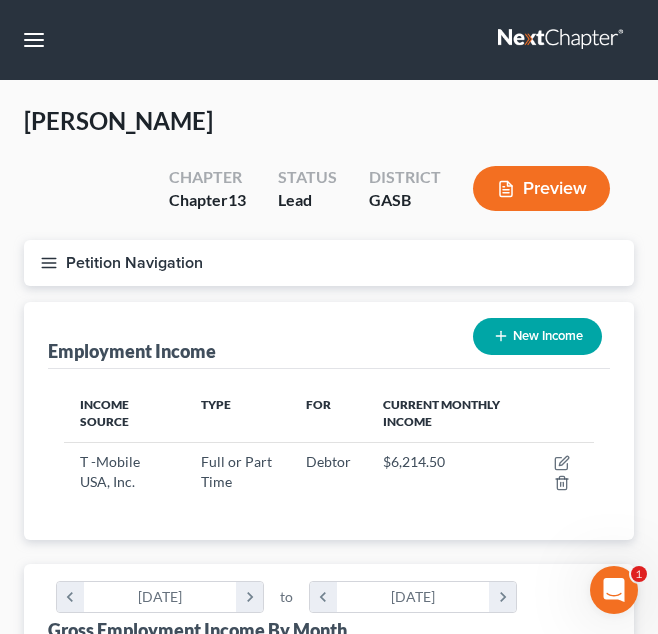 scroll, scrollTop: 265, scrollLeft: 570, axis: both 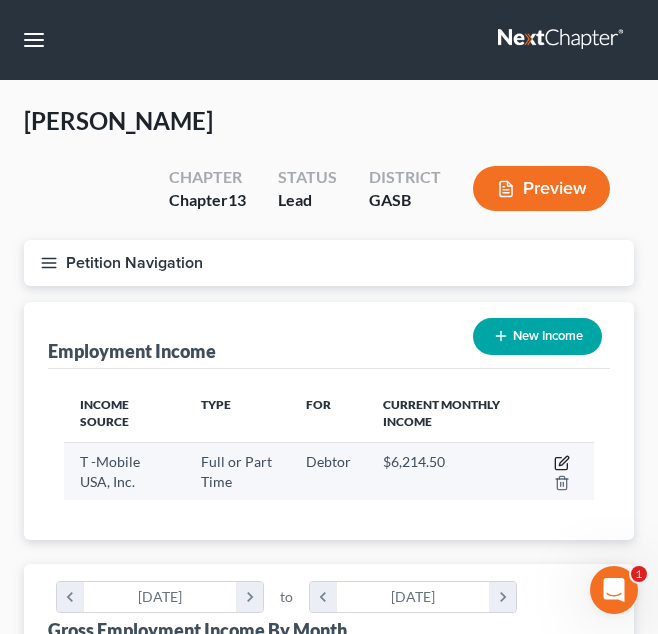 click 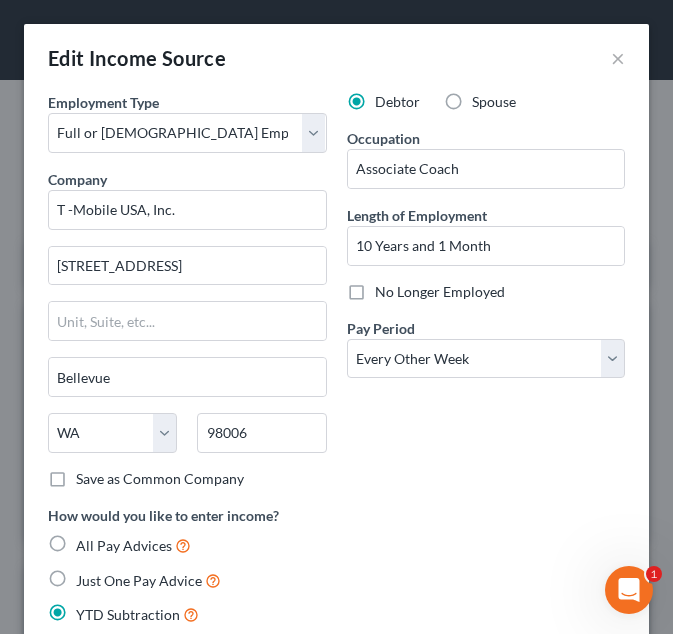 scroll, scrollTop: 999728, scrollLeft: 999415, axis: both 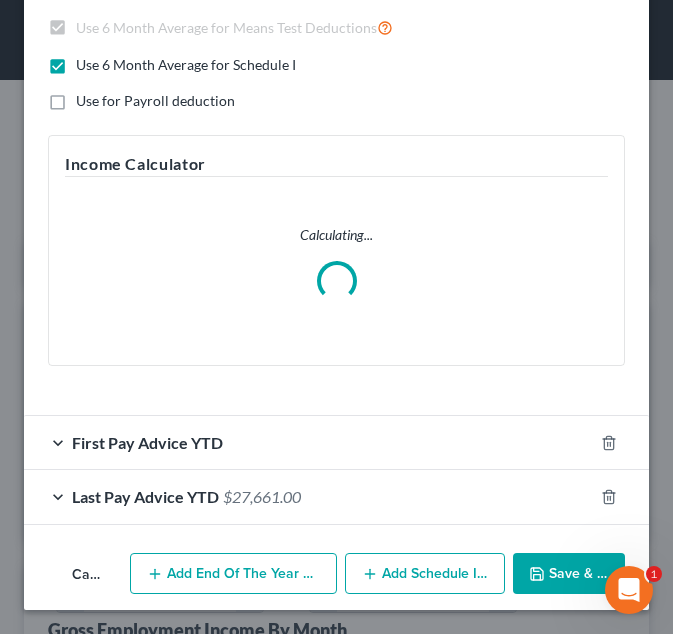 click on "First Pay Advice YTD" at bounding box center (308, 442) 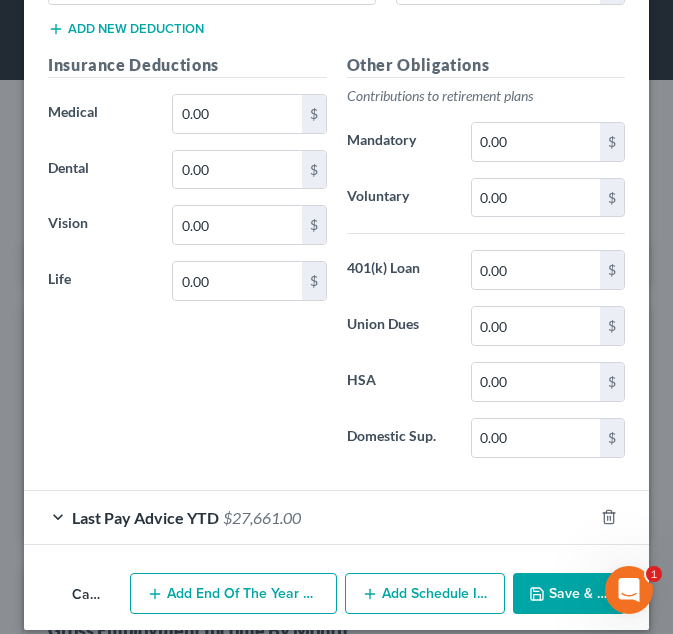 scroll, scrollTop: 1716, scrollLeft: 0, axis: vertical 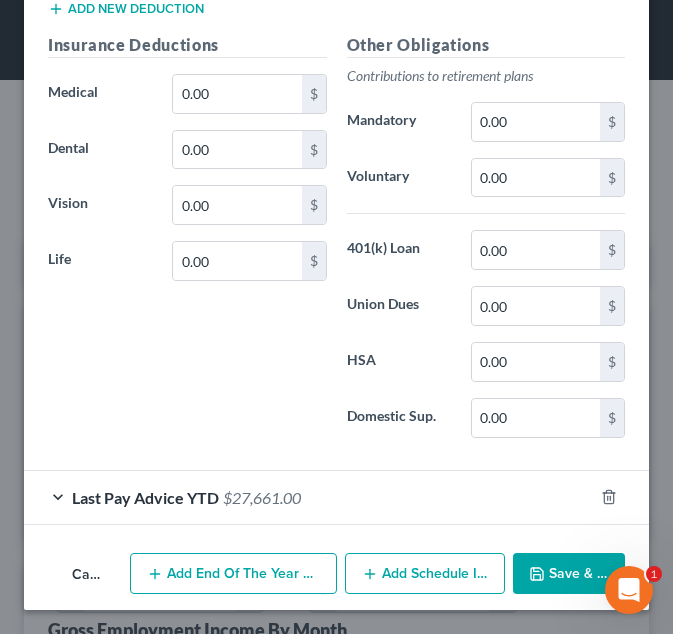 click on "Last Pay Advice YTD $27,661.00" at bounding box center (308, 497) 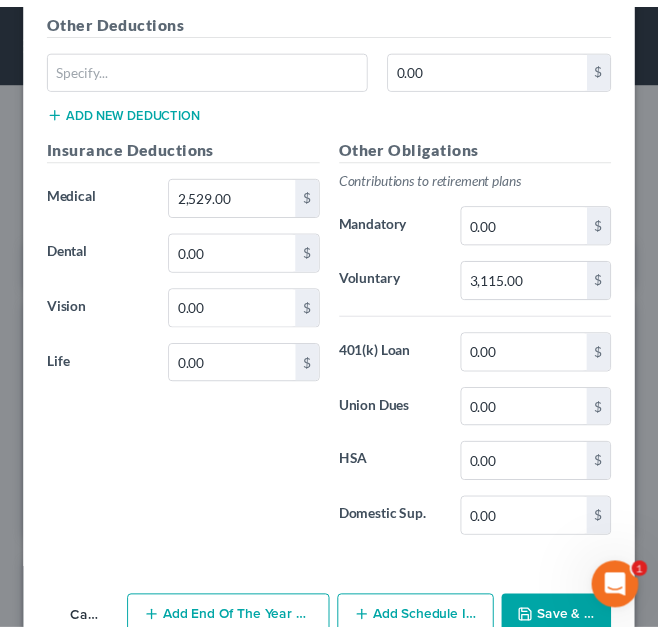 scroll, scrollTop: 2706, scrollLeft: 0, axis: vertical 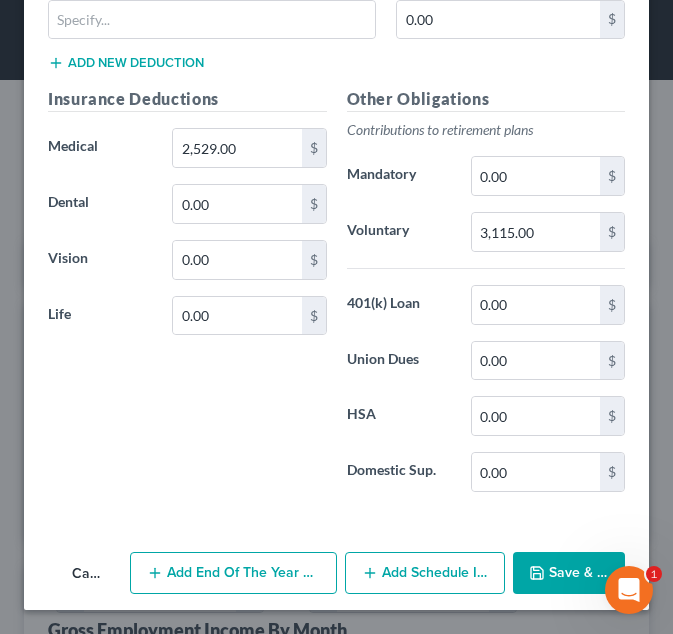 click on "Save & Close" at bounding box center [569, 573] 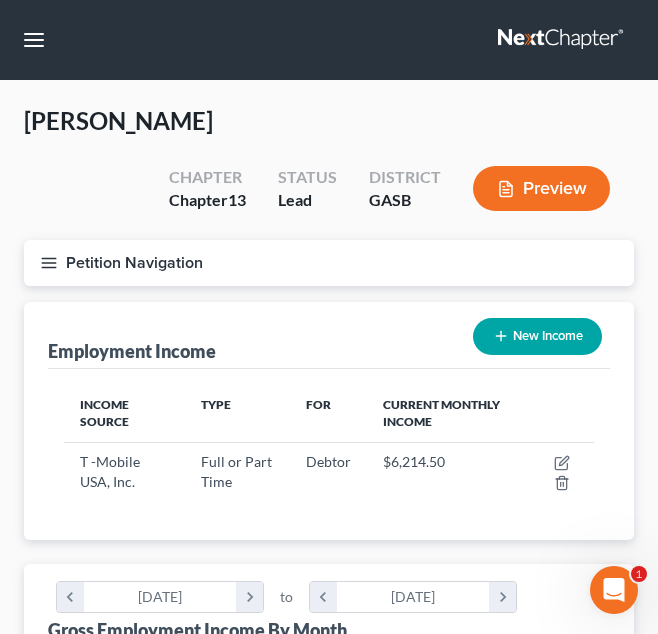 scroll, scrollTop: 265, scrollLeft: 570, axis: both 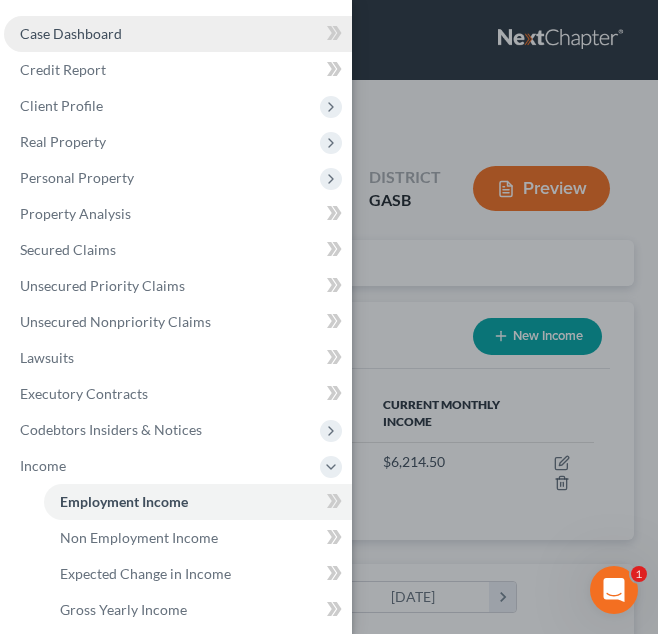 click on "Case Dashboard" at bounding box center [178, 34] 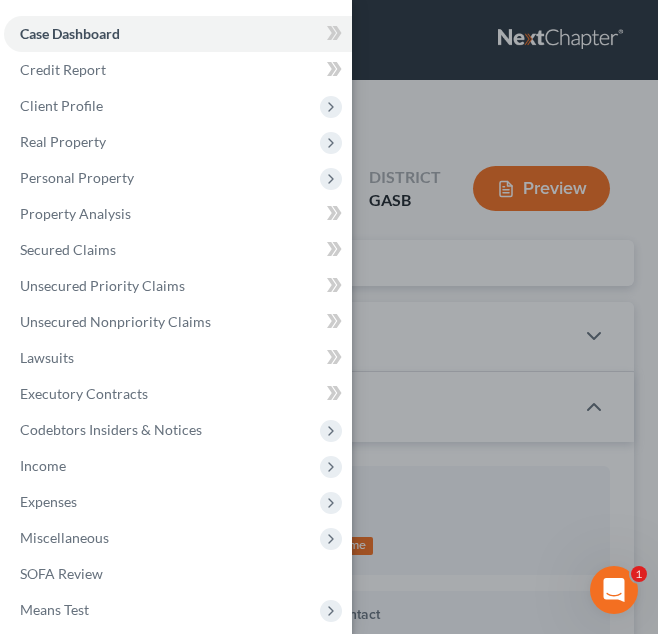 click on "Case Dashboard
Payments
Invoices
Payments
Payments
Credit Report
Client Profile" at bounding box center (329, 317) 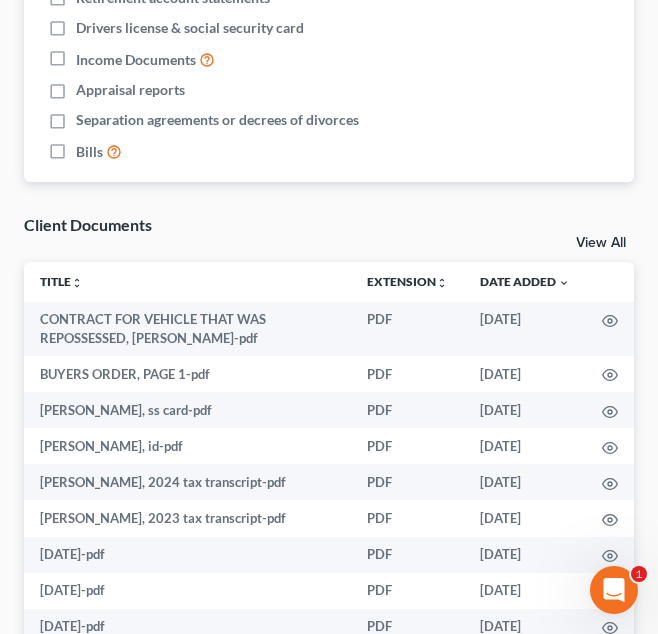 scroll, scrollTop: 1441, scrollLeft: 0, axis: vertical 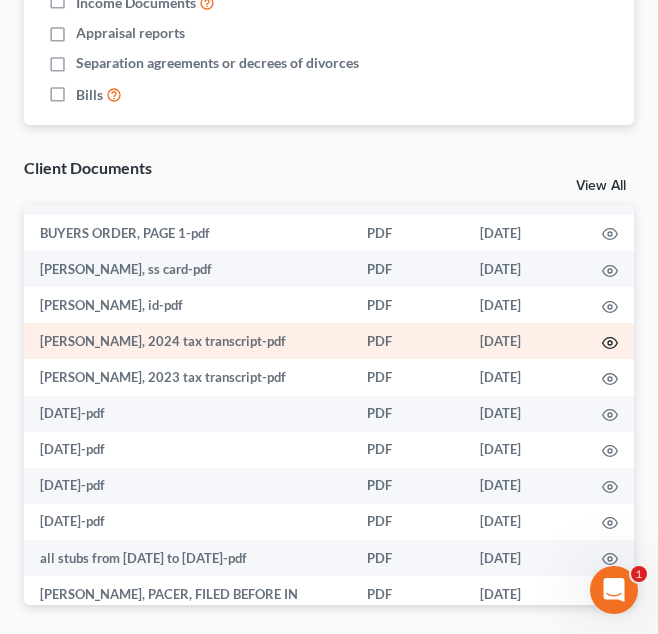 click 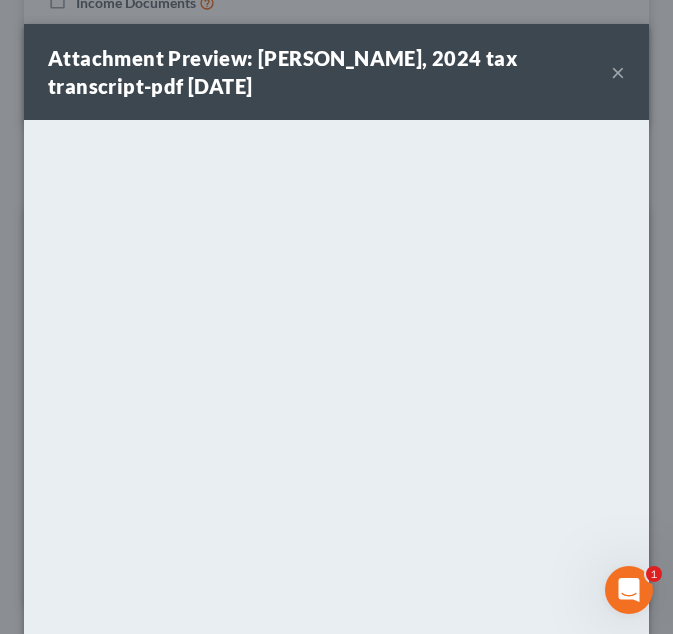 click on "×" at bounding box center (618, 72) 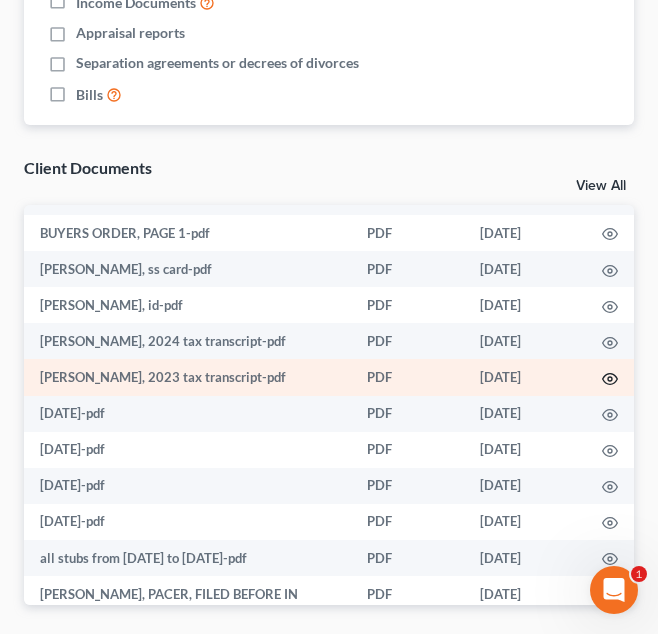 click 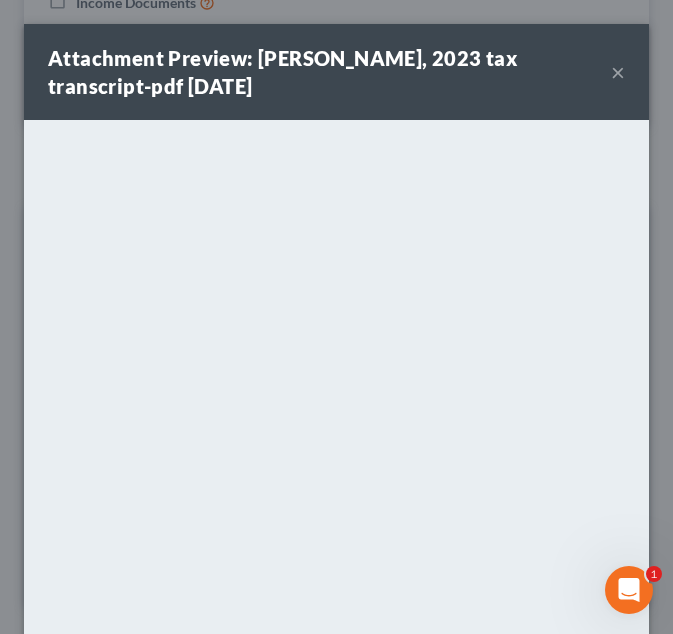 click on "×" at bounding box center [618, 72] 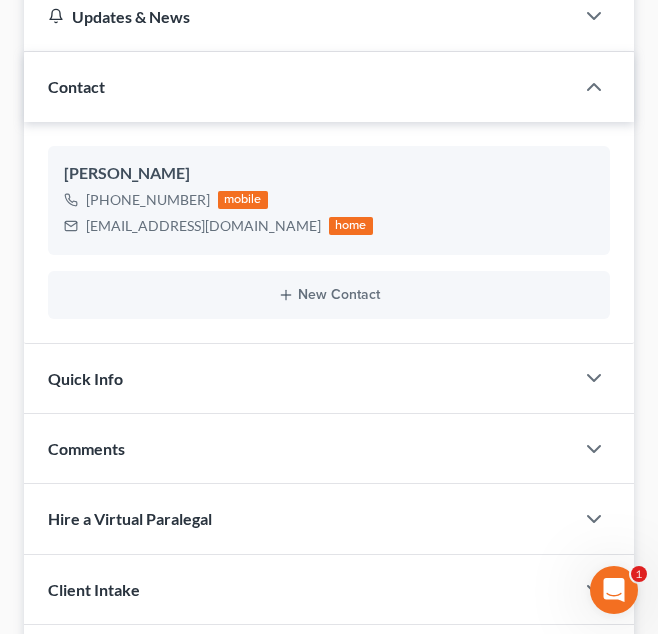 scroll, scrollTop: 0, scrollLeft: 0, axis: both 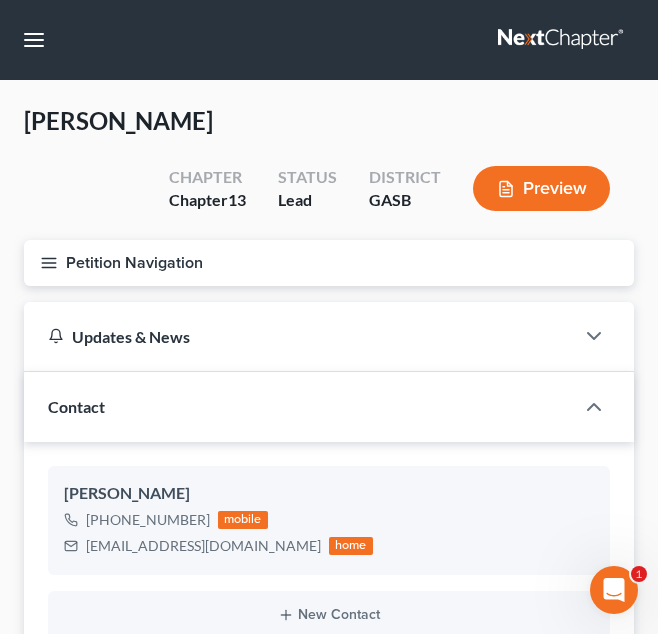 click on "Petition Navigation" at bounding box center [329, 263] 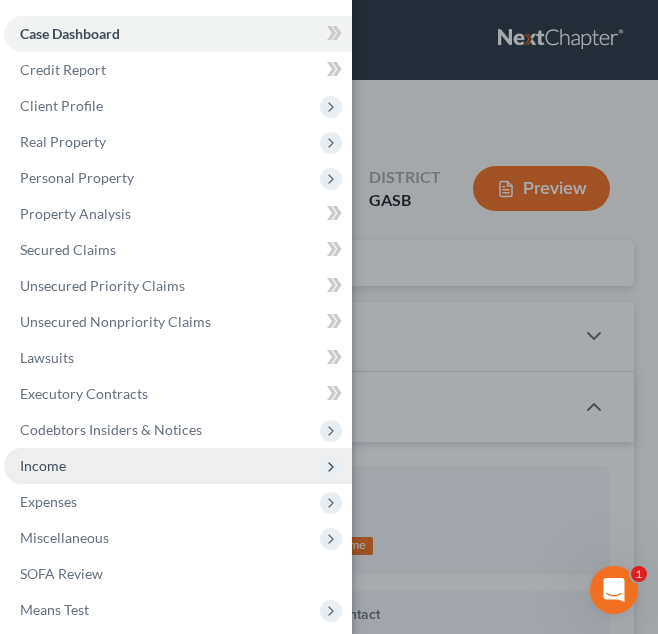 click on "Income" at bounding box center [178, 466] 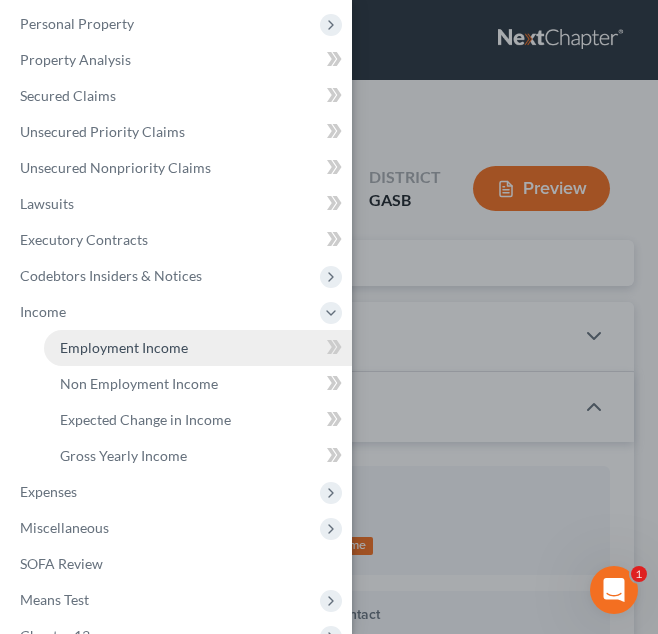 scroll, scrollTop: 158, scrollLeft: 0, axis: vertical 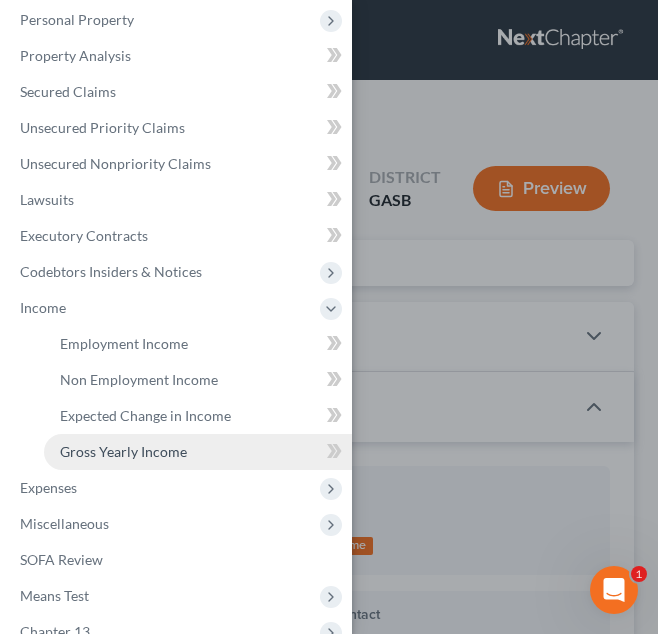 click on "Gross Yearly Income" at bounding box center [123, 451] 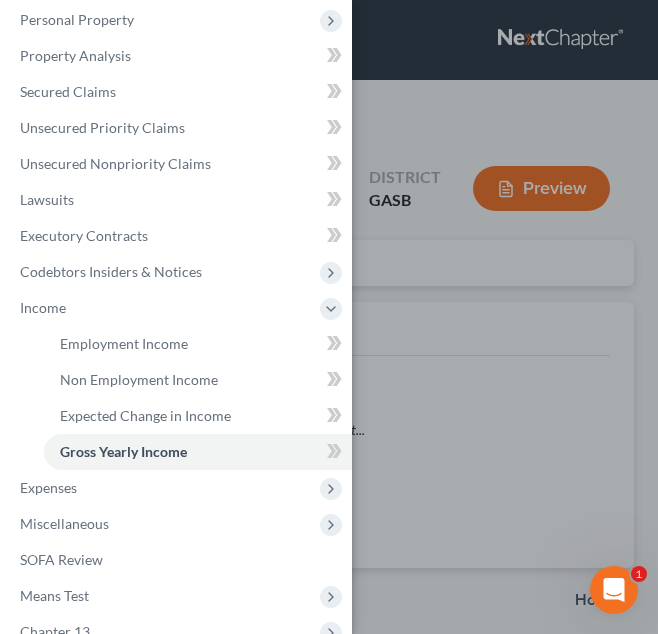 click on "Case Dashboard
Payments
Invoices
Payments
Payments
Credit Report
Client Profile" at bounding box center (329, 317) 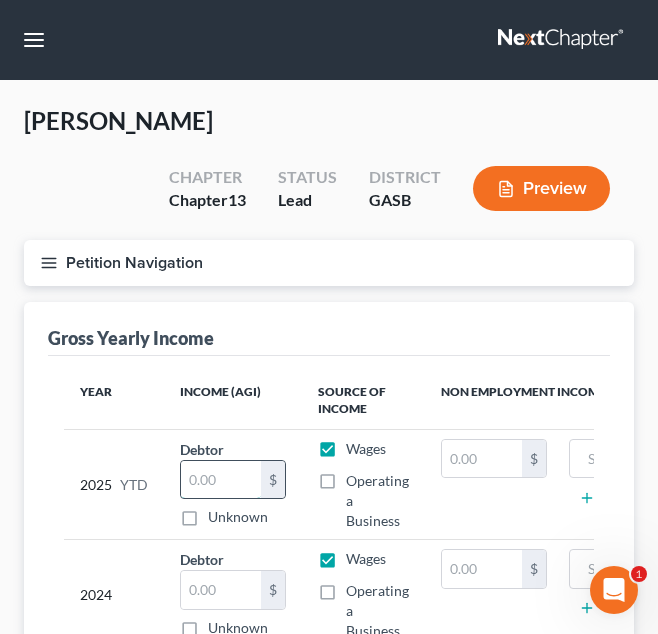 click at bounding box center [221, 480] 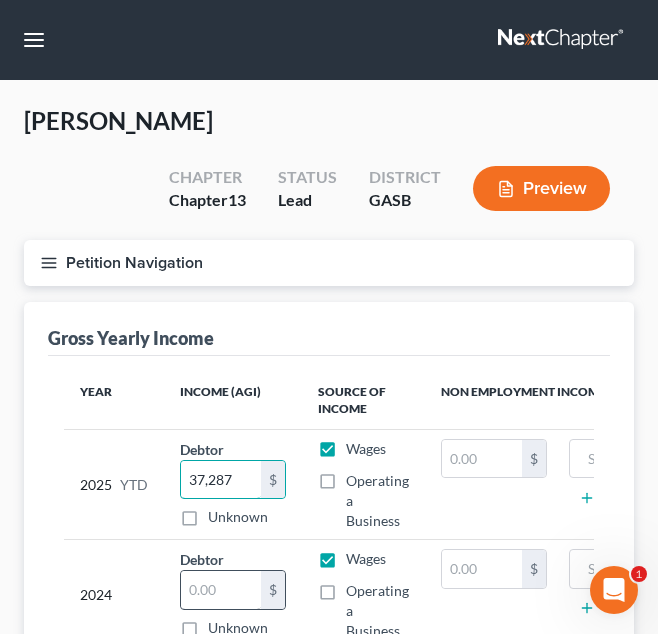 type on "37,287" 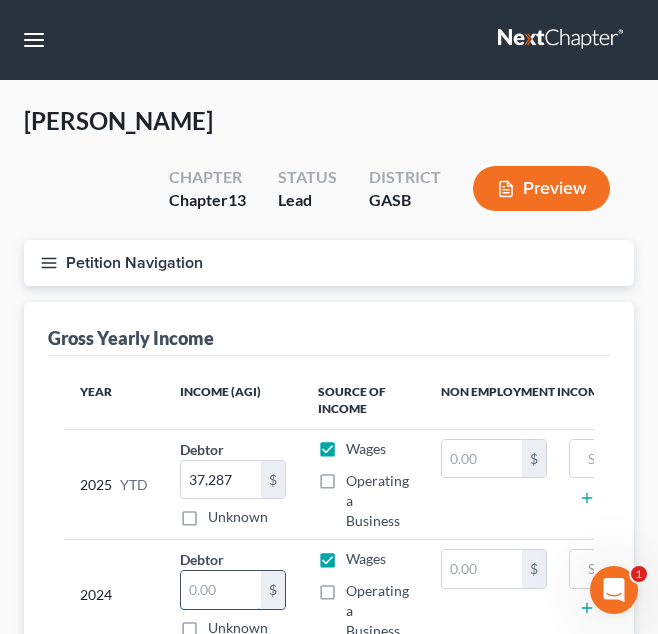 click at bounding box center (221, 590) 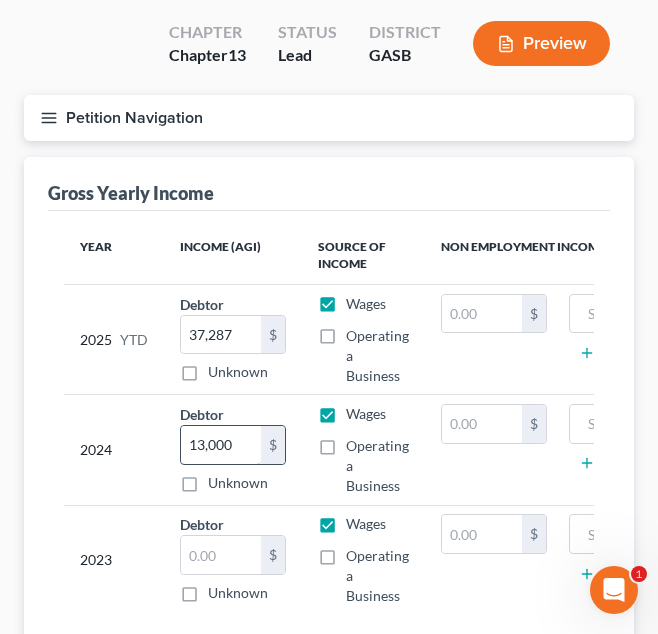 scroll, scrollTop: 146, scrollLeft: 0, axis: vertical 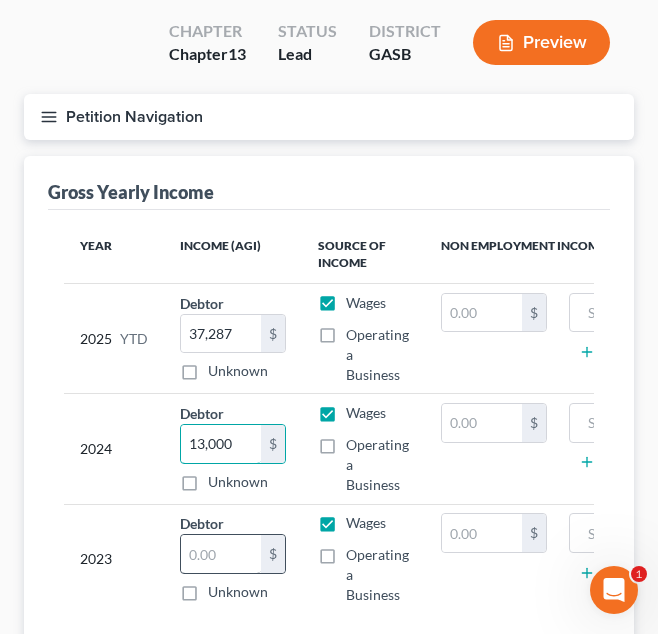 type on "13,000" 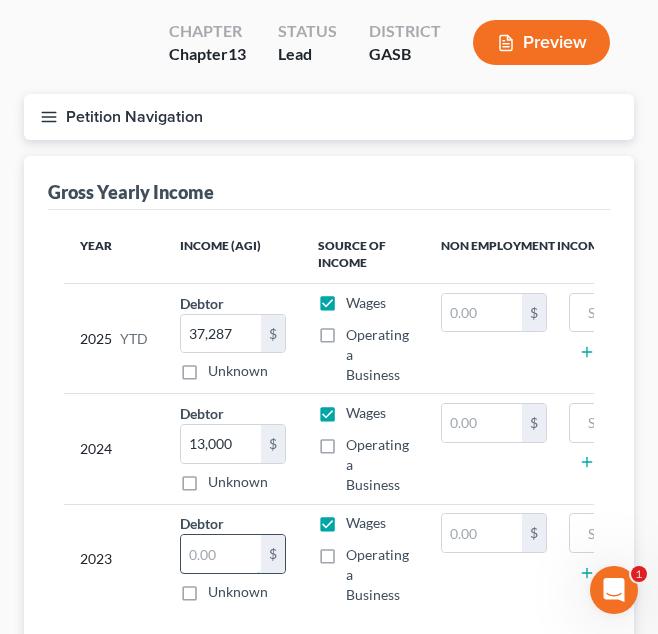 click at bounding box center [221, 554] 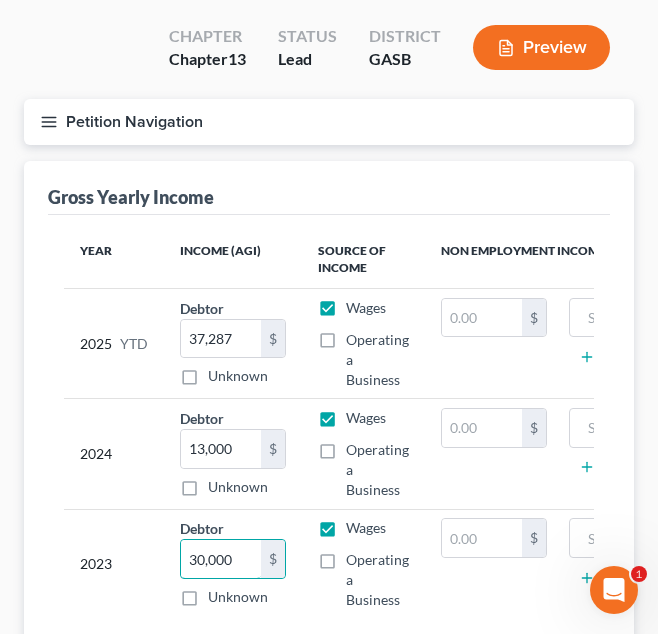 scroll, scrollTop: 0, scrollLeft: 0, axis: both 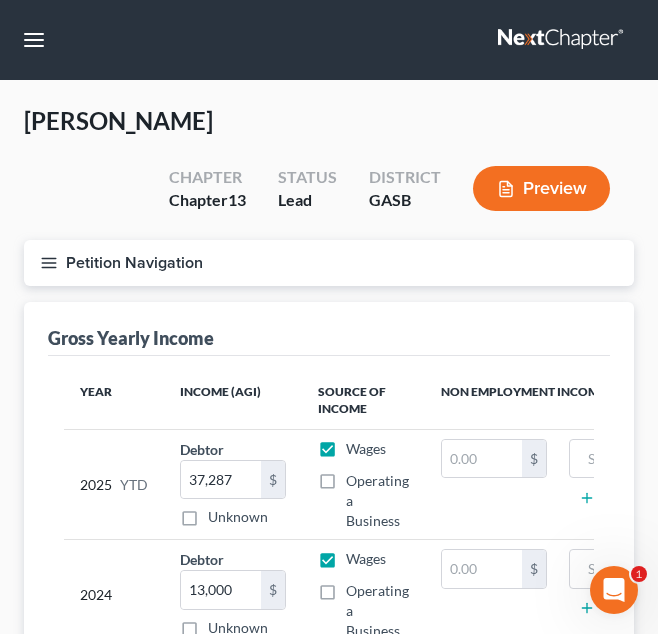 type on "30,000" 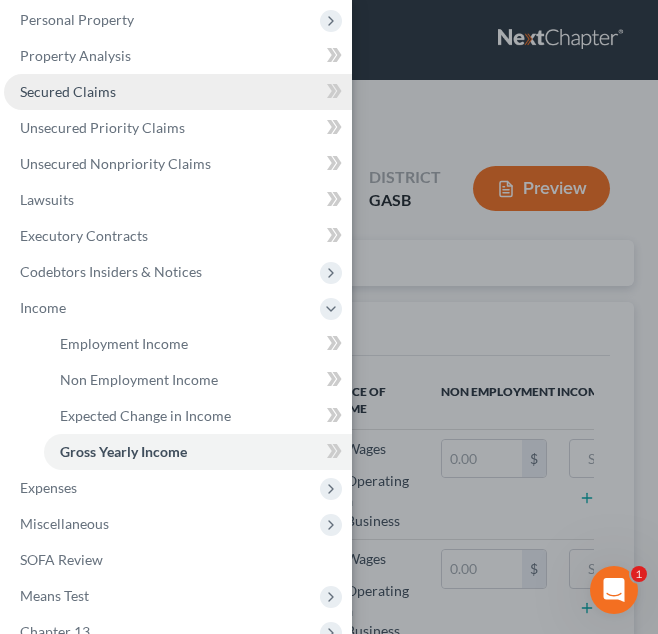 scroll, scrollTop: 0, scrollLeft: 0, axis: both 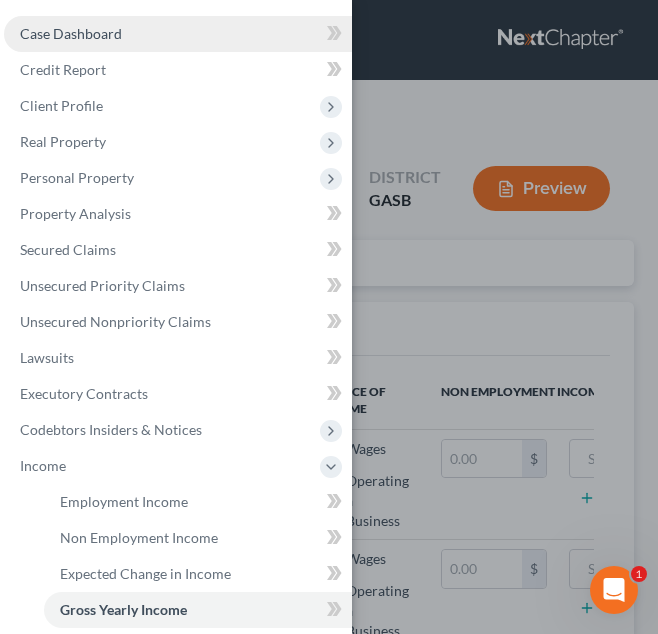 click on "Case Dashboard" at bounding box center (178, 34) 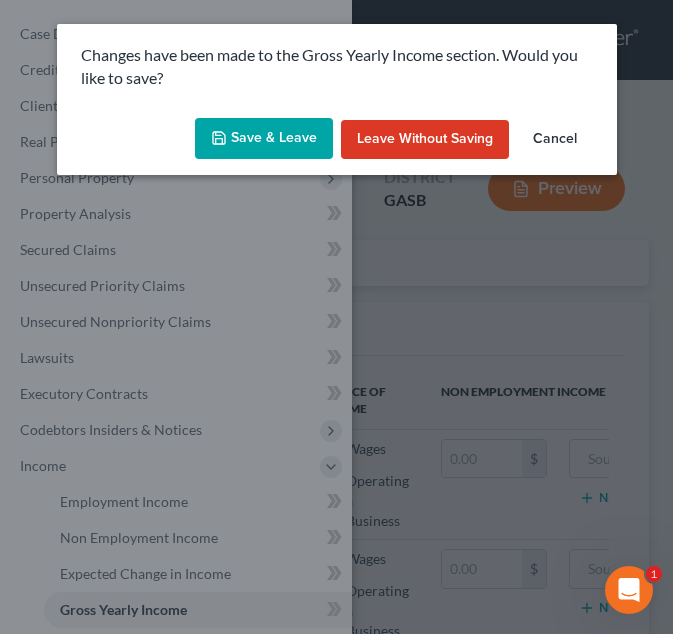 click on "Save & Leave" at bounding box center [264, 139] 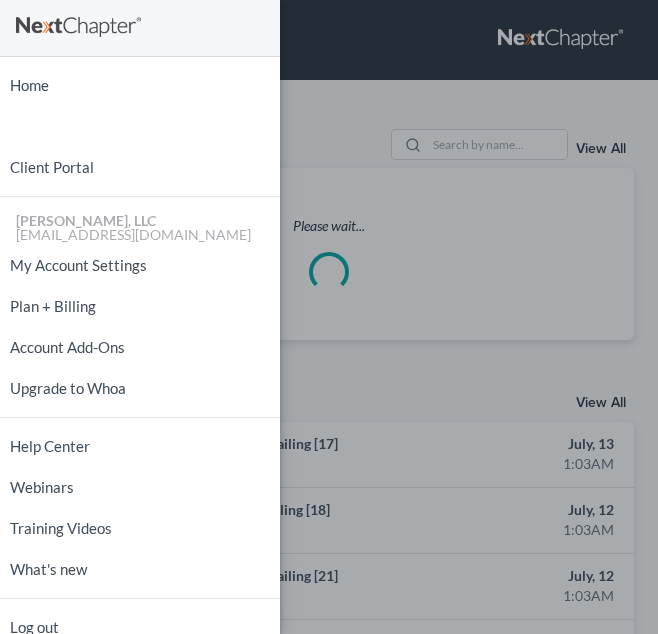 scroll, scrollTop: 0, scrollLeft: 0, axis: both 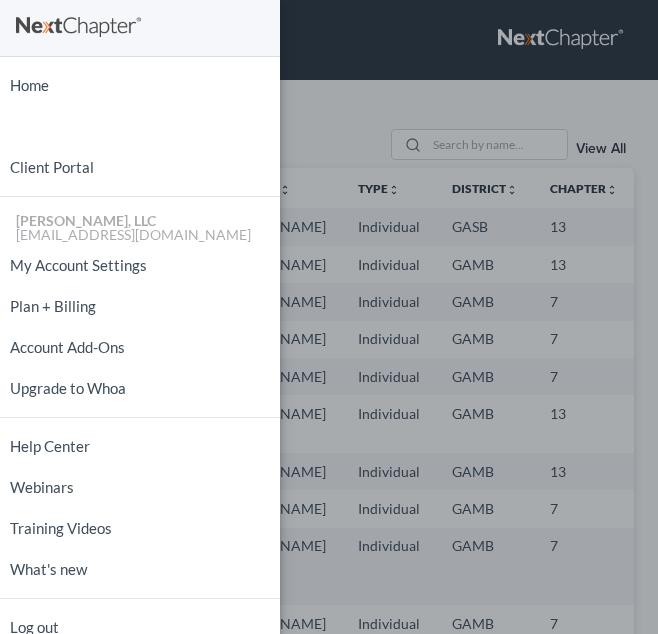 click on "Home New Case Client Portal [PERSON_NAME], LLC [EMAIL_ADDRESS][DOMAIN_NAME] My Account Settings Plan + Billing Account Add-Ons Upgrade to Whoa Help Center Webinars Training Videos What's new Log out" at bounding box center (329, 317) 